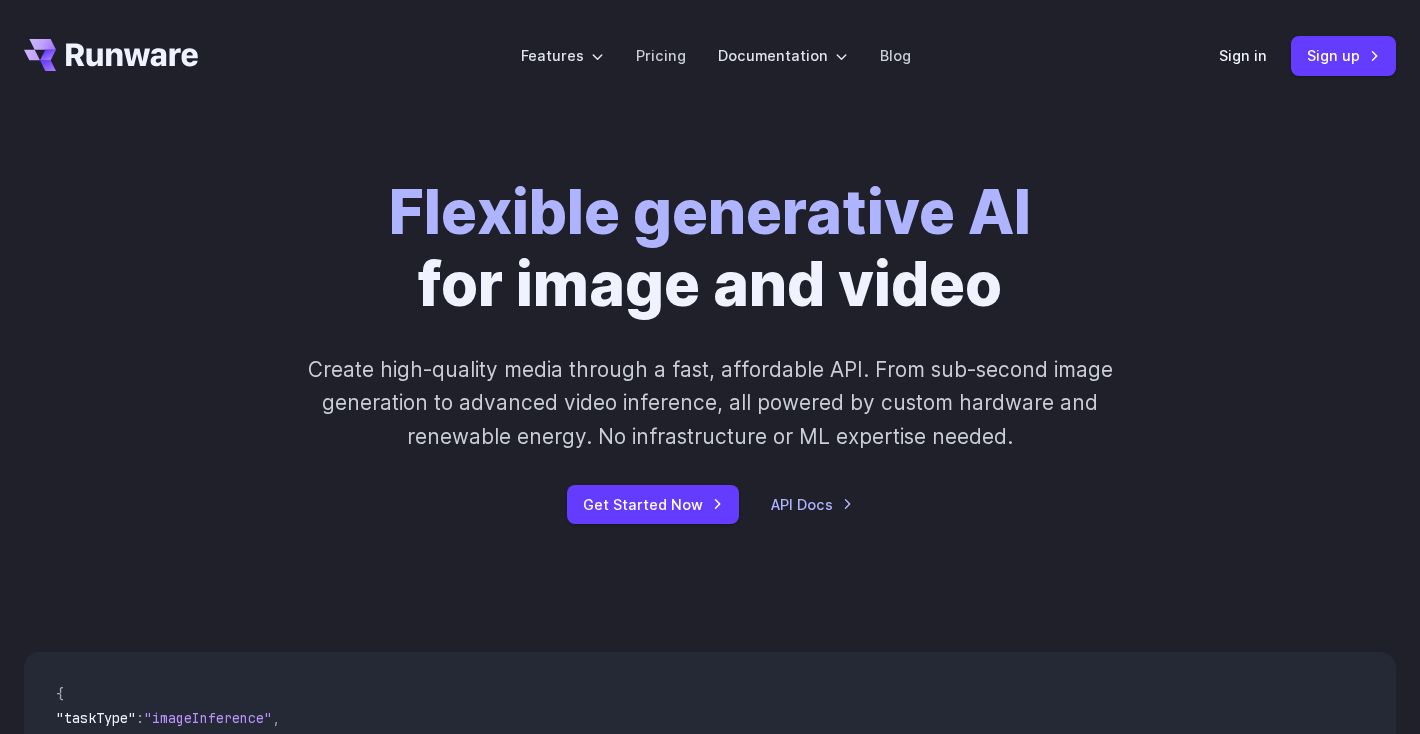 scroll, scrollTop: 0, scrollLeft: 0, axis: both 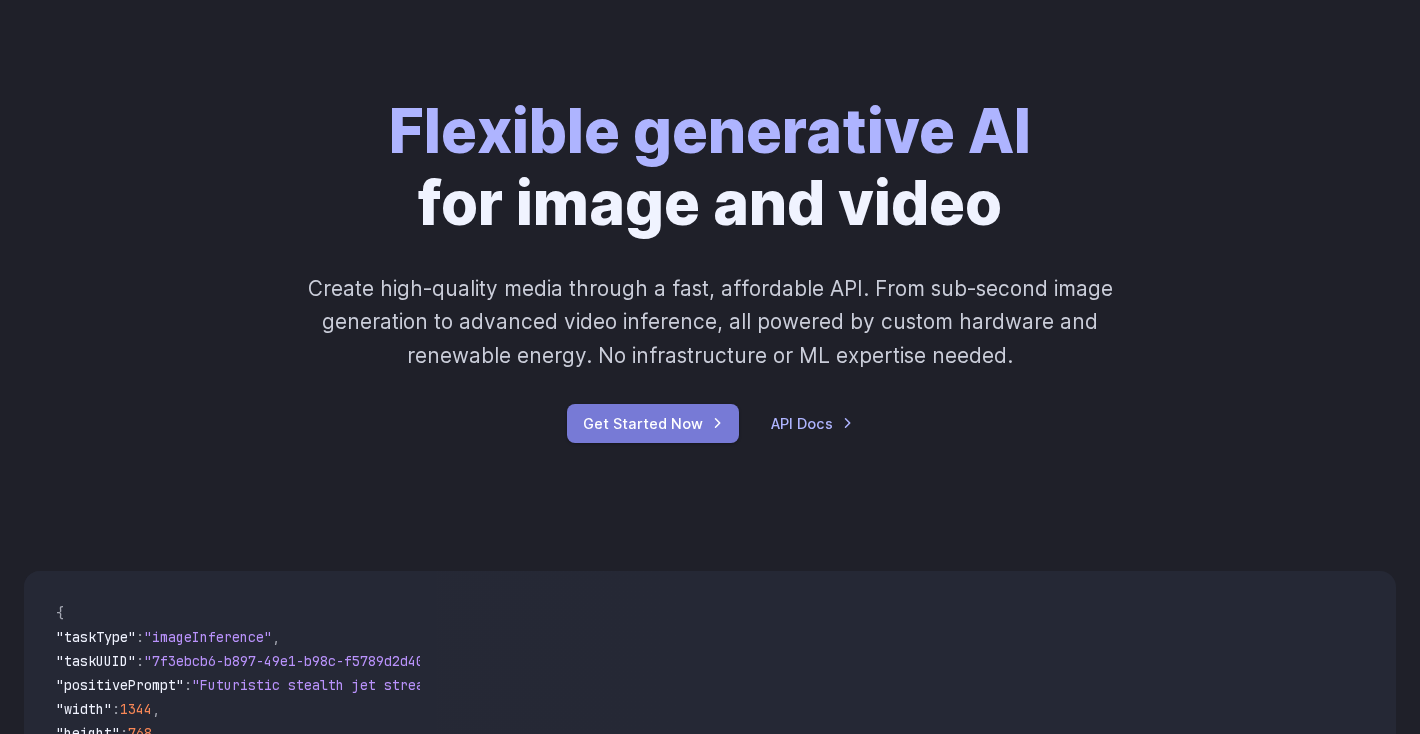 click on "Get Started Now" at bounding box center (653, 423) 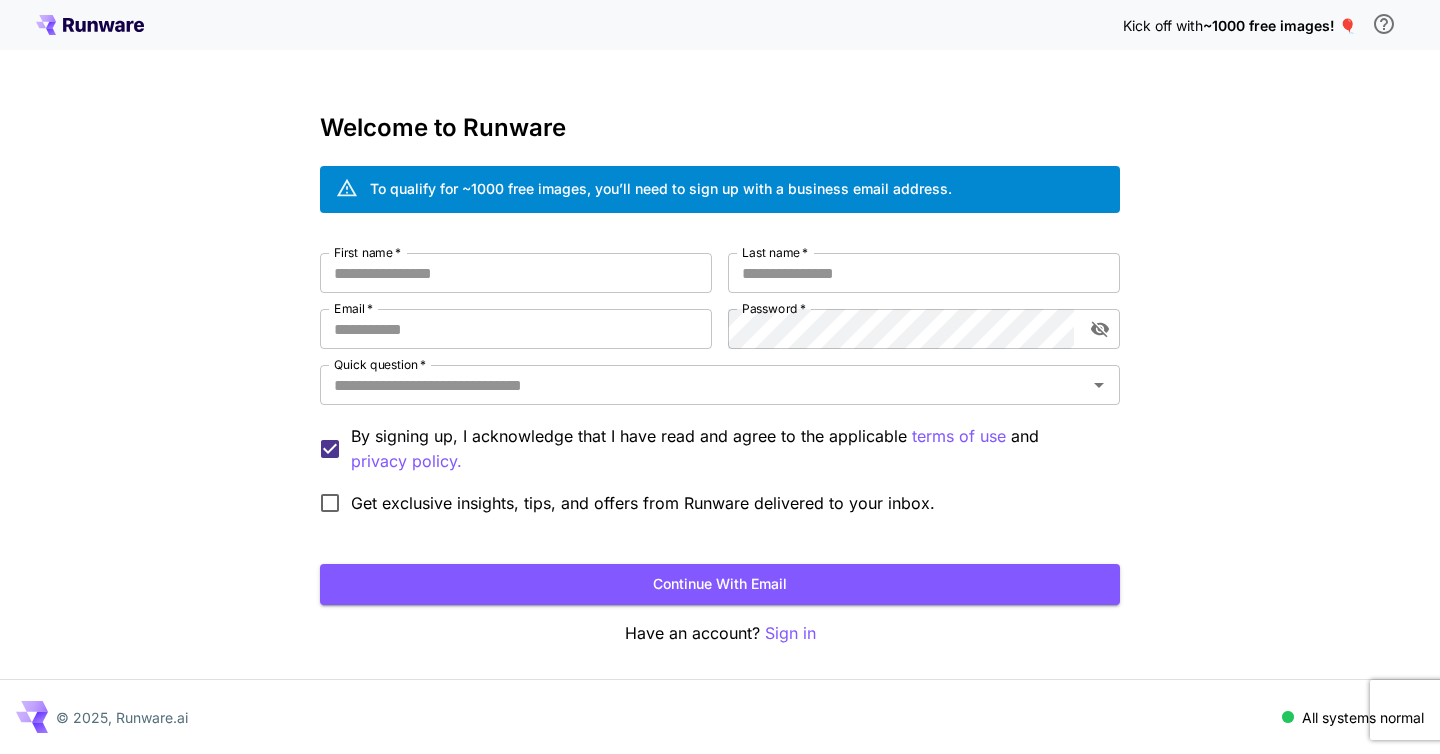 scroll, scrollTop: 0, scrollLeft: 0, axis: both 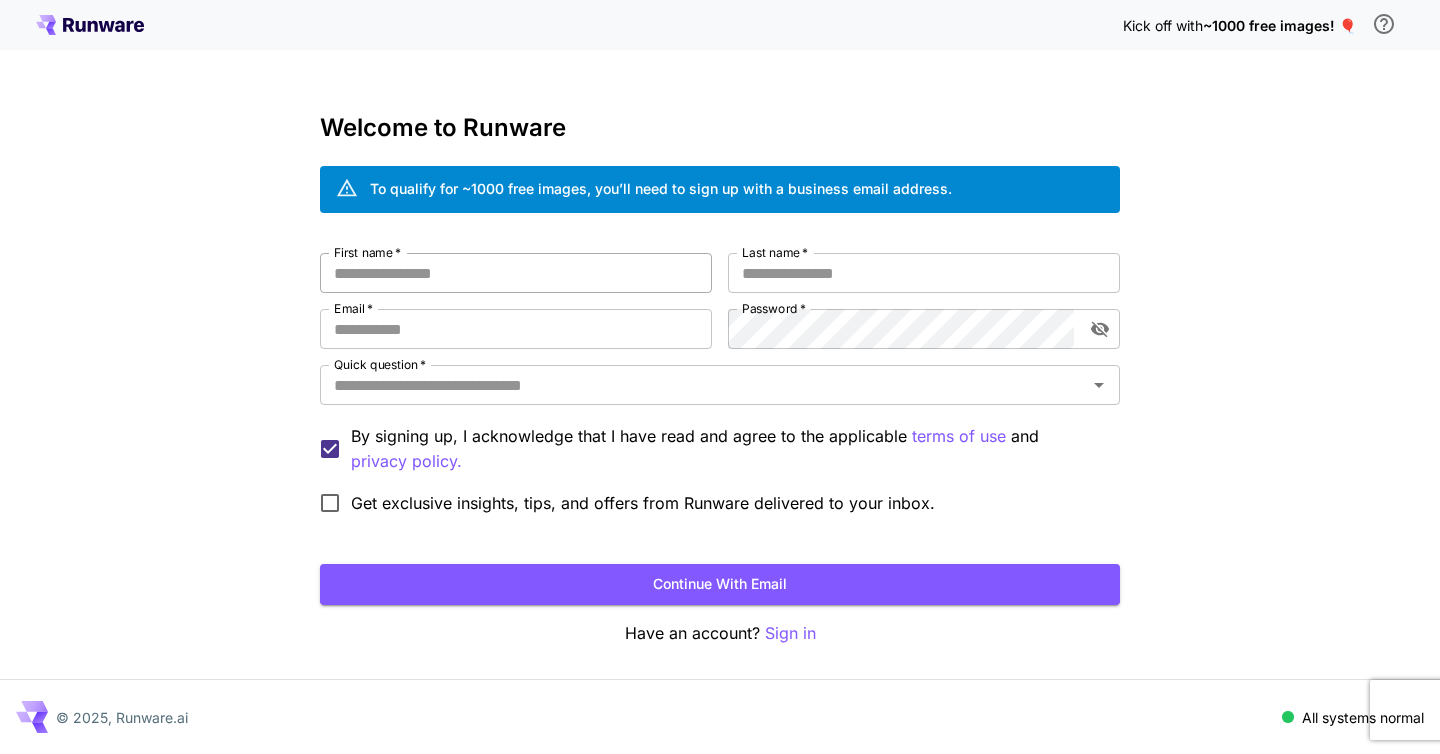 click on "First name   *" at bounding box center [516, 273] 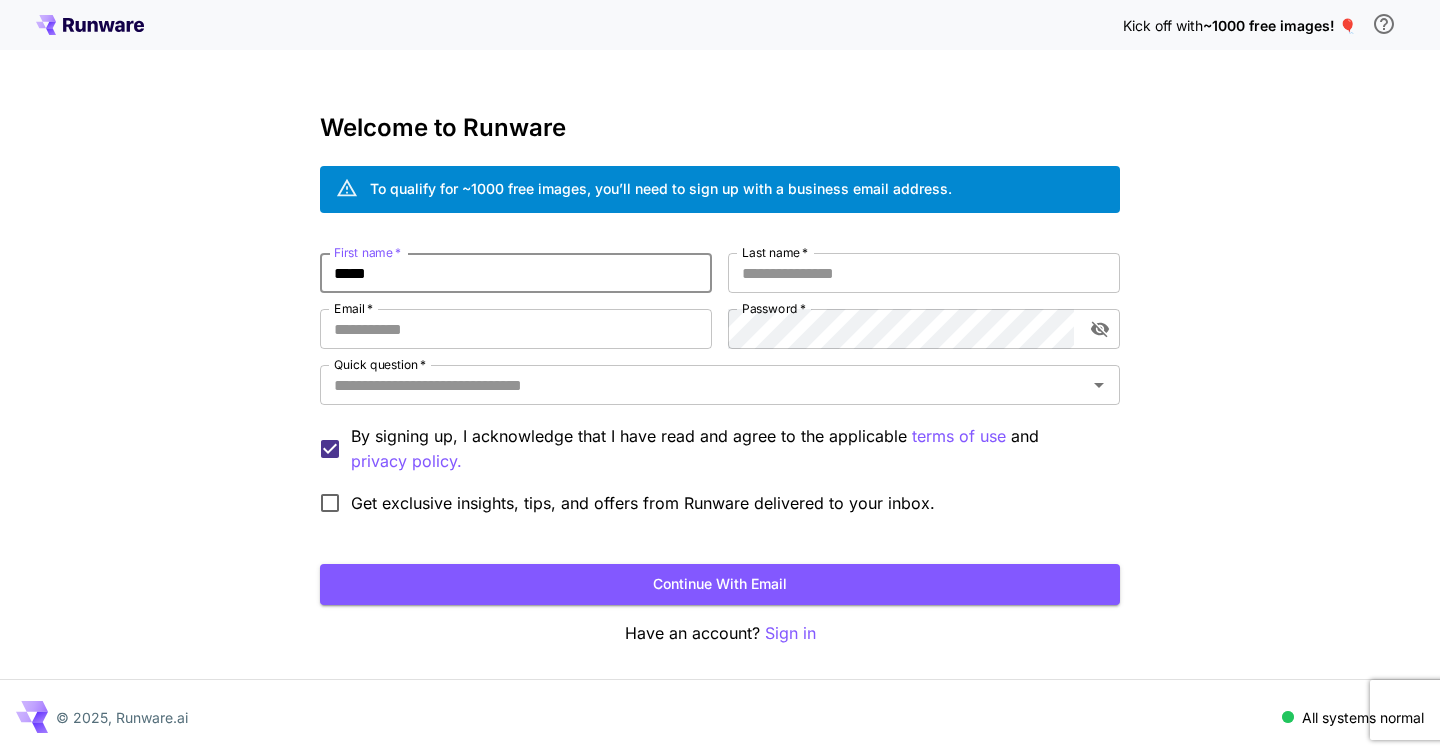 type on "*****" 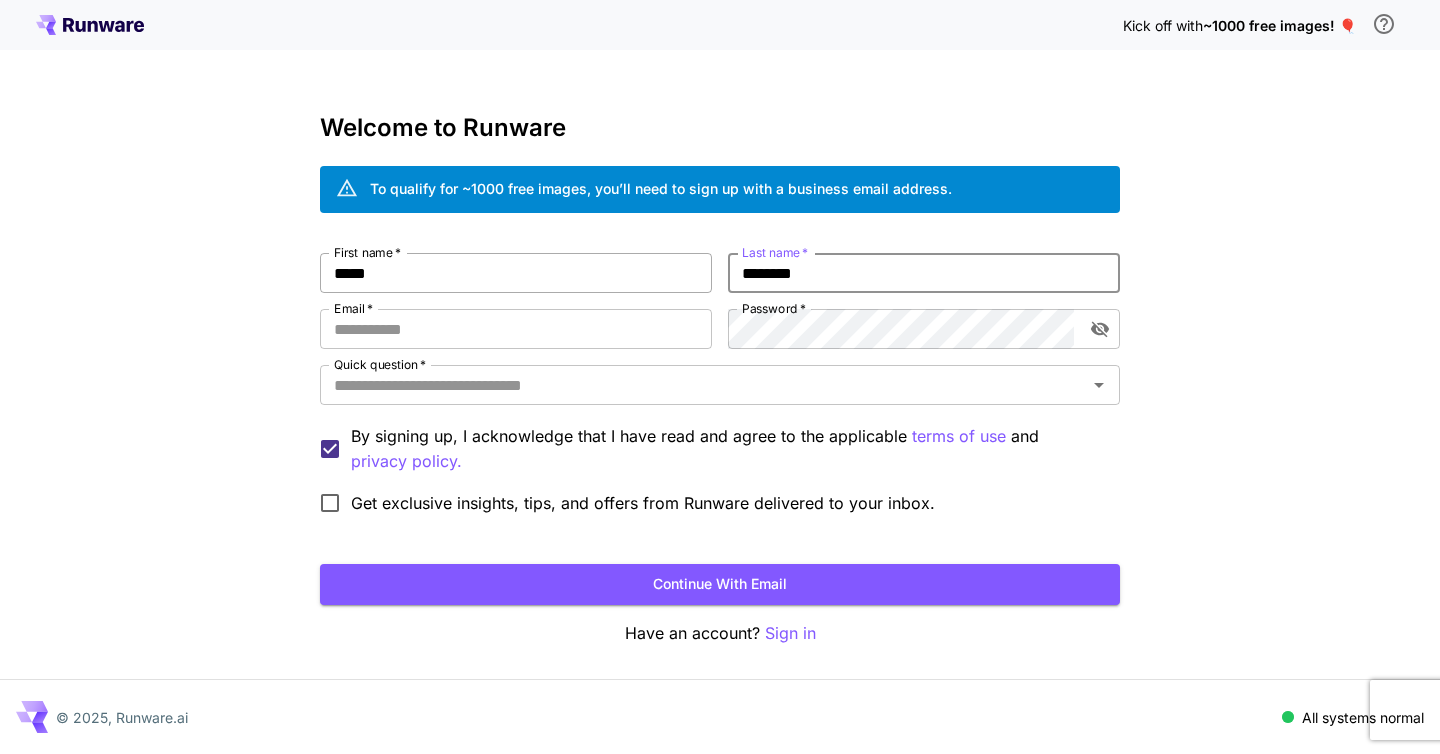 type on "********" 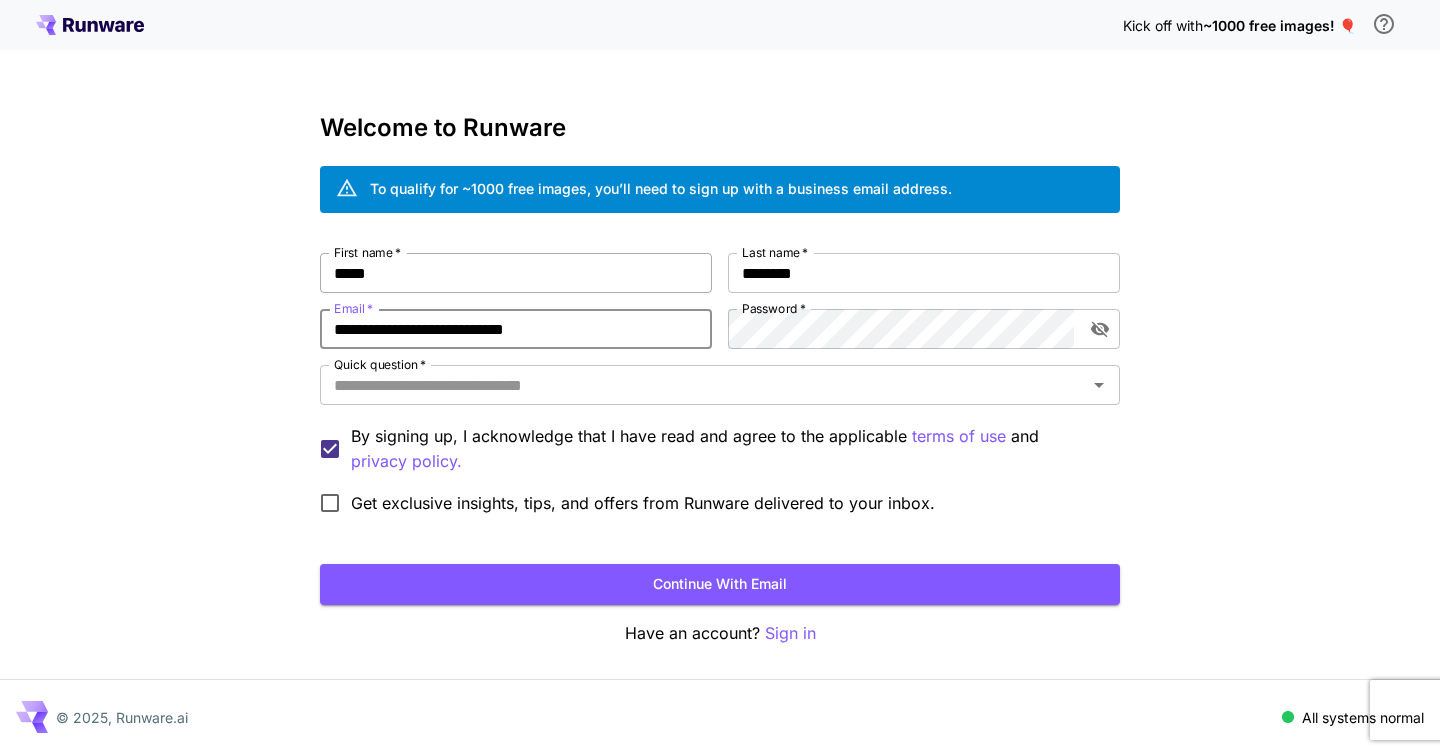 type on "**********" 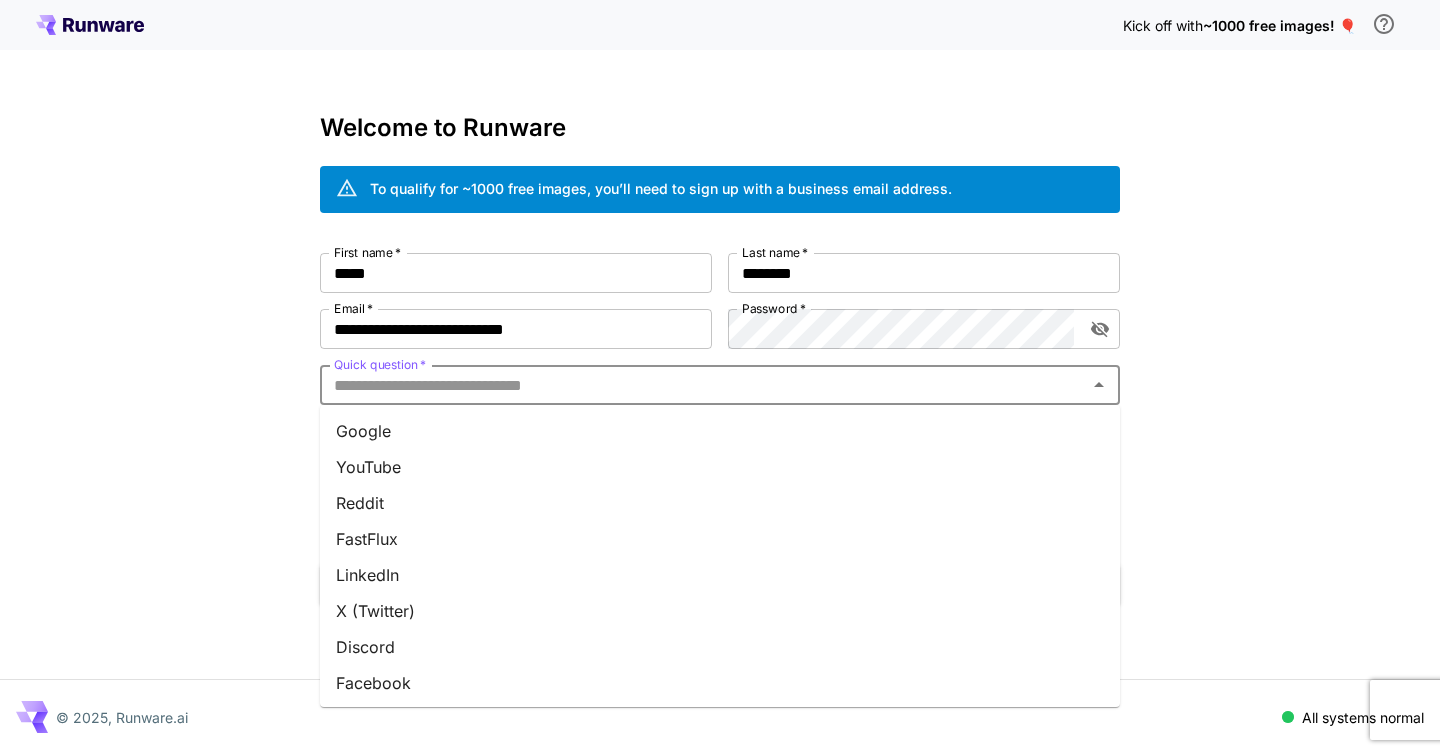 click on "Quick question   *" at bounding box center (703, 385) 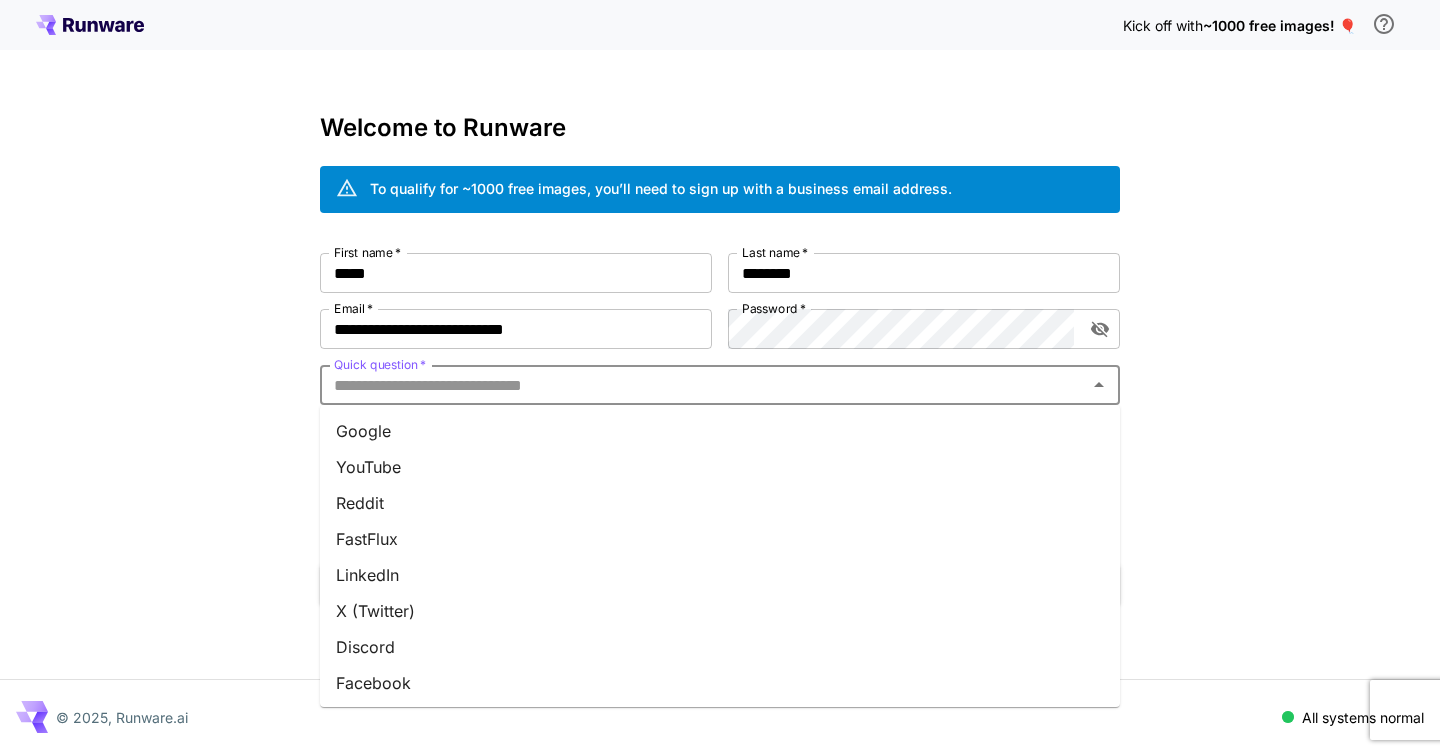 click on "Google" at bounding box center [720, 431] 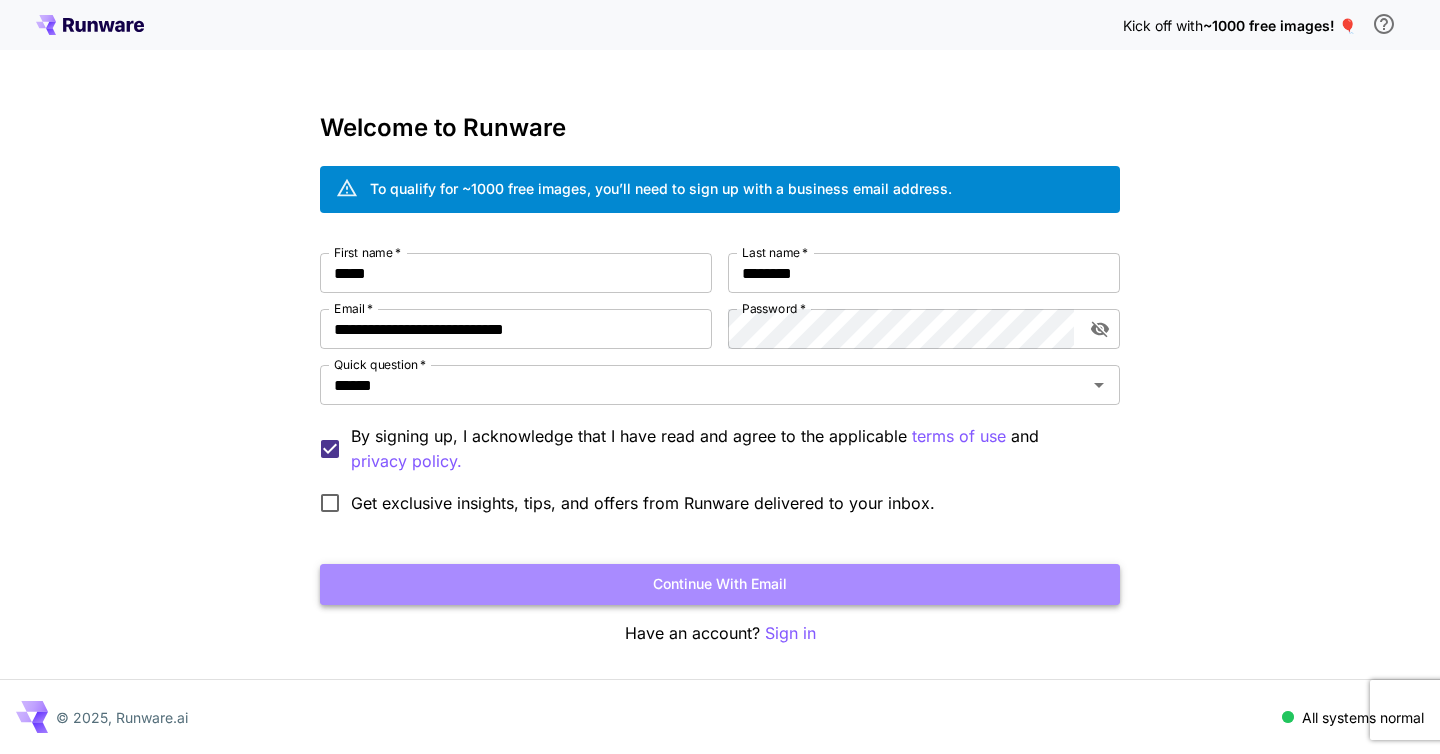 click on "Continue with email" at bounding box center (720, 584) 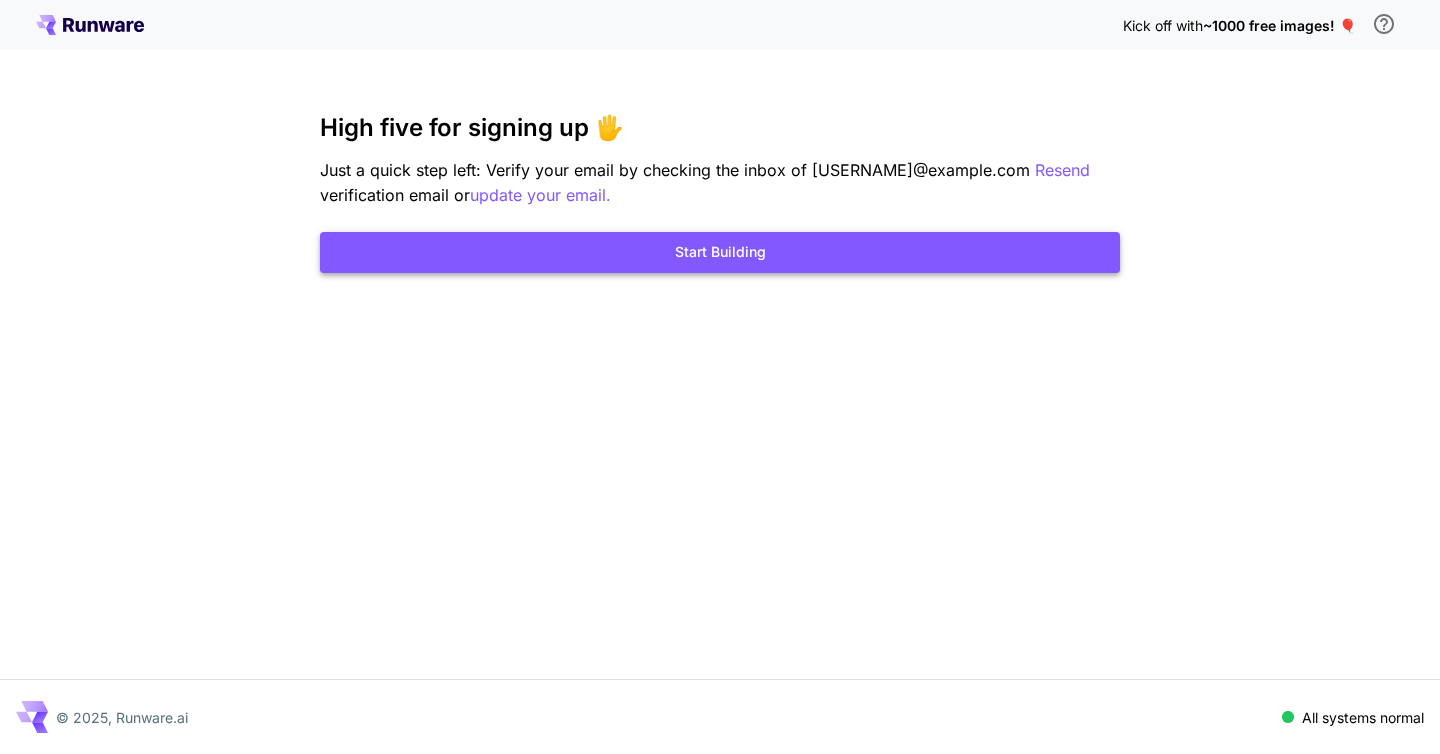 click on "Start Building" at bounding box center [720, 252] 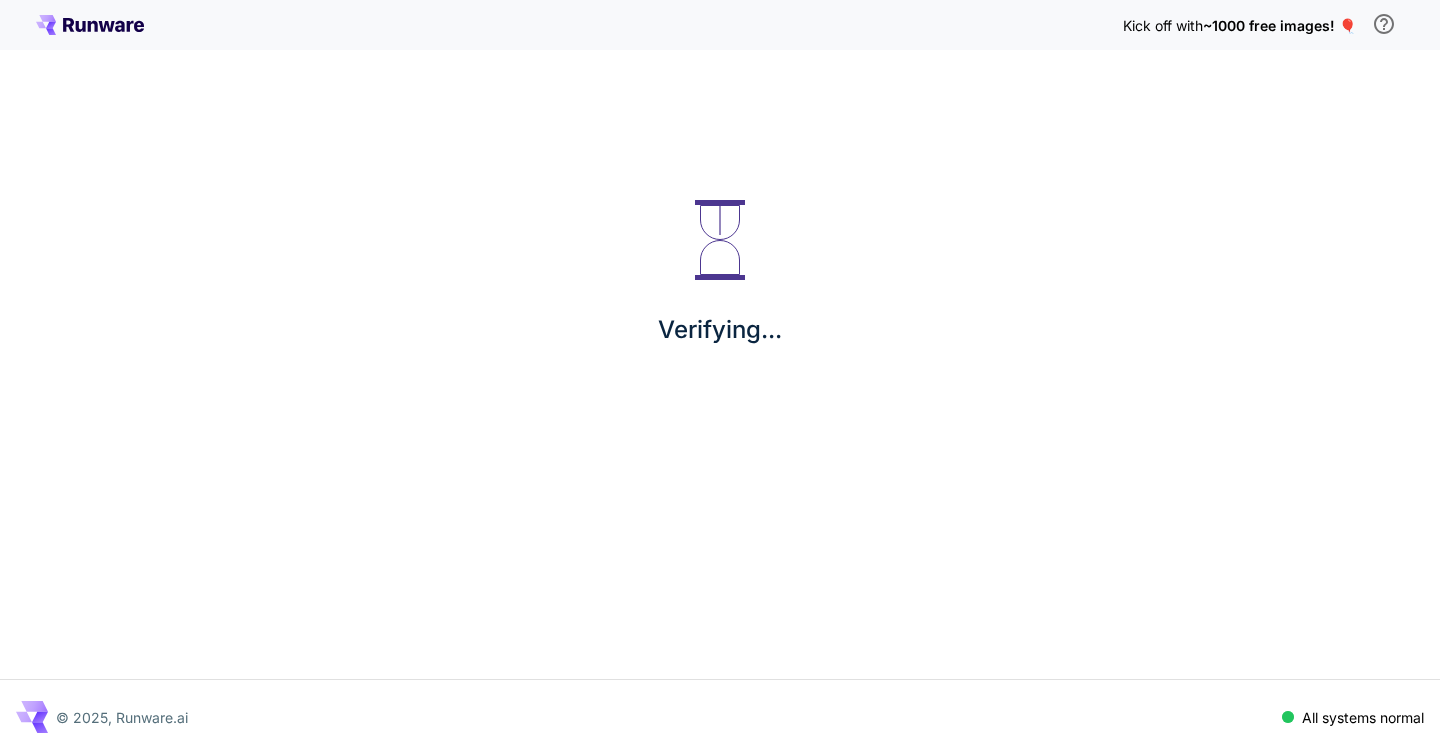 scroll, scrollTop: 0, scrollLeft: 0, axis: both 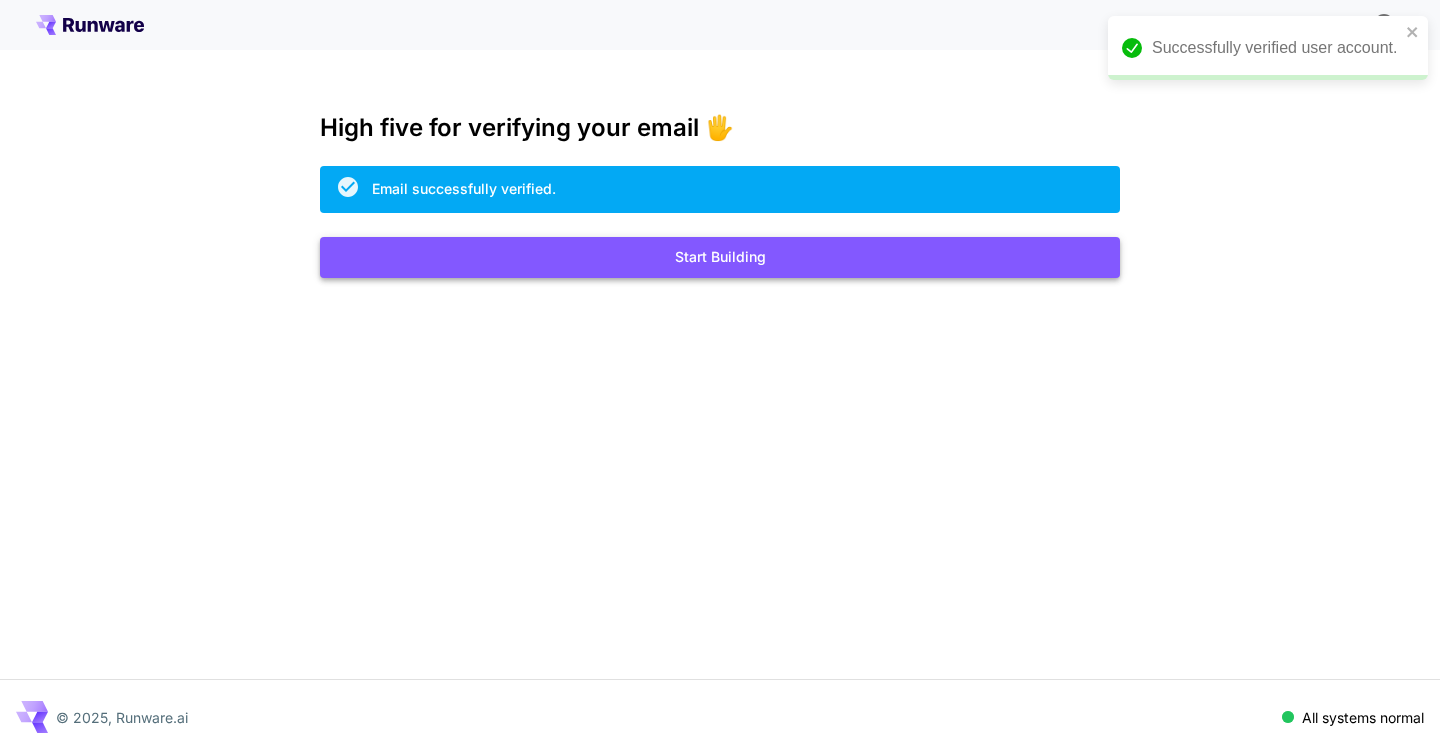click on "Start Building" at bounding box center (720, 257) 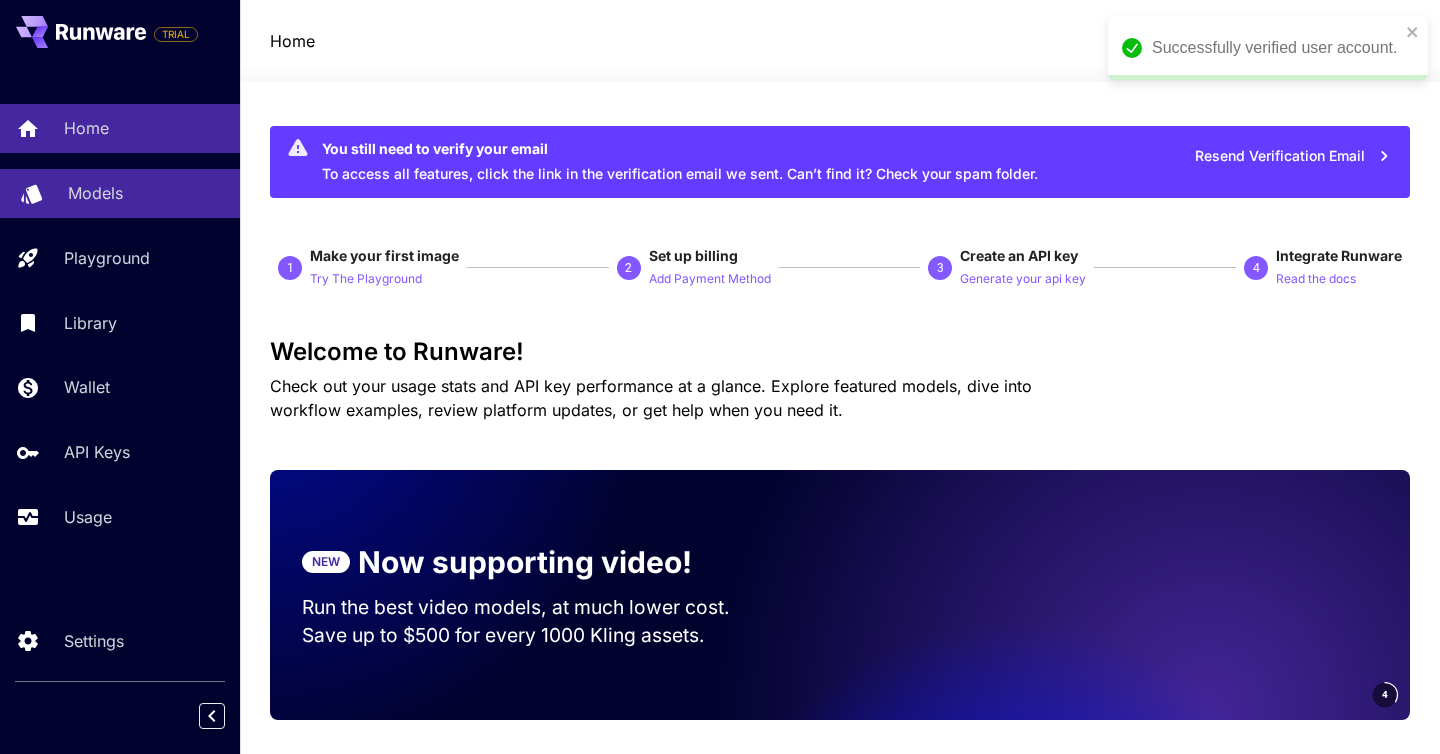 click on "Models" at bounding box center [95, 193] 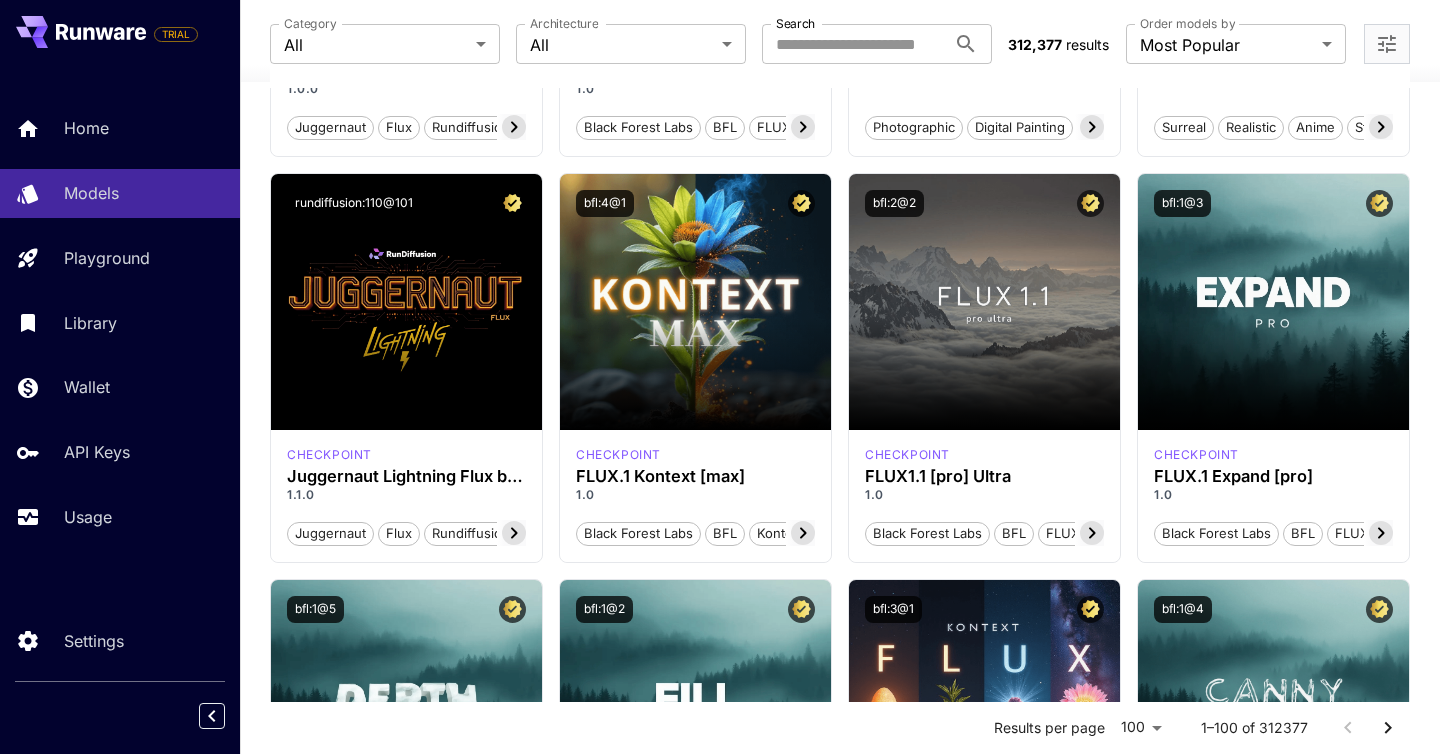 scroll, scrollTop: 487, scrollLeft: 0, axis: vertical 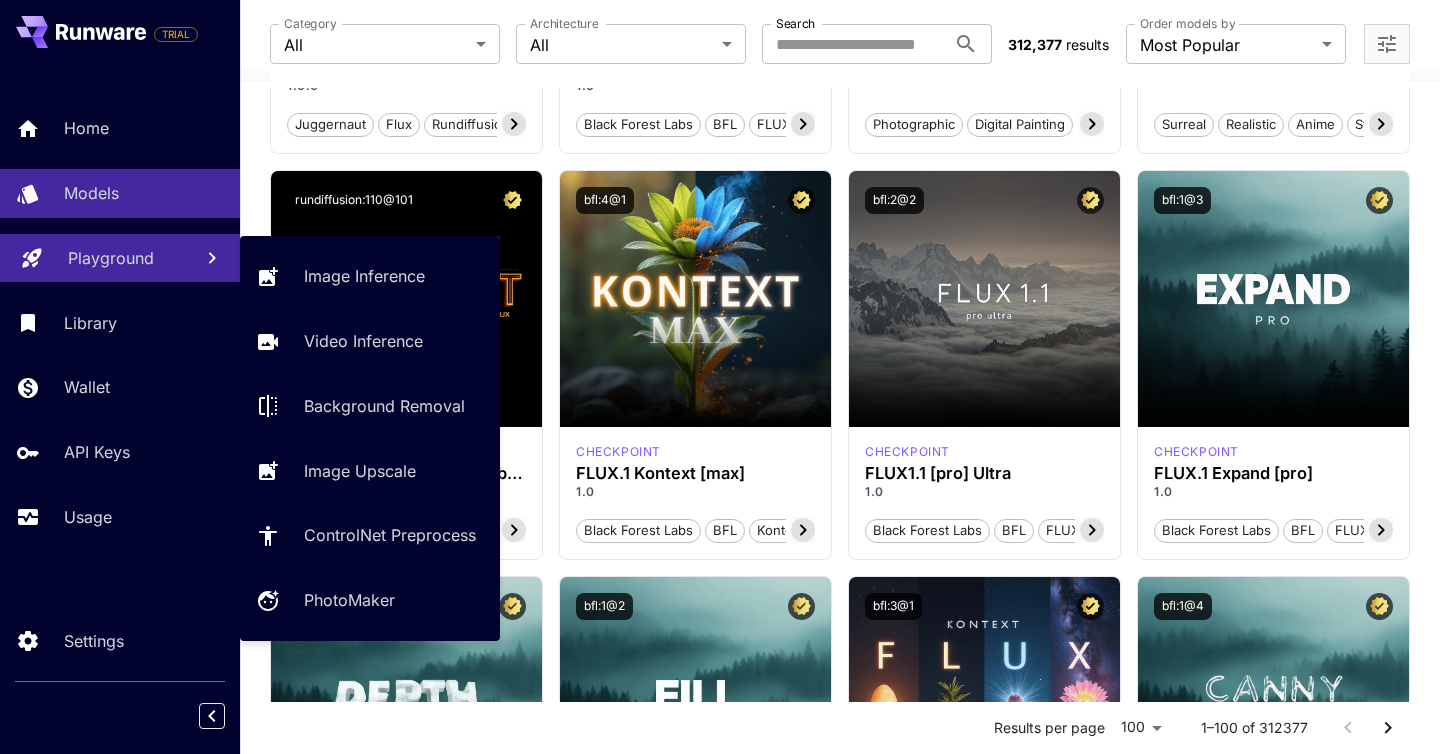 click on "Playground" at bounding box center [111, 258] 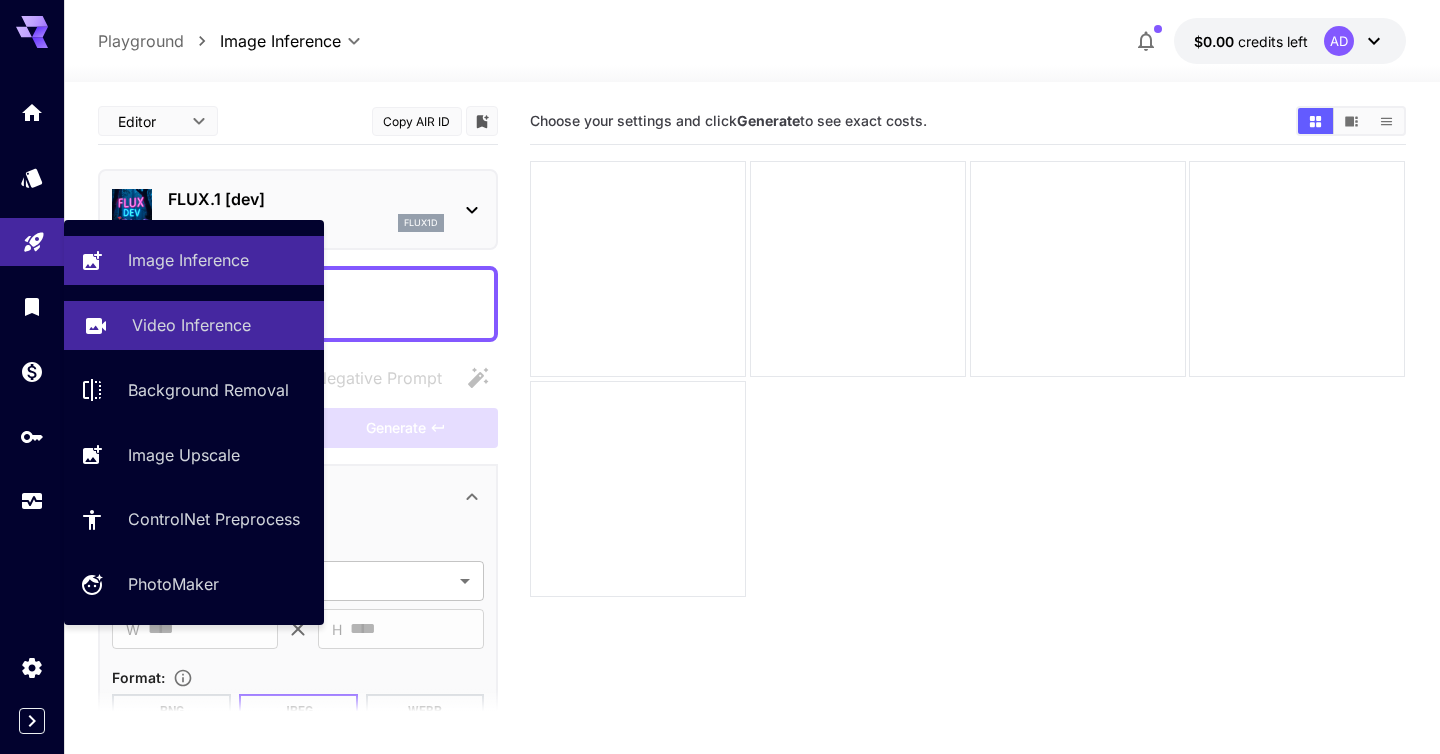 click on "Video Inference" at bounding box center (191, 325) 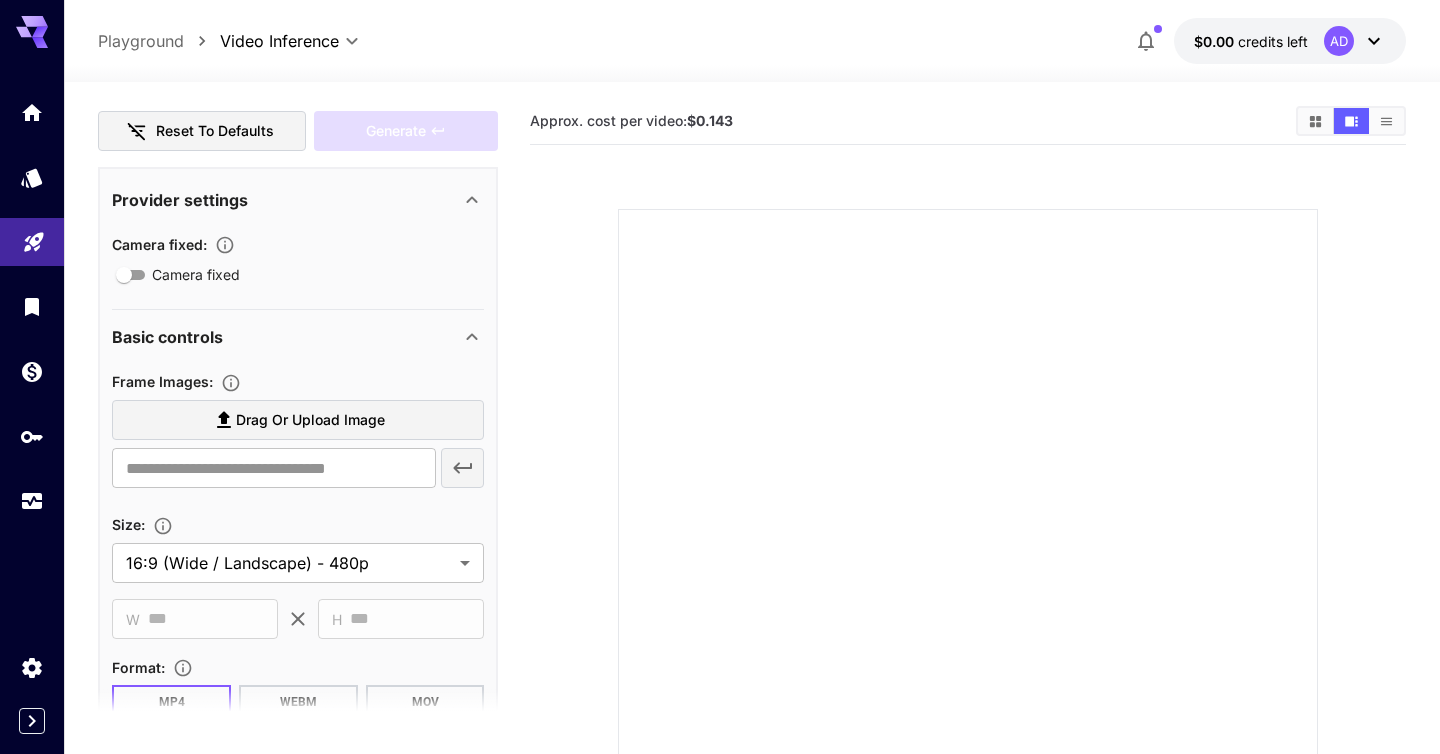 scroll, scrollTop: 302, scrollLeft: 0, axis: vertical 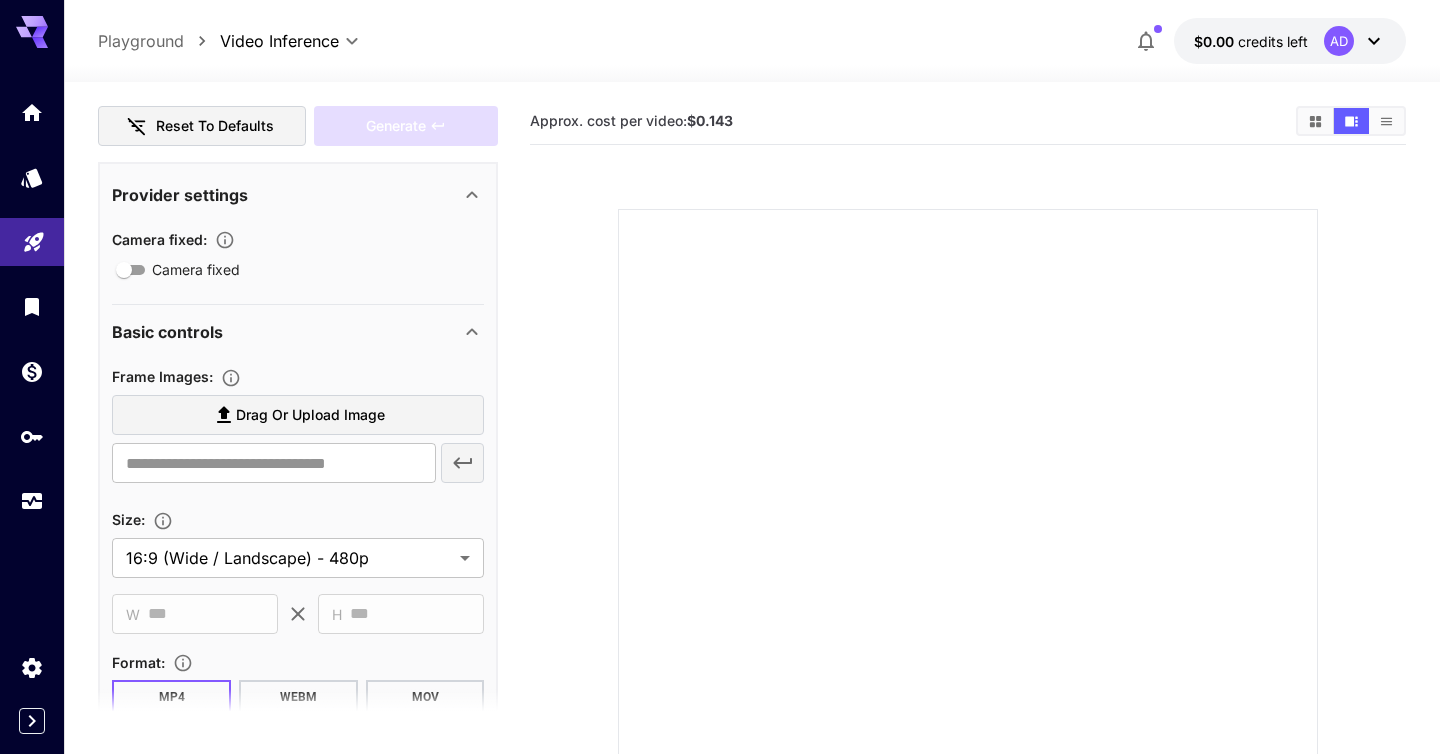 click 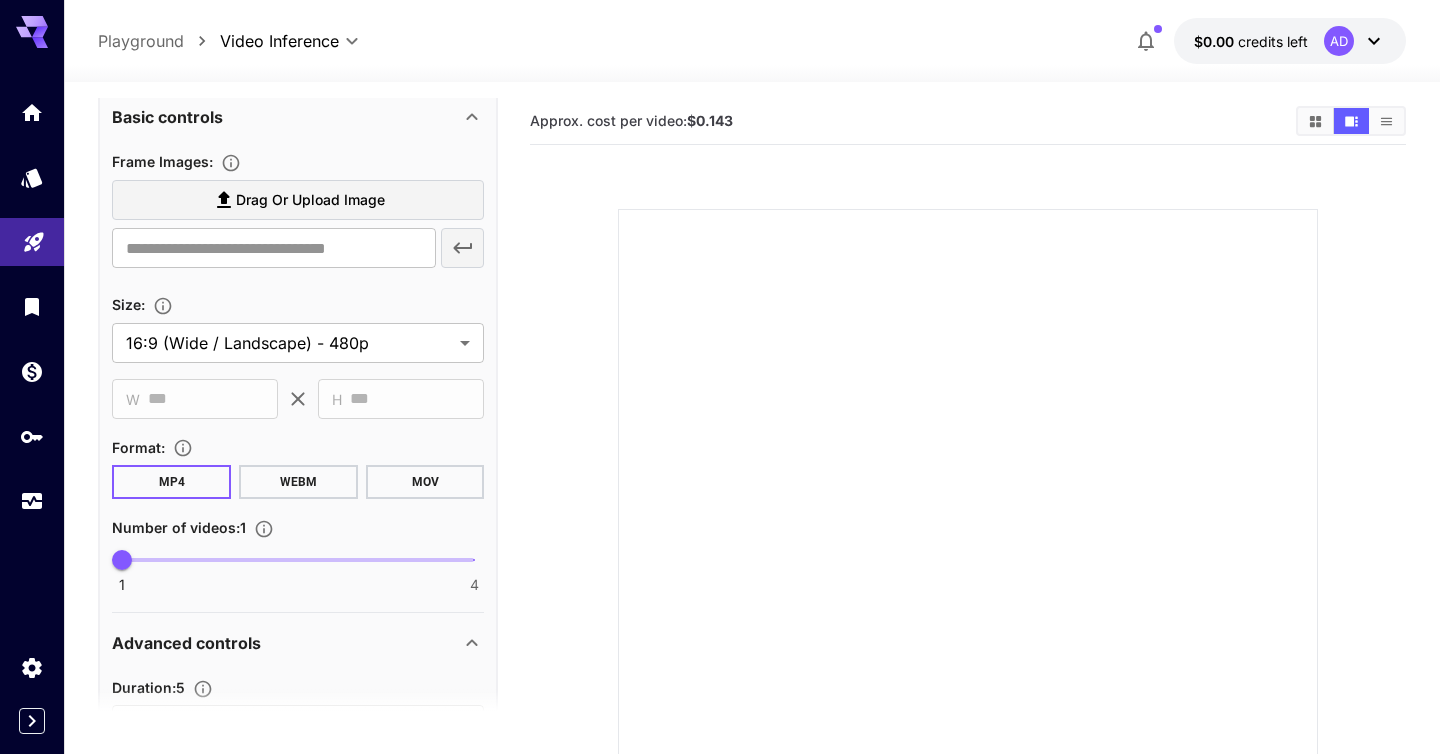 scroll, scrollTop: 831, scrollLeft: 0, axis: vertical 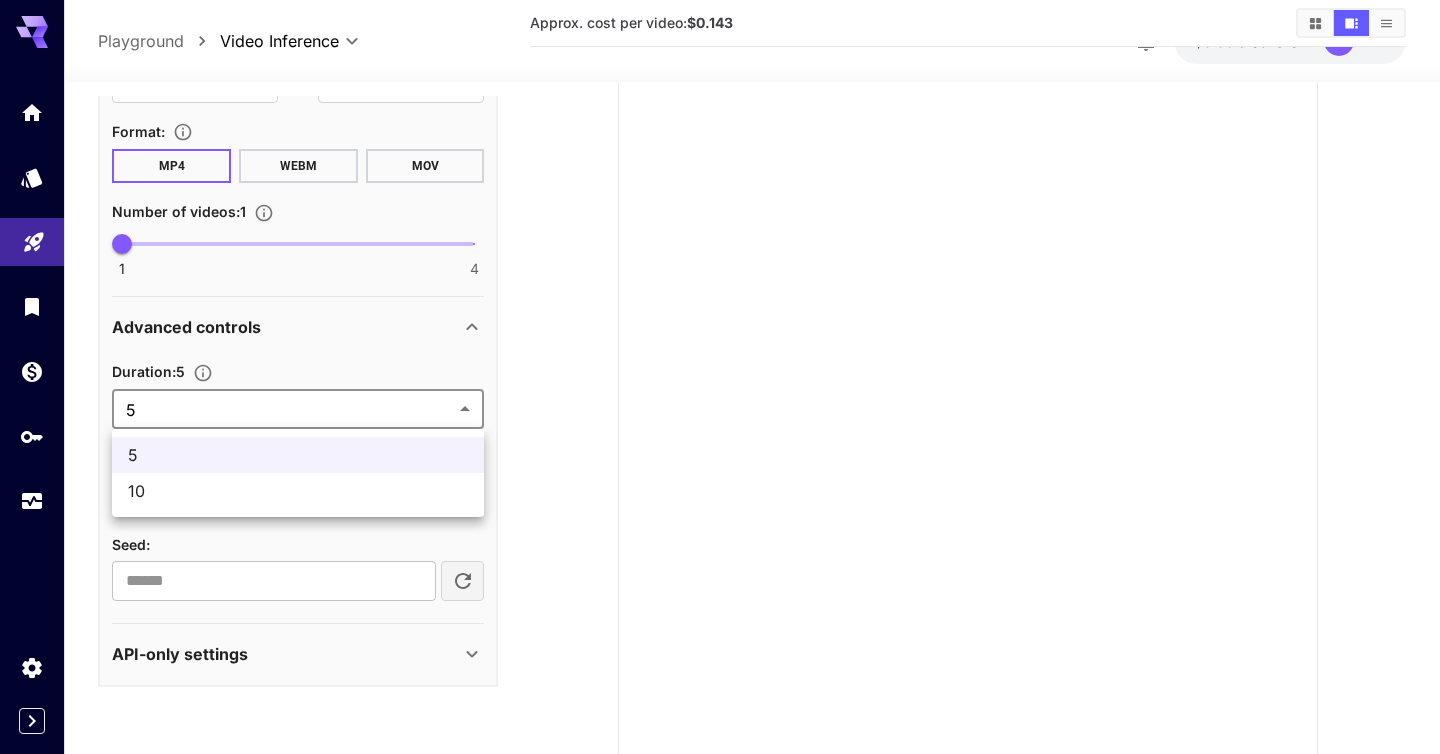 click on "**********" at bounding box center (720, 353) 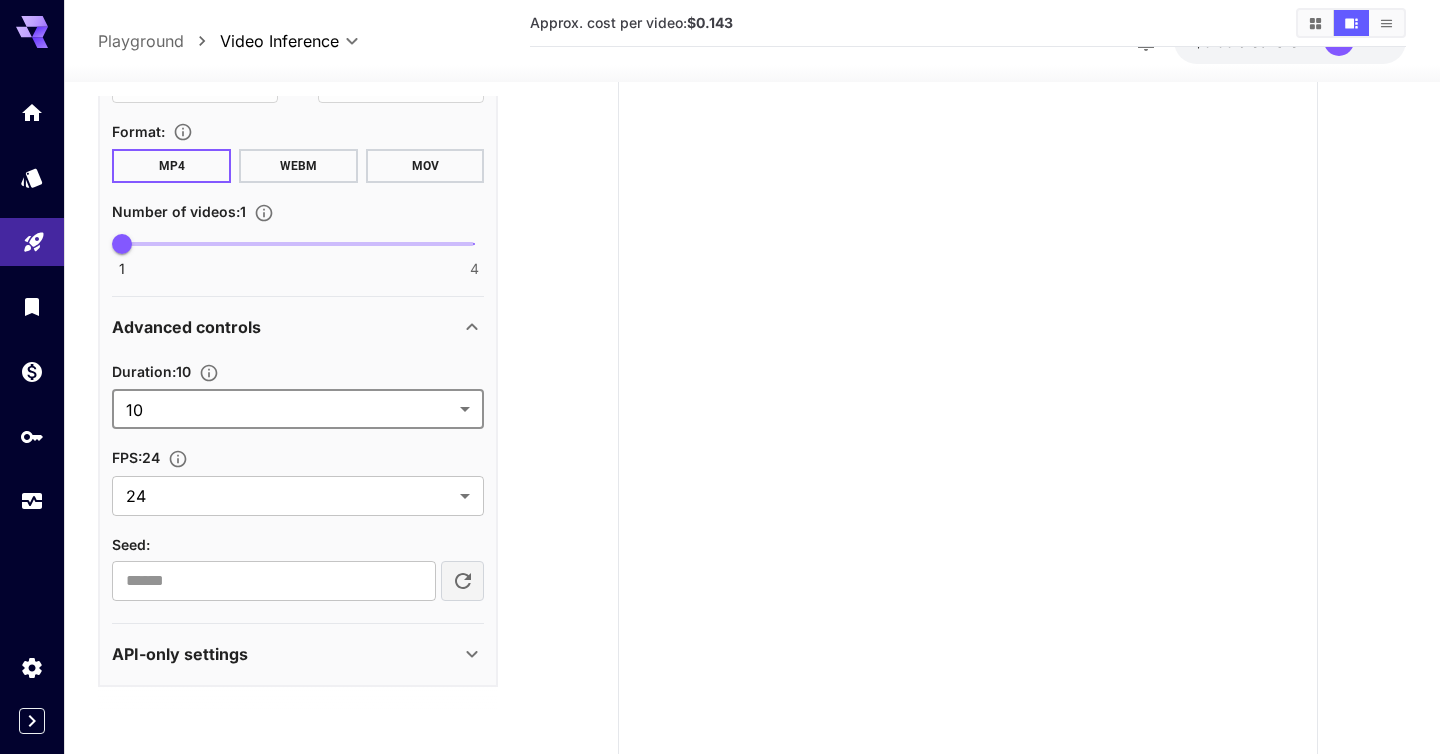 click on "API-only settings" at bounding box center [286, 654] 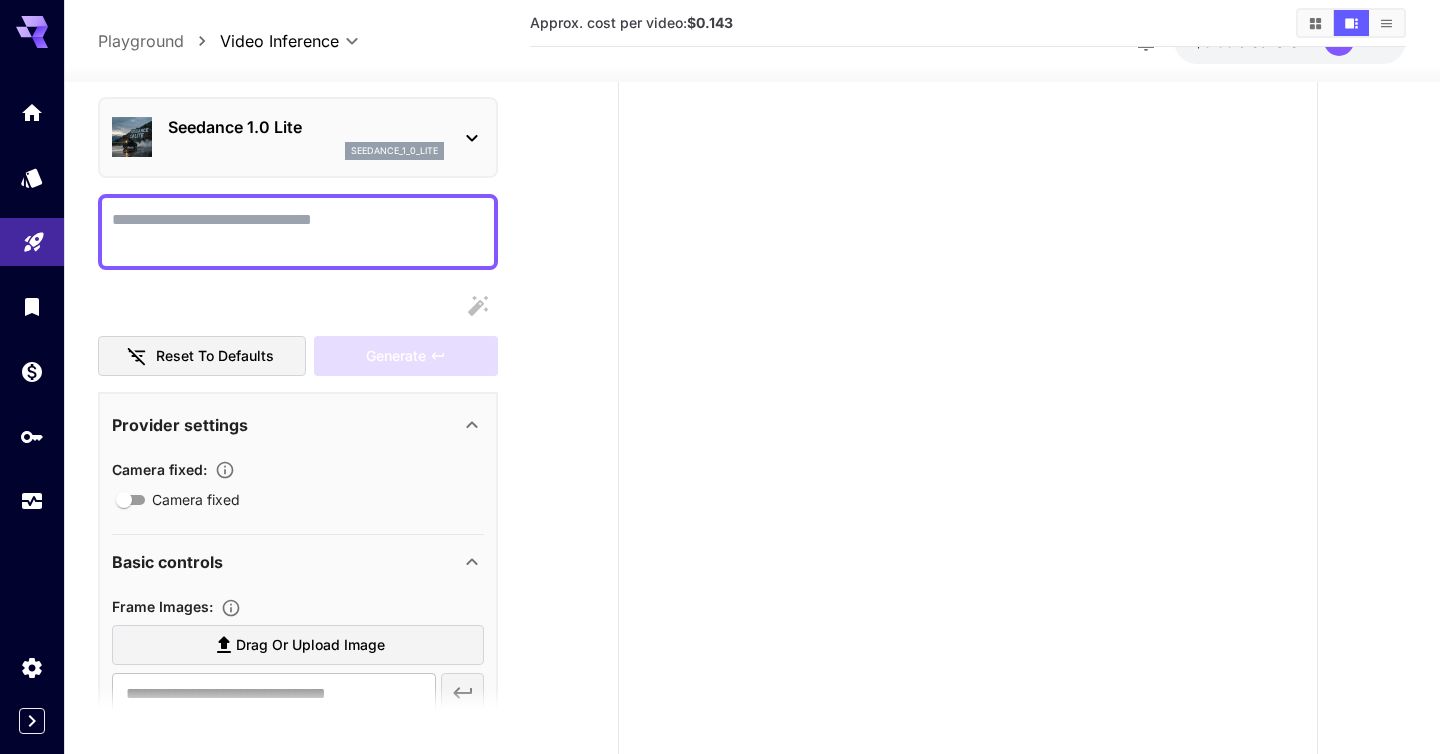 scroll, scrollTop: 0, scrollLeft: 0, axis: both 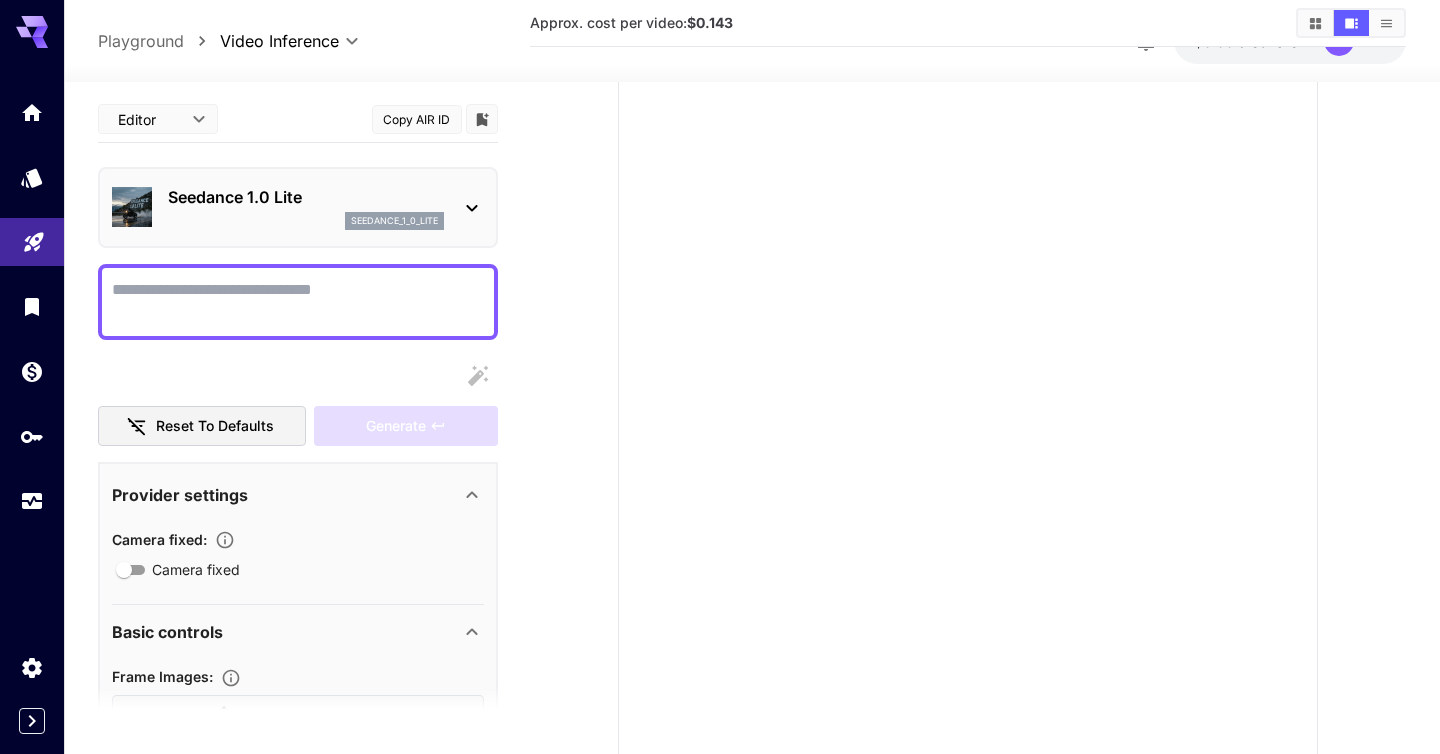 click on "Seedance 1.0 Lite seedance_1_0_lite" at bounding box center [298, 207] 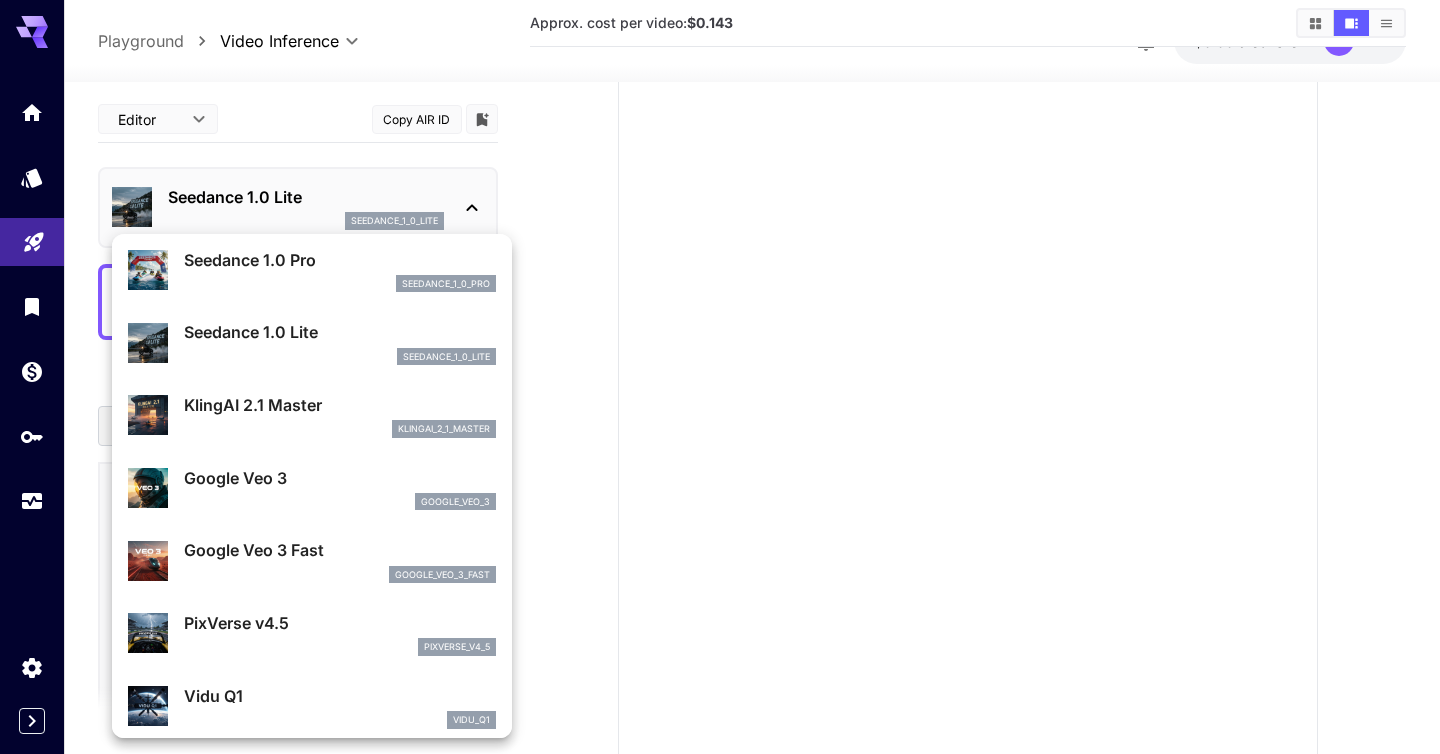 scroll, scrollTop: 0, scrollLeft: 0, axis: both 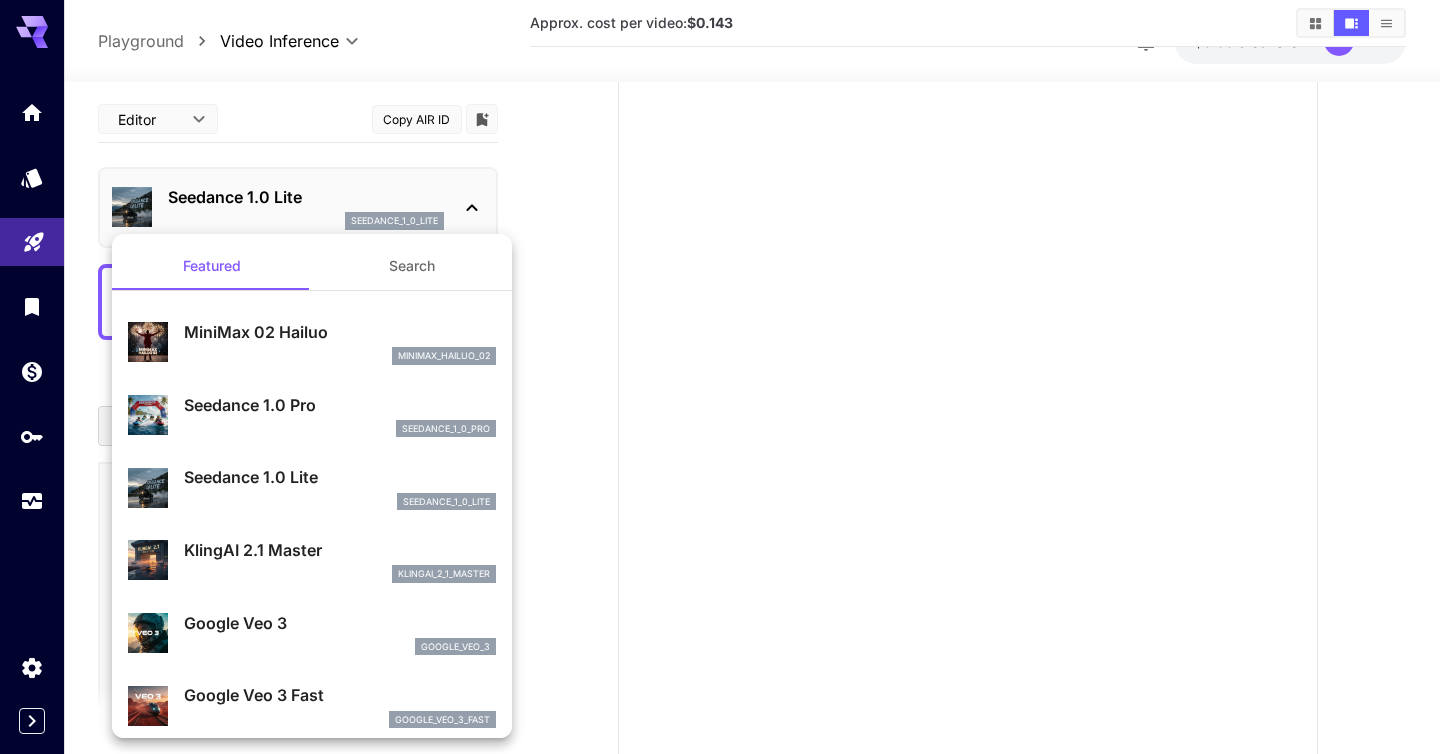 click at bounding box center [720, 377] 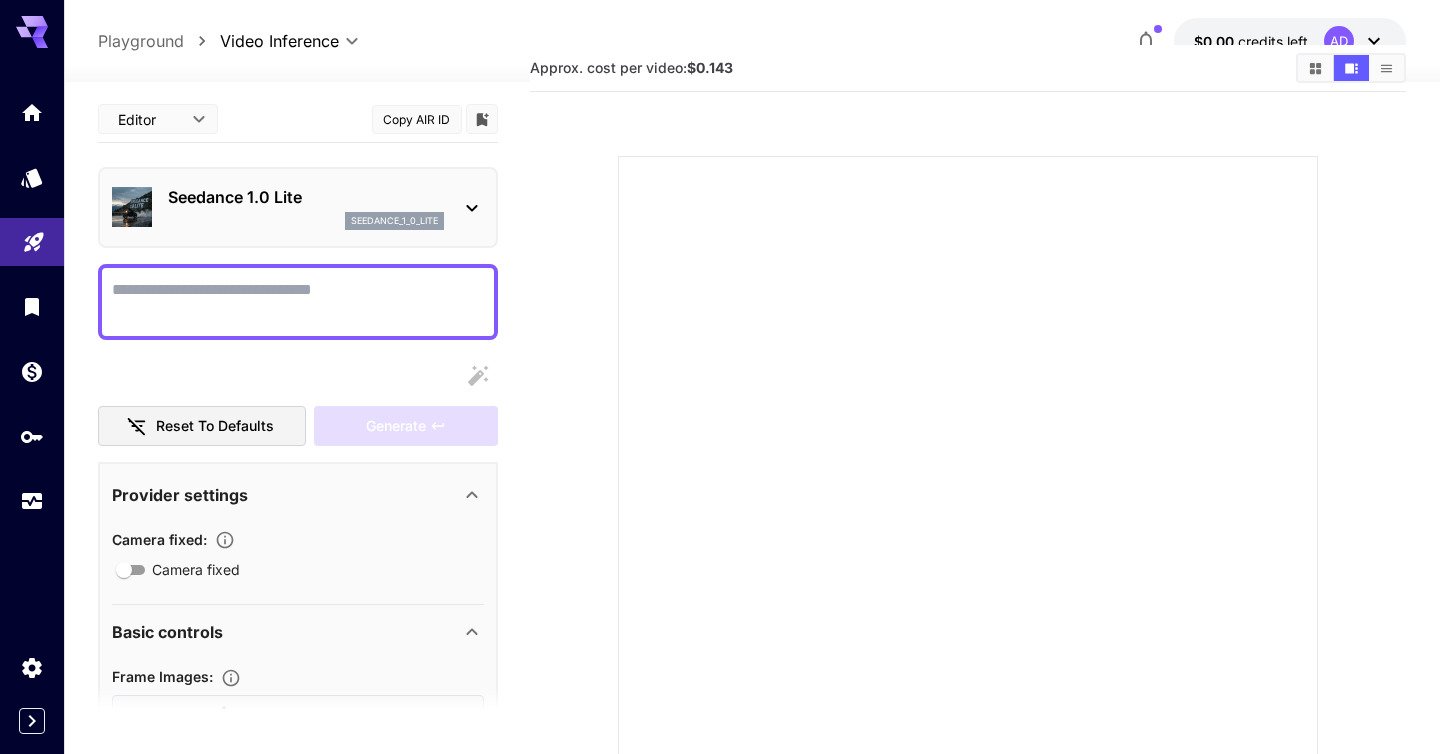 scroll, scrollTop: 0, scrollLeft: 0, axis: both 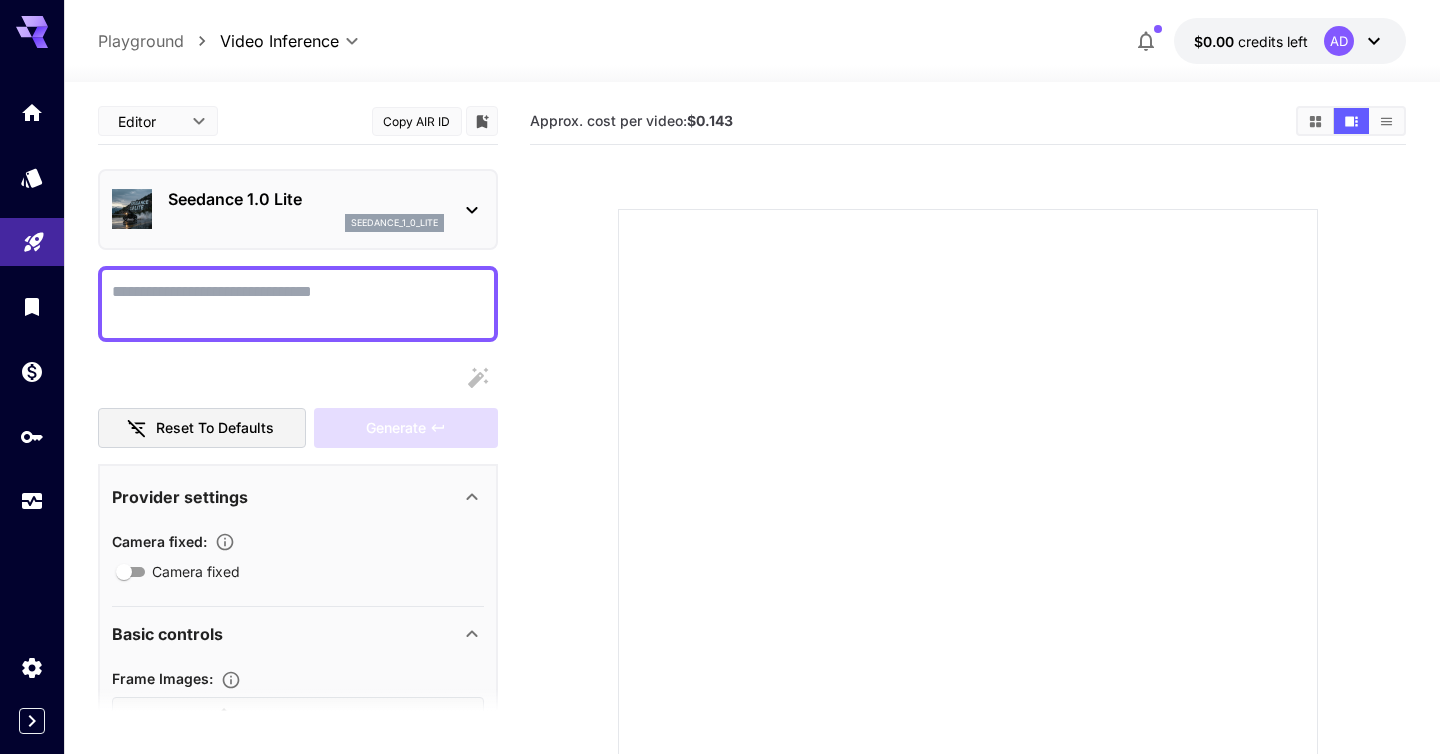 click on "**********" at bounding box center (751, 511) 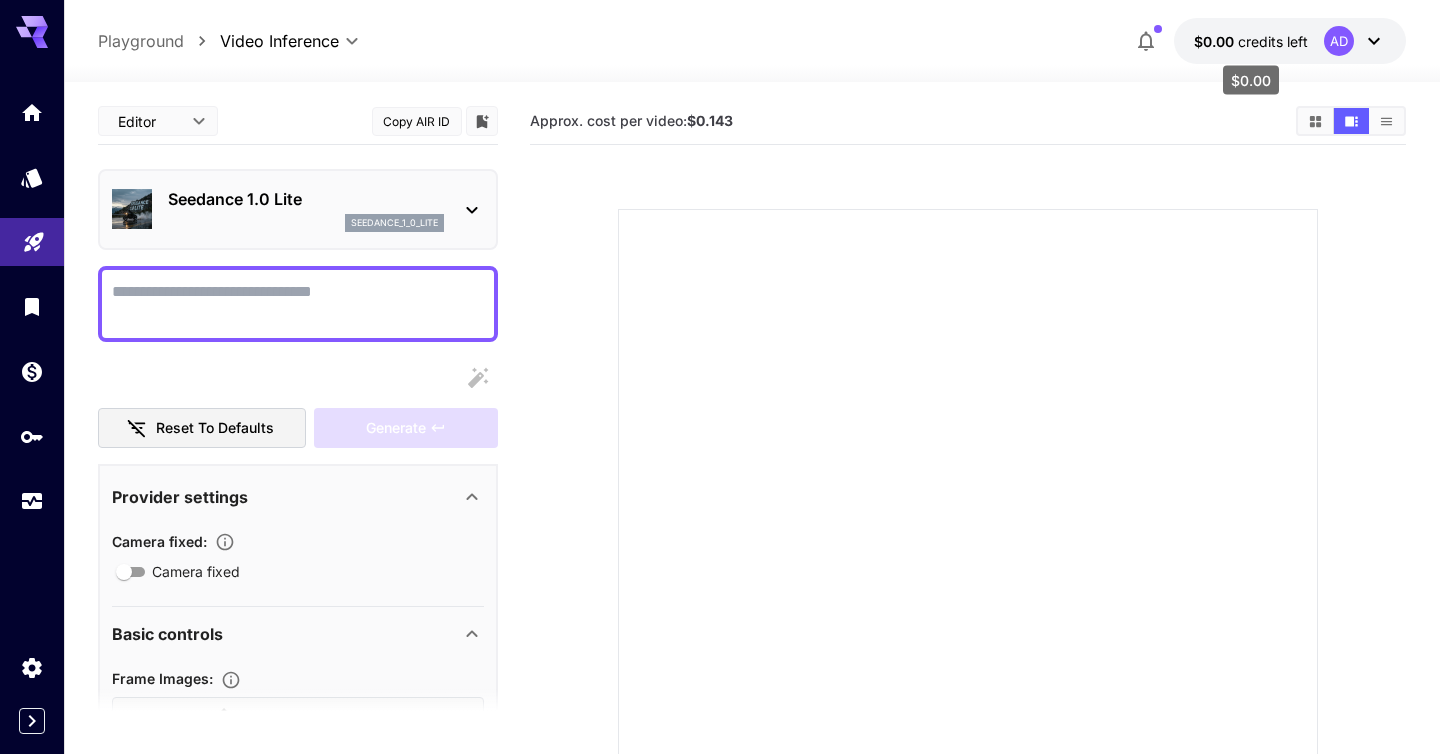 click on "credits left" at bounding box center [1273, 41] 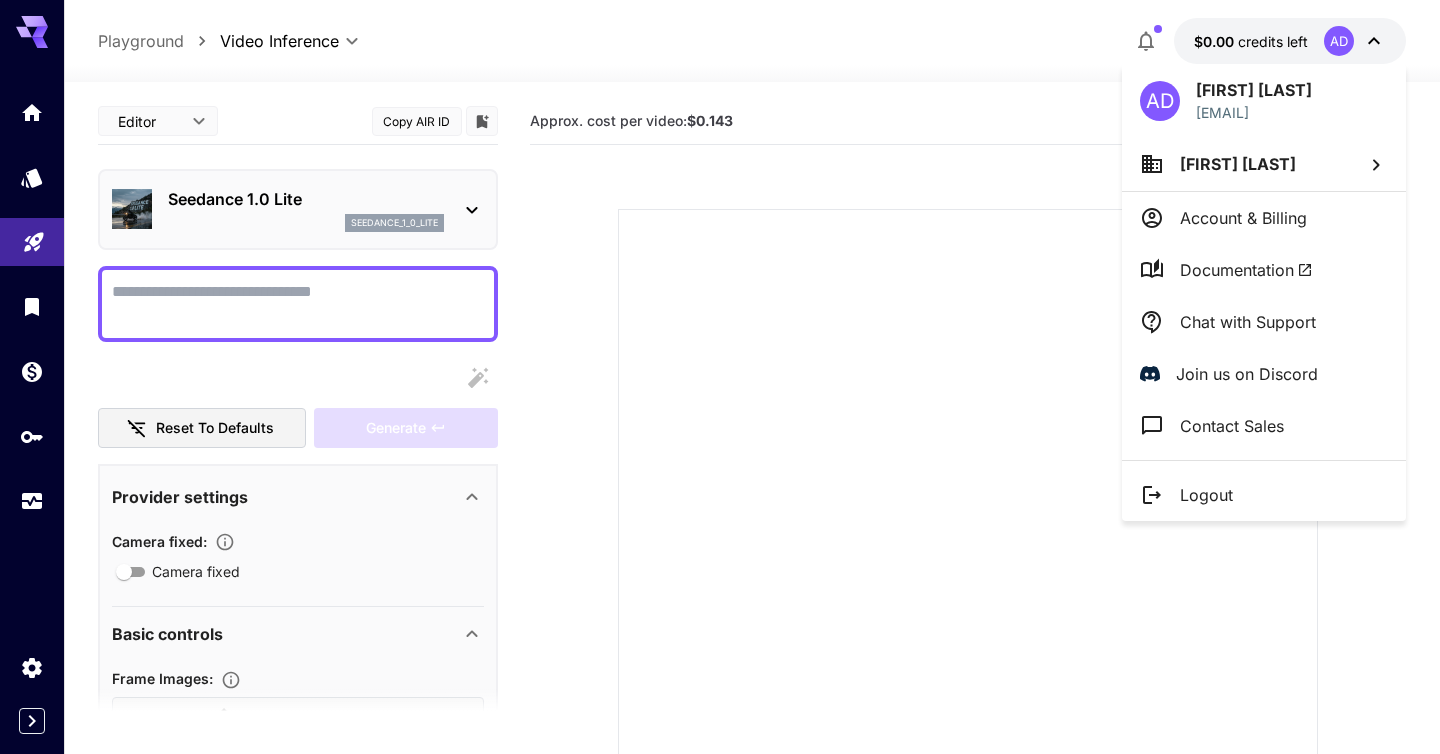 click on "Join us on Discord" at bounding box center (1247, 374) 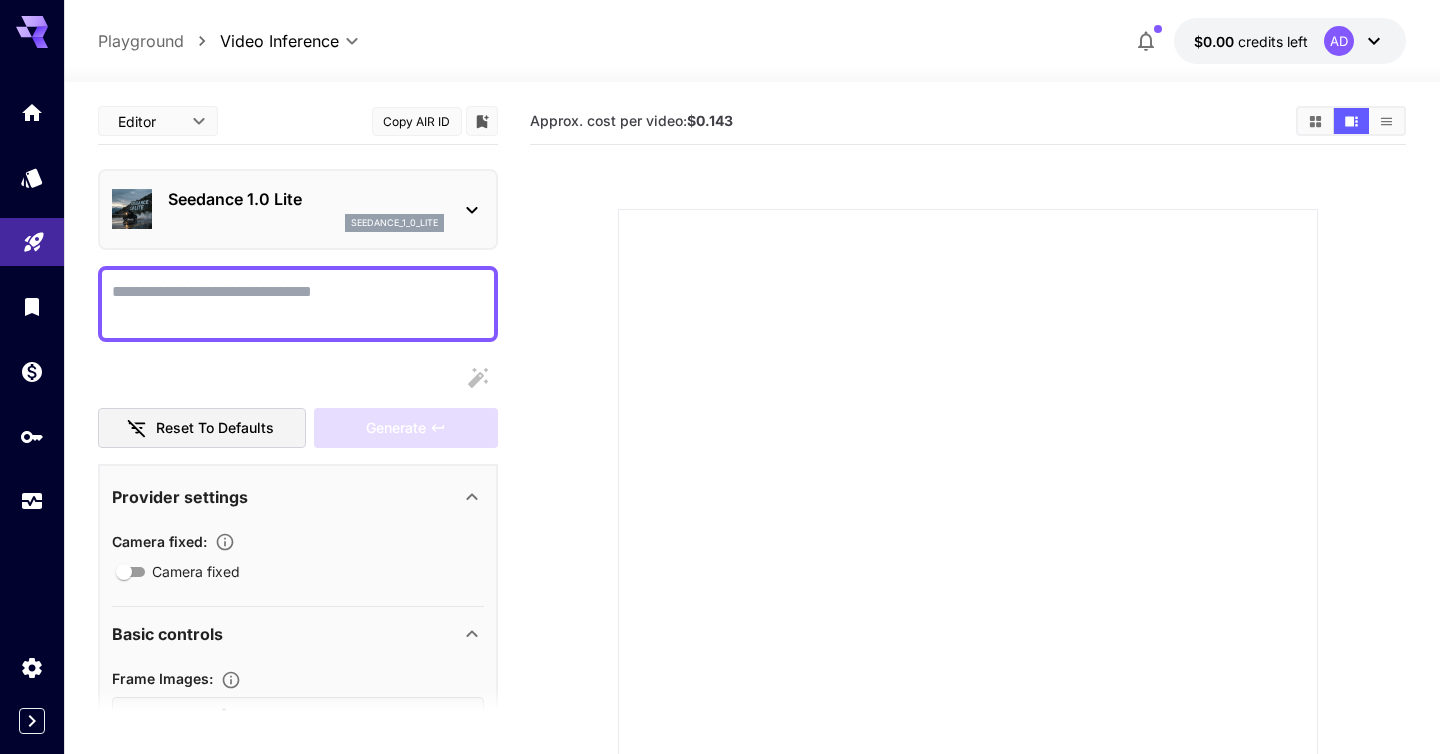 type 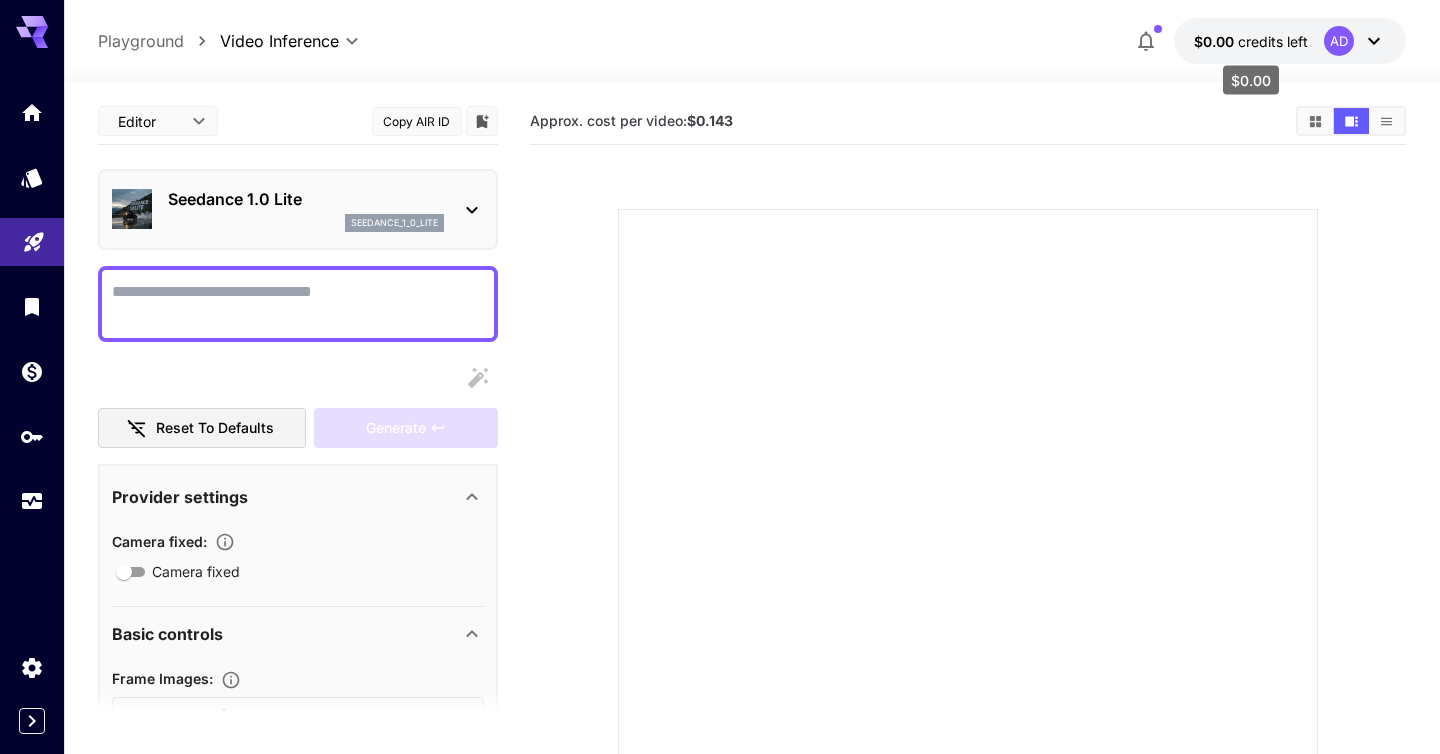 click on "credits left" at bounding box center (1273, 41) 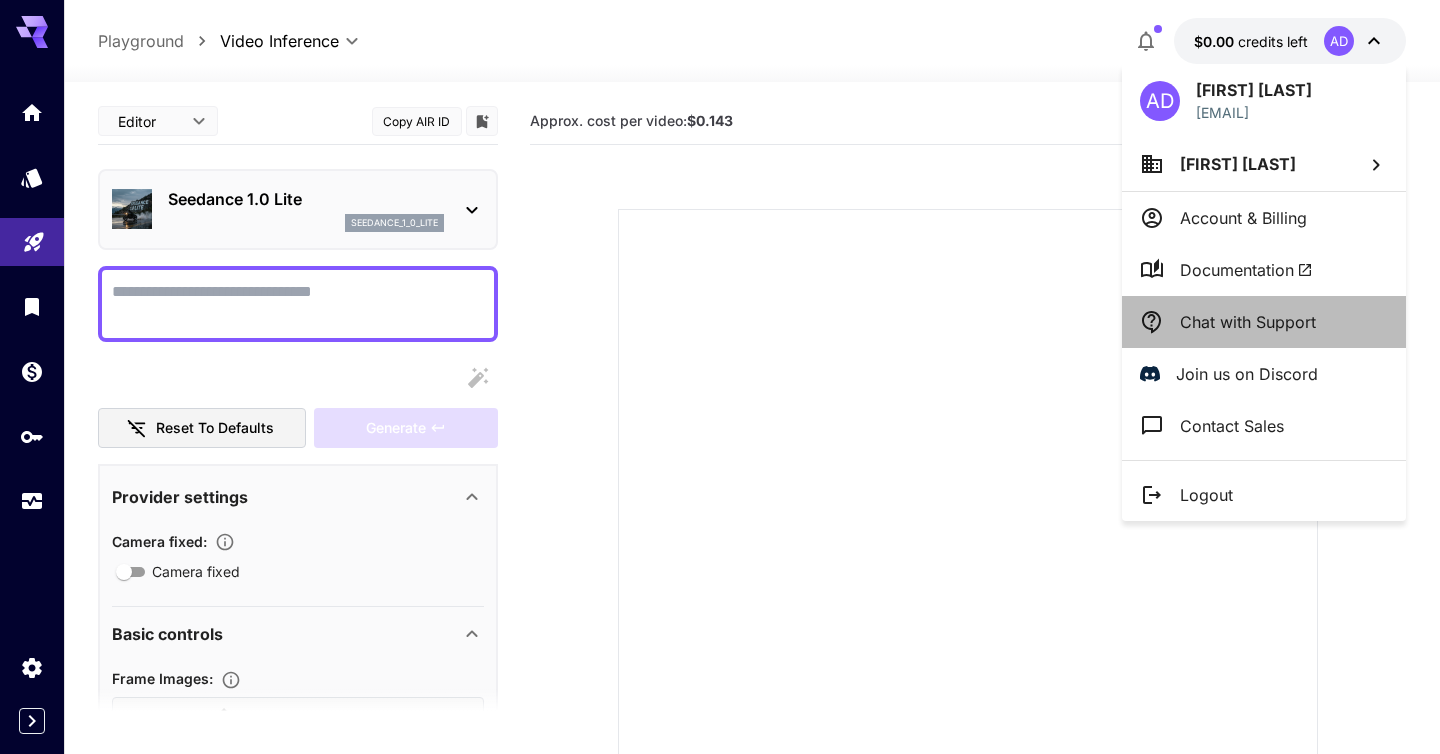 click on "Chat with Support" at bounding box center (1248, 322) 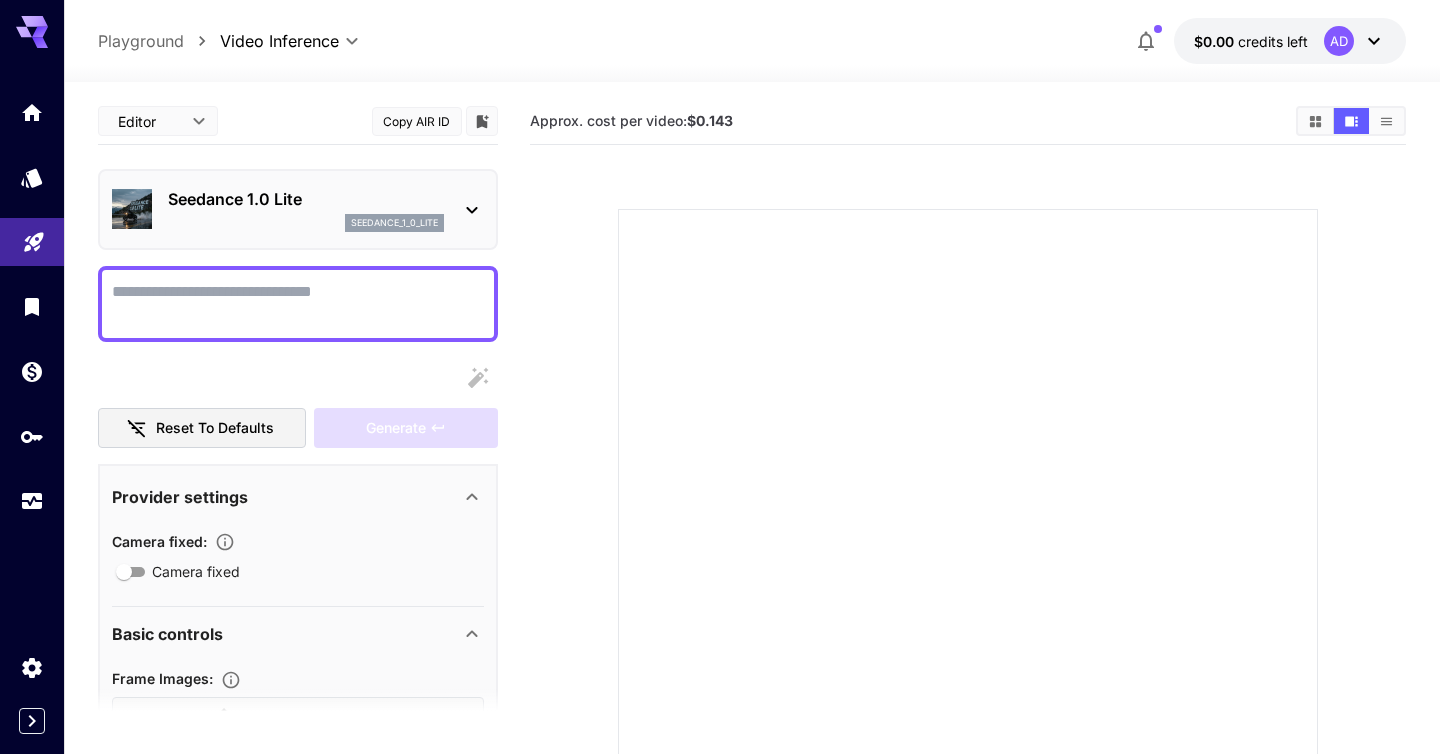 click at bounding box center [752, 70] 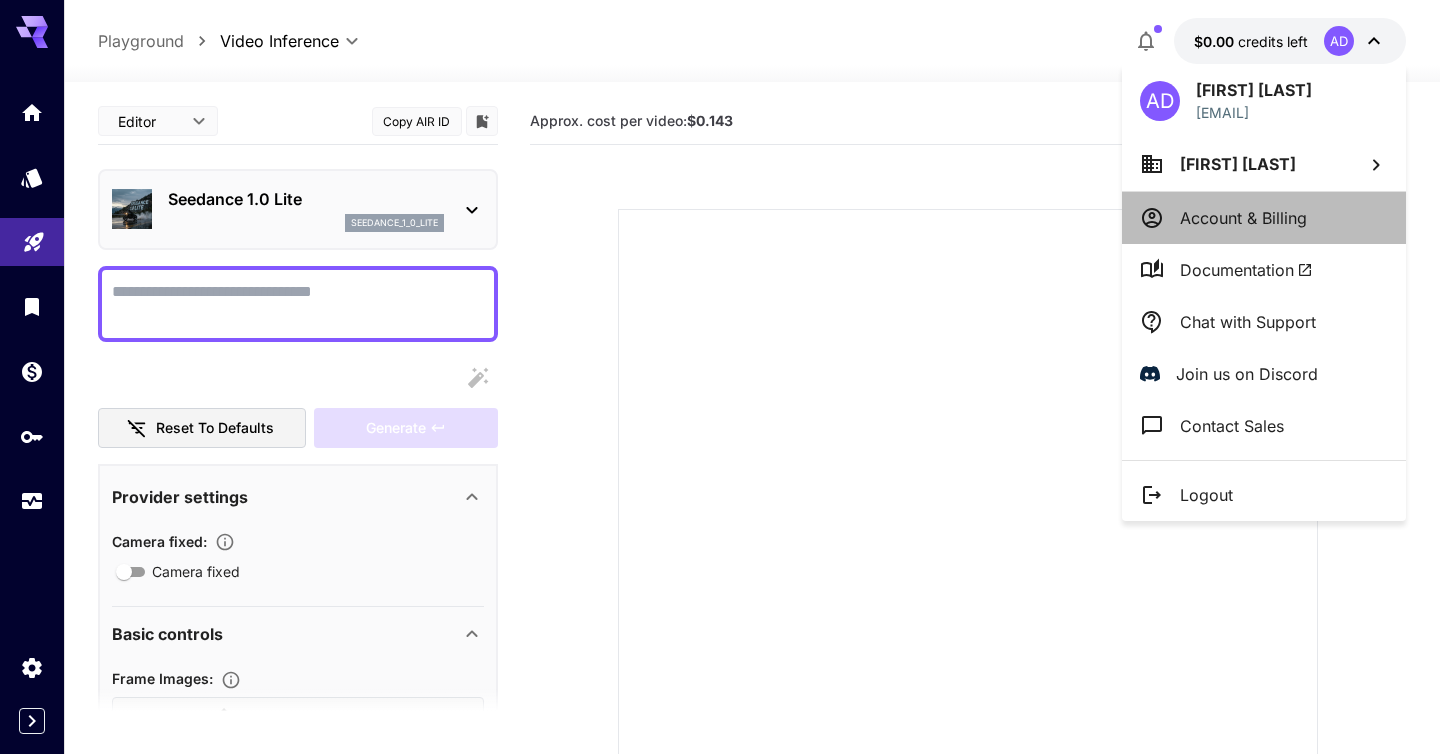 click on "Account & Billing" at bounding box center (1243, 218) 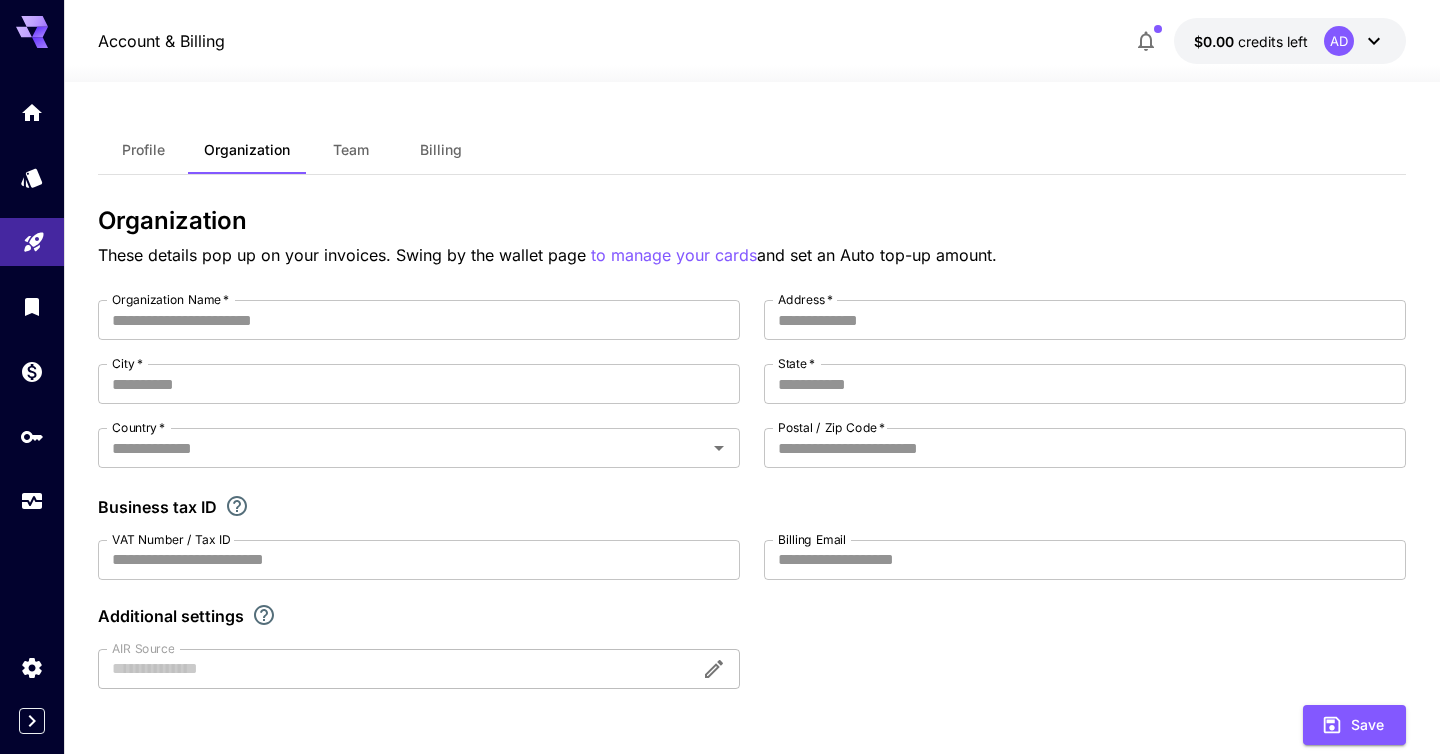type on "**********" 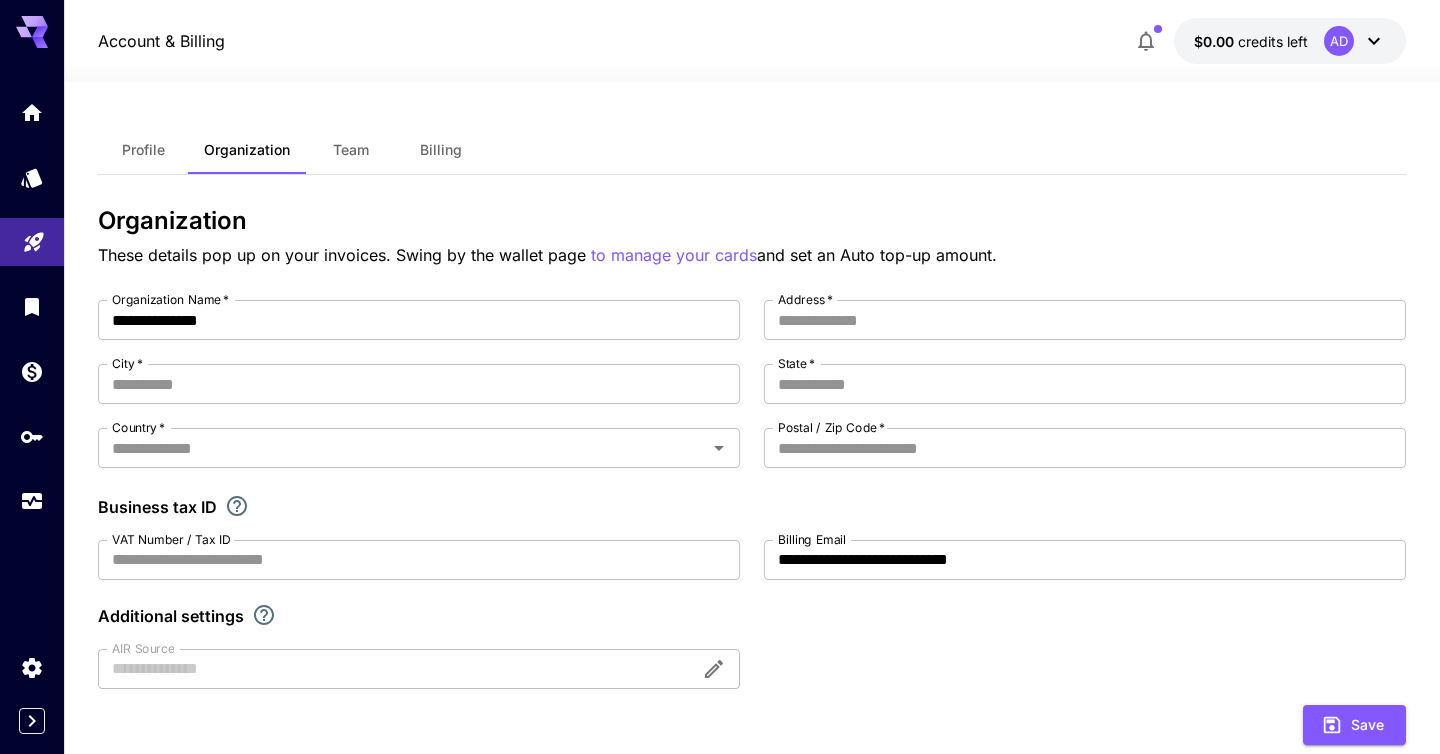 click on "$0.00    credits left  AD" at bounding box center (1290, 41) 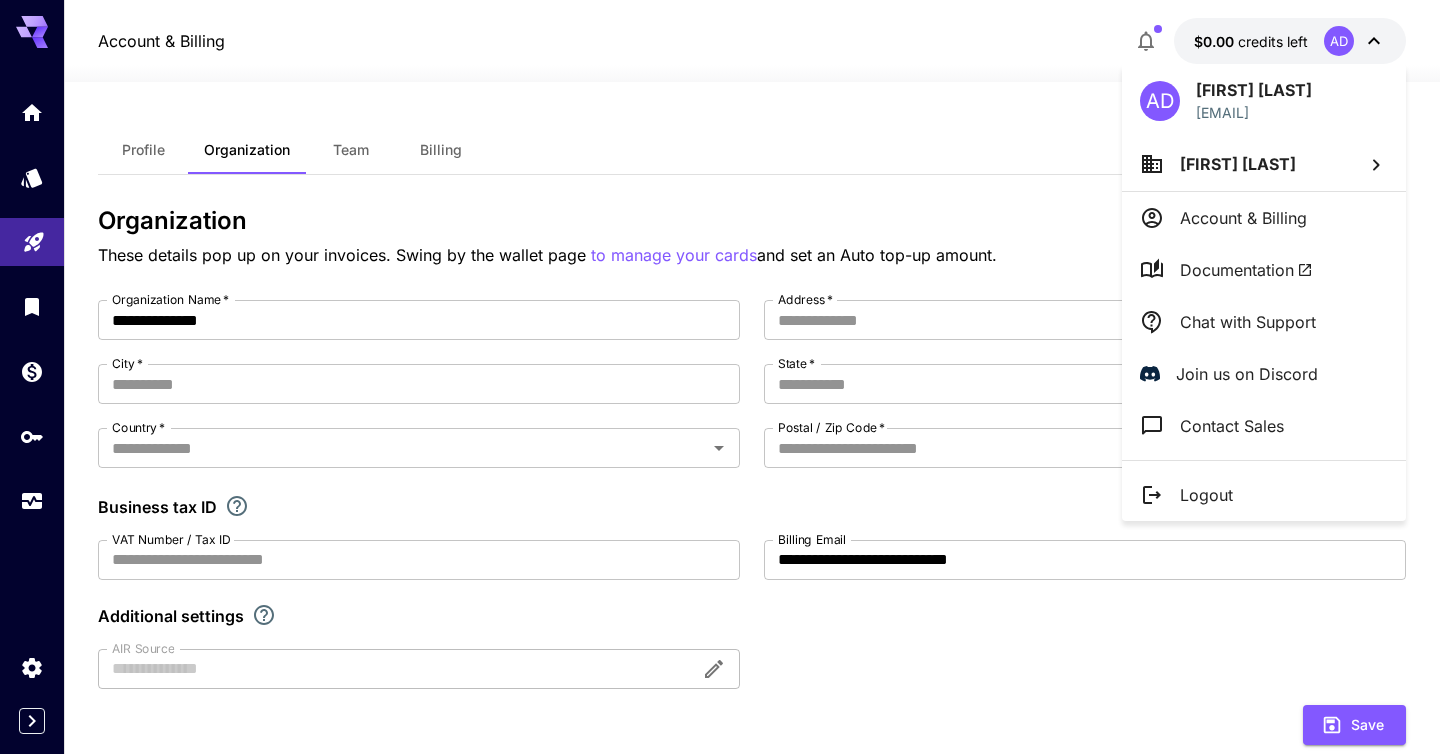 click at bounding box center [720, 377] 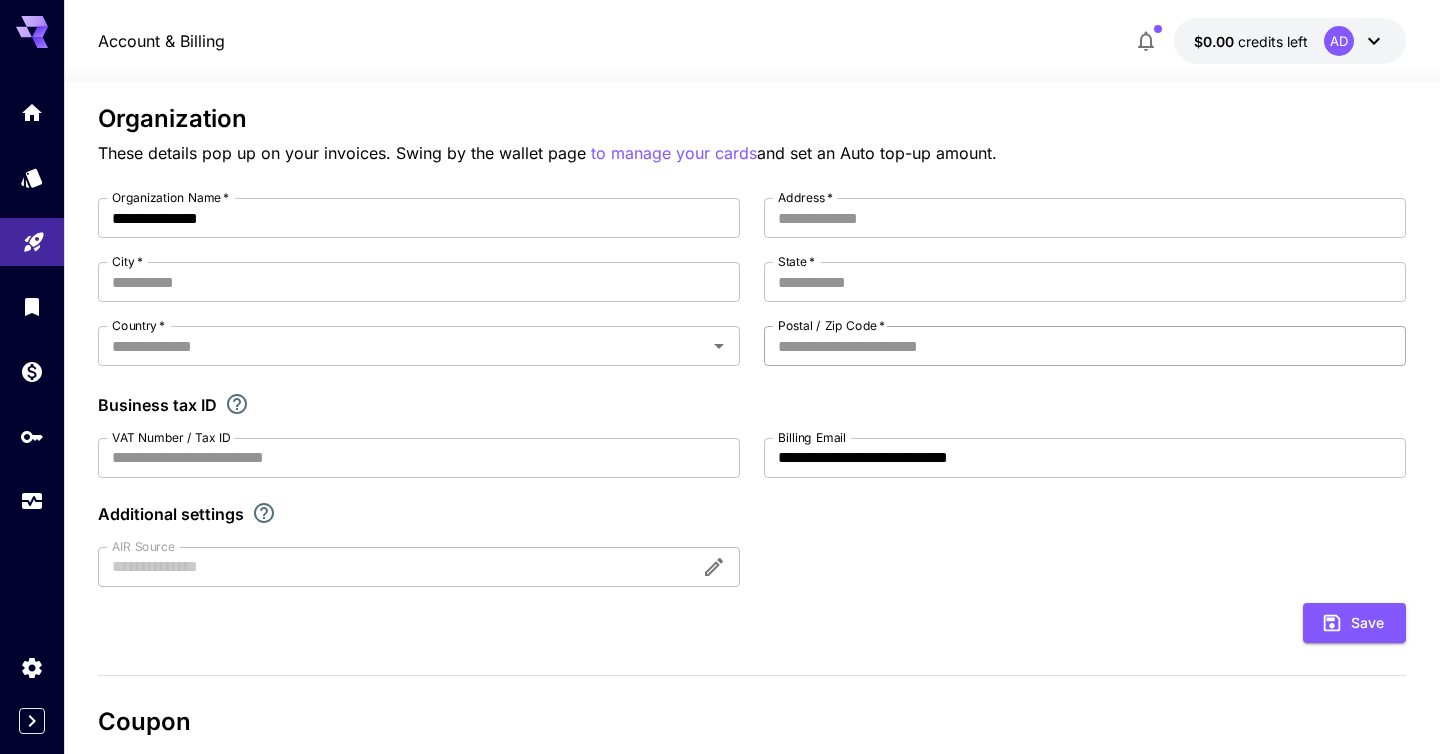 scroll, scrollTop: 0, scrollLeft: 0, axis: both 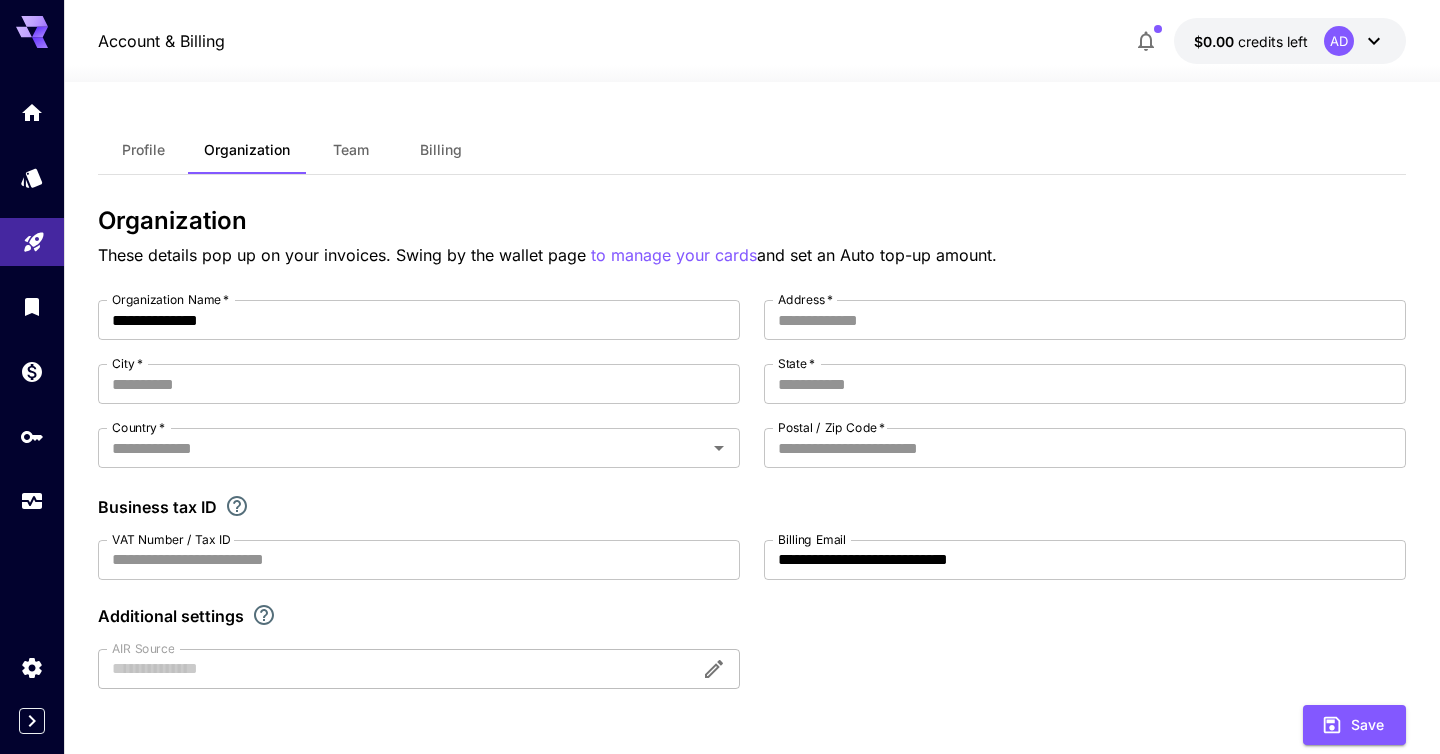 click on "AD" at bounding box center [1339, 41] 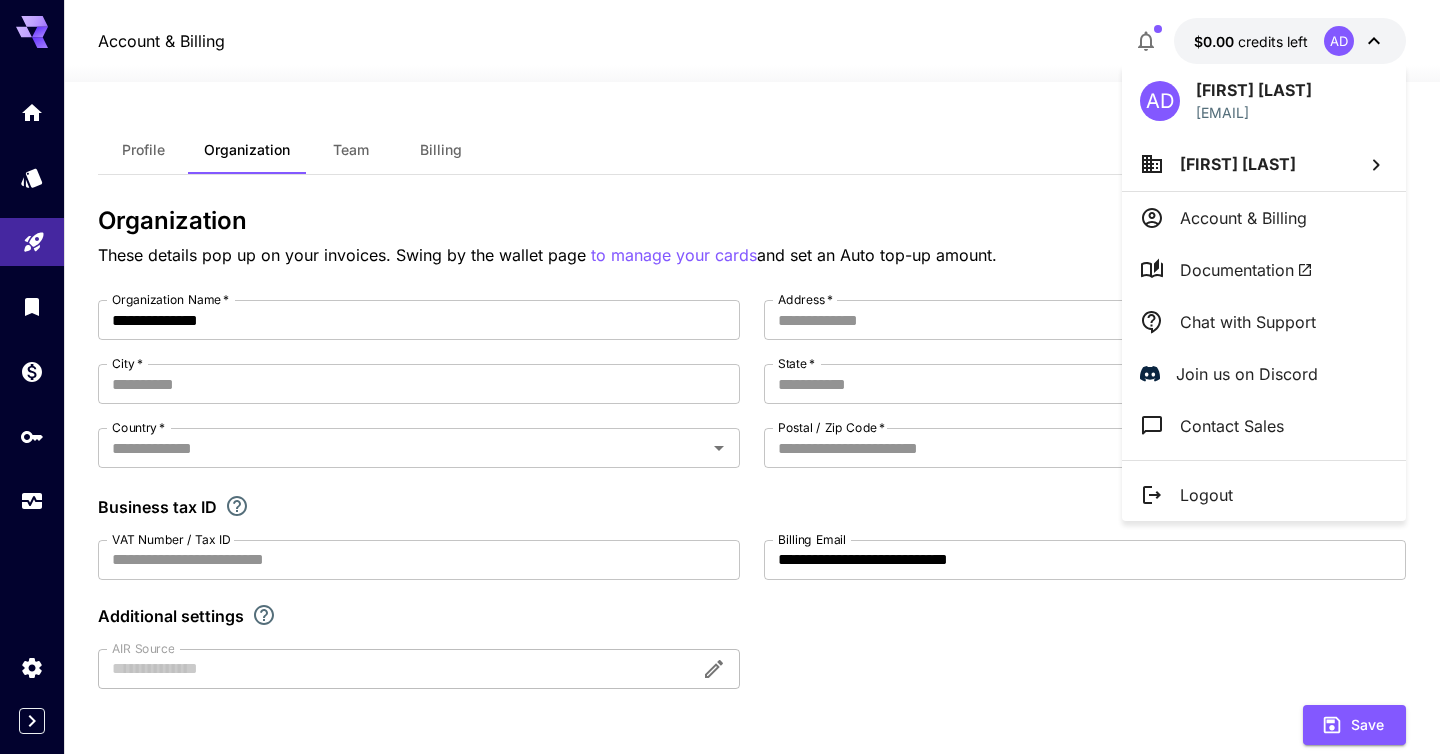 click on "Chat with Support" at bounding box center [1248, 322] 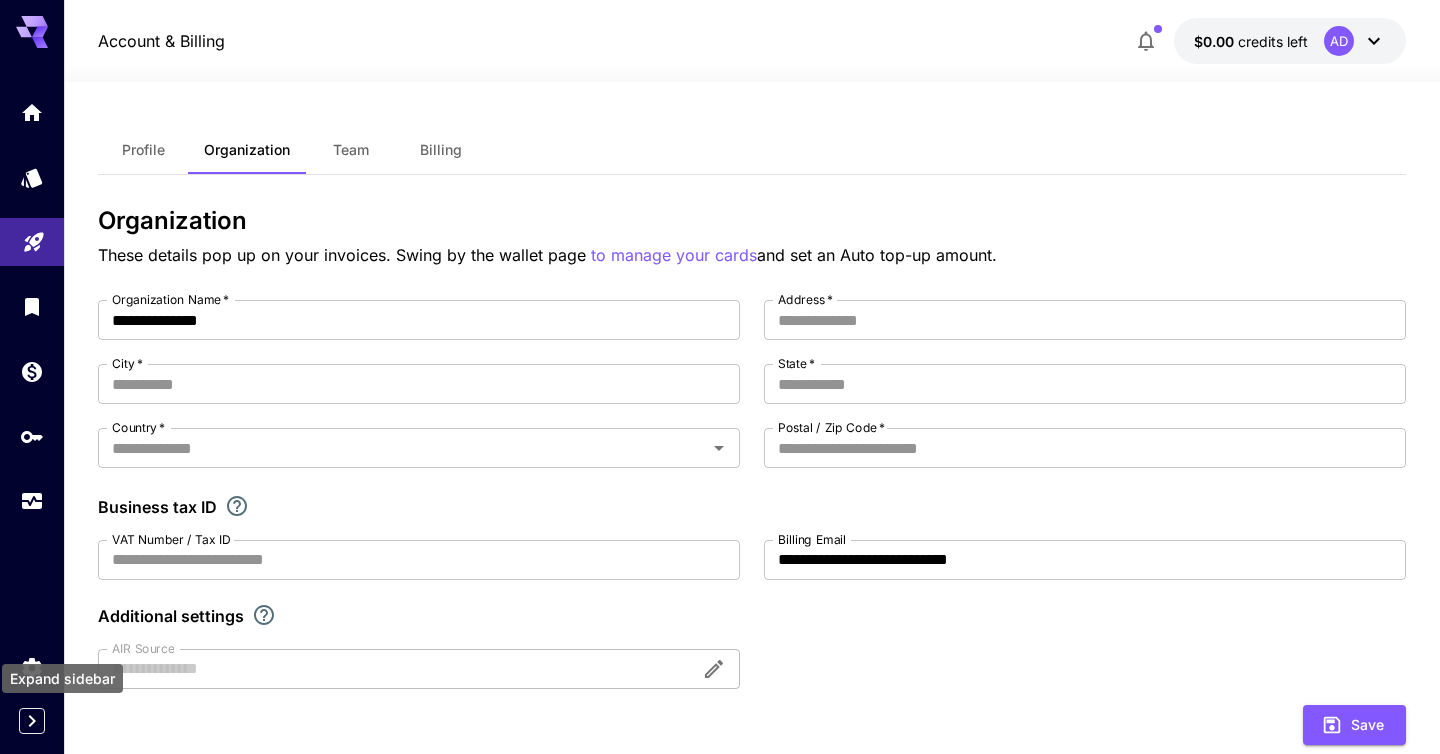 click 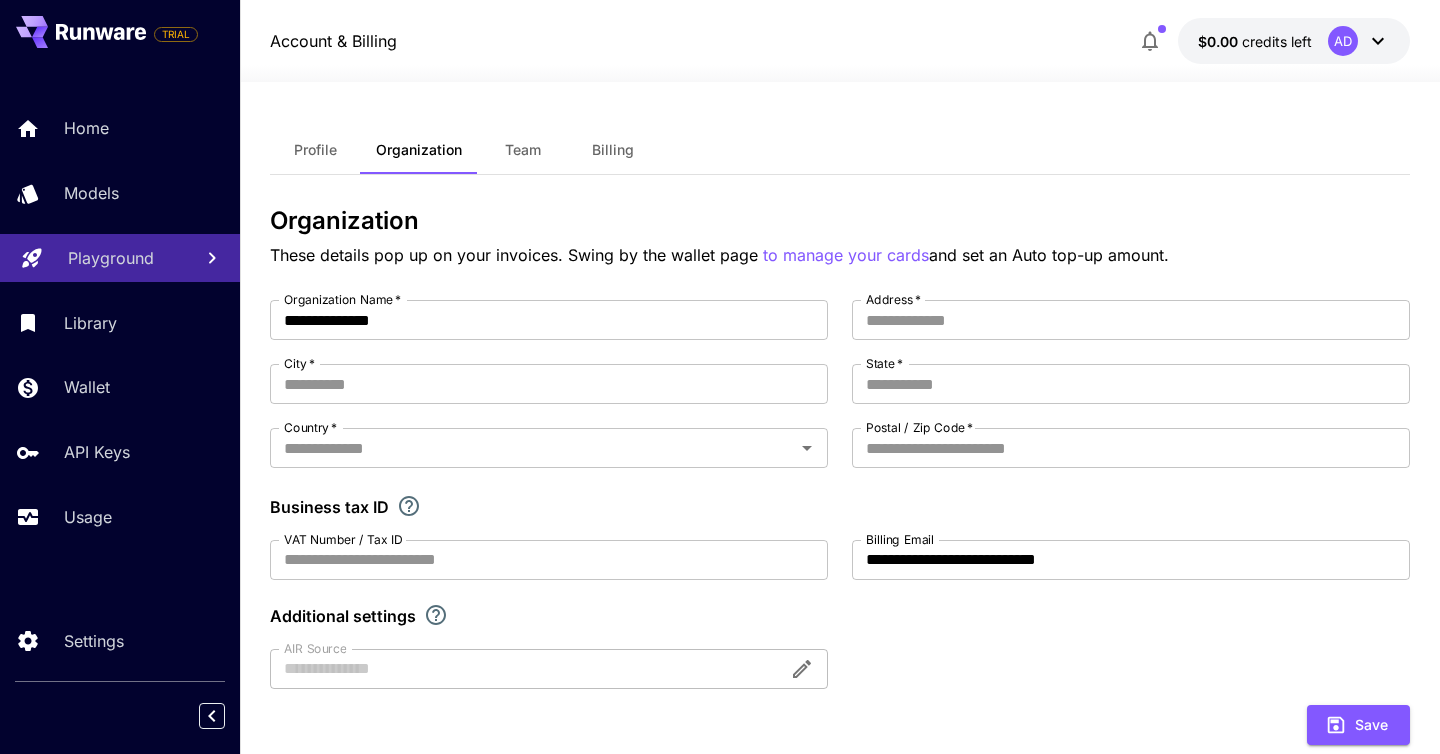 type 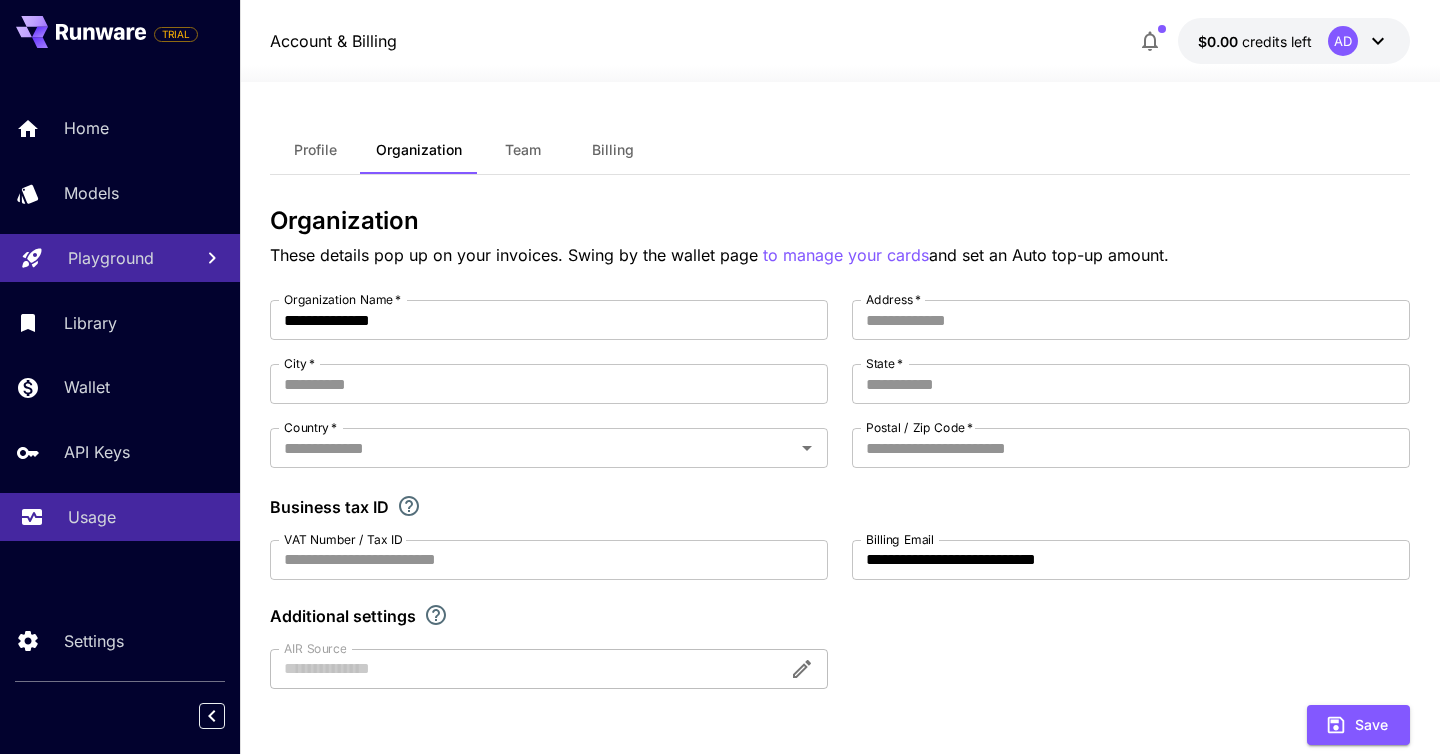 click on "Usage" at bounding box center (146, 517) 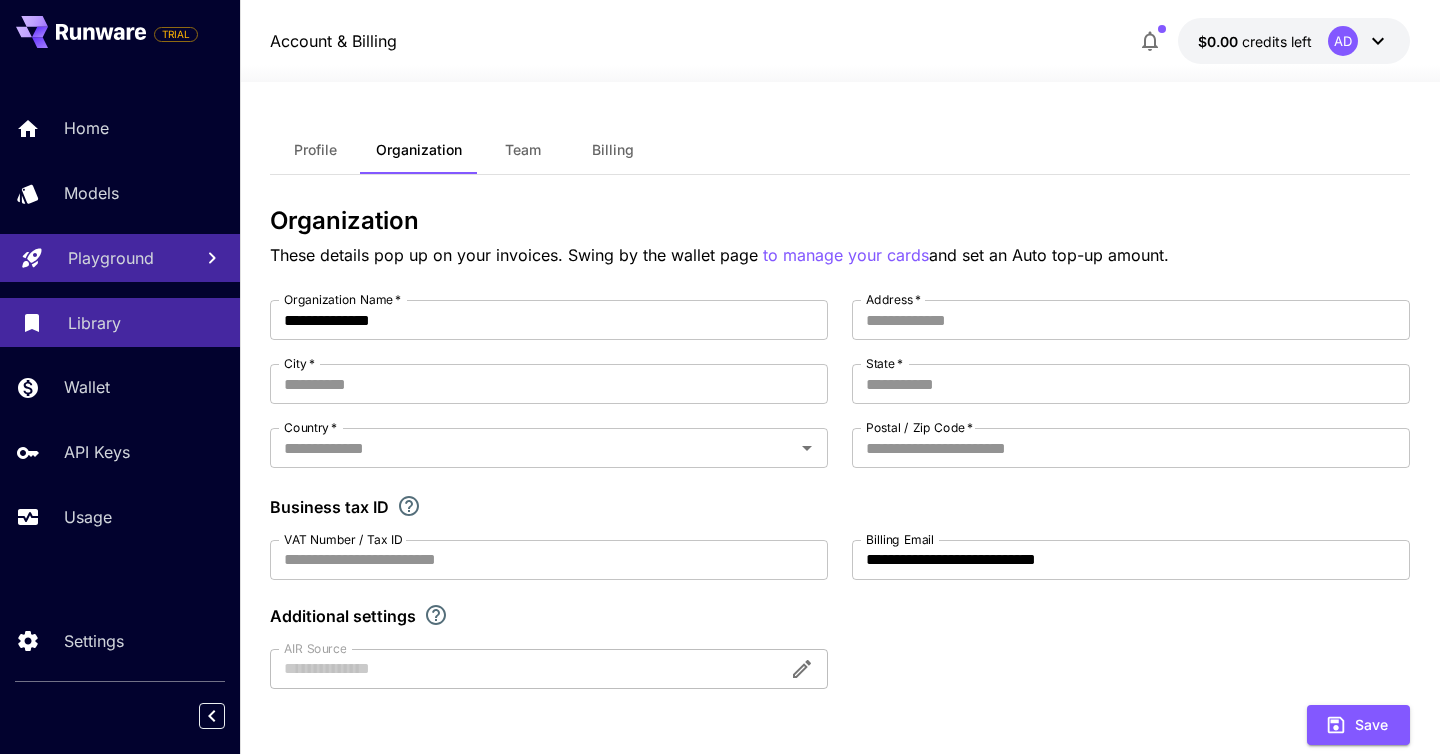 click on "Library" at bounding box center (146, 323) 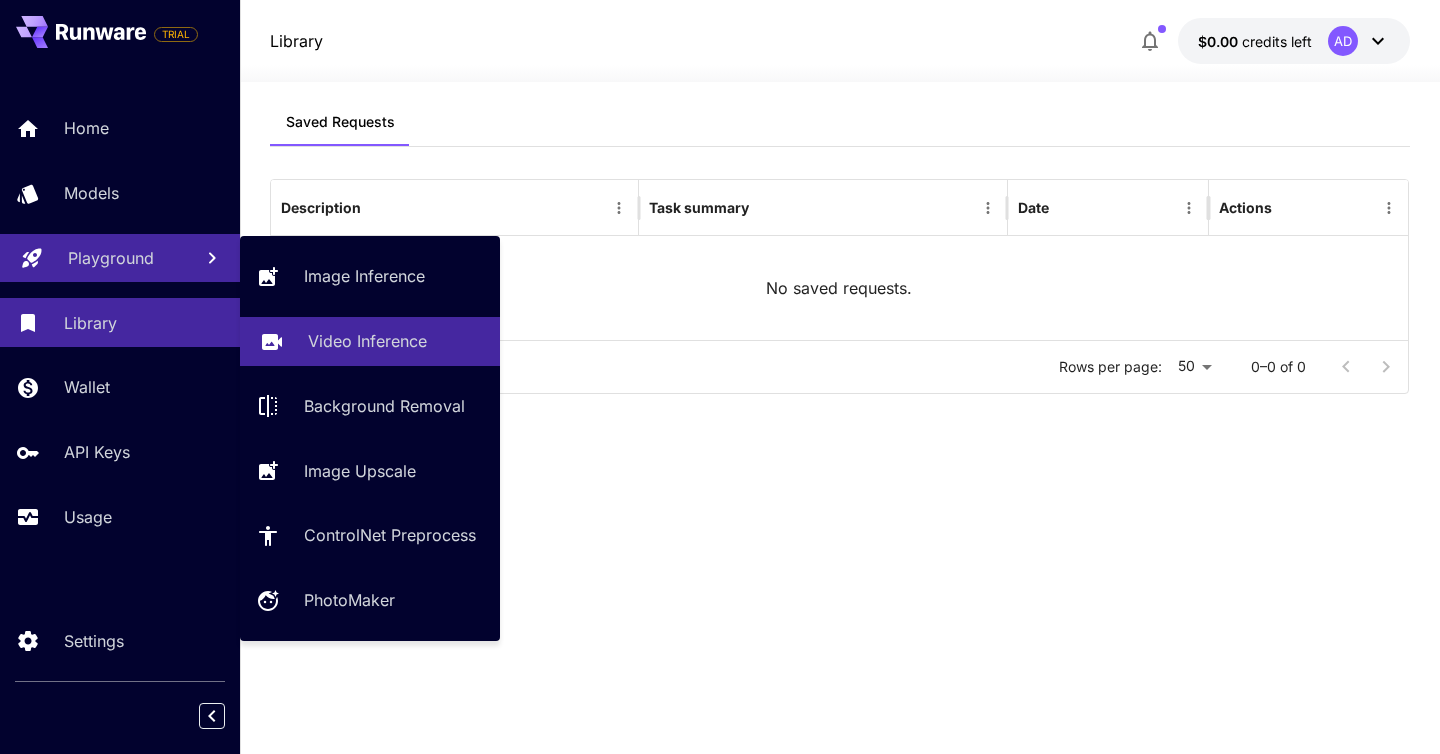 click on "Video Inference" at bounding box center [367, 341] 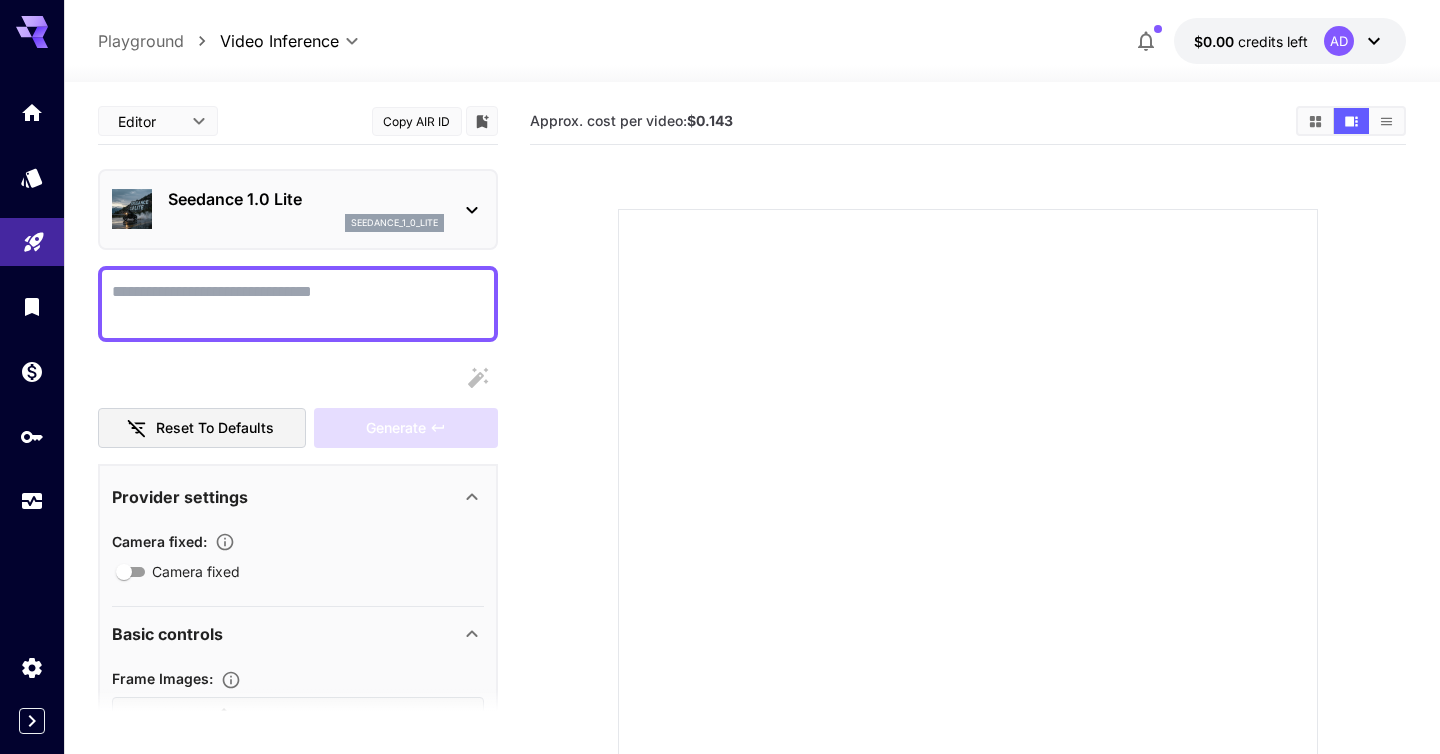 click on "Seedance 1.0 Lite seedance_1_0_lite" at bounding box center [298, 209] 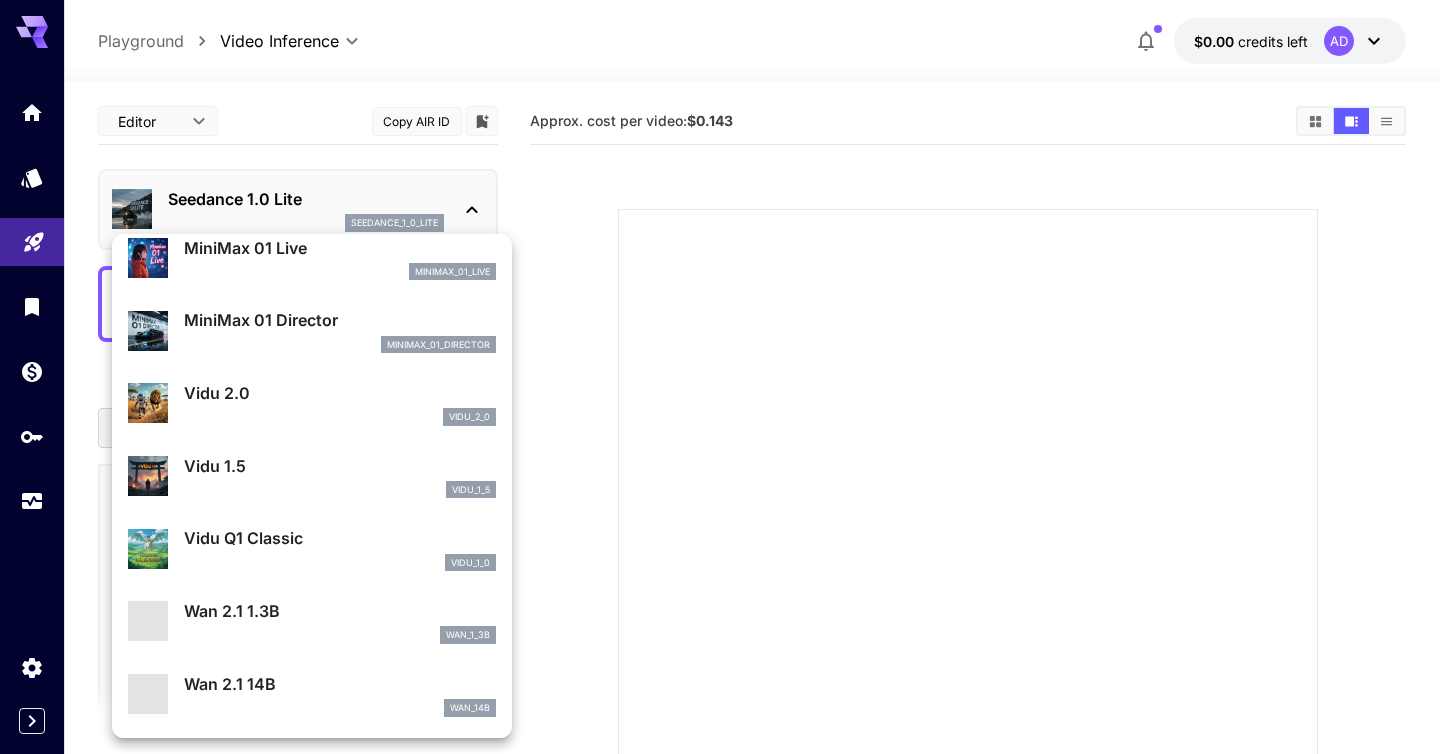 scroll, scrollTop: 1545, scrollLeft: 0, axis: vertical 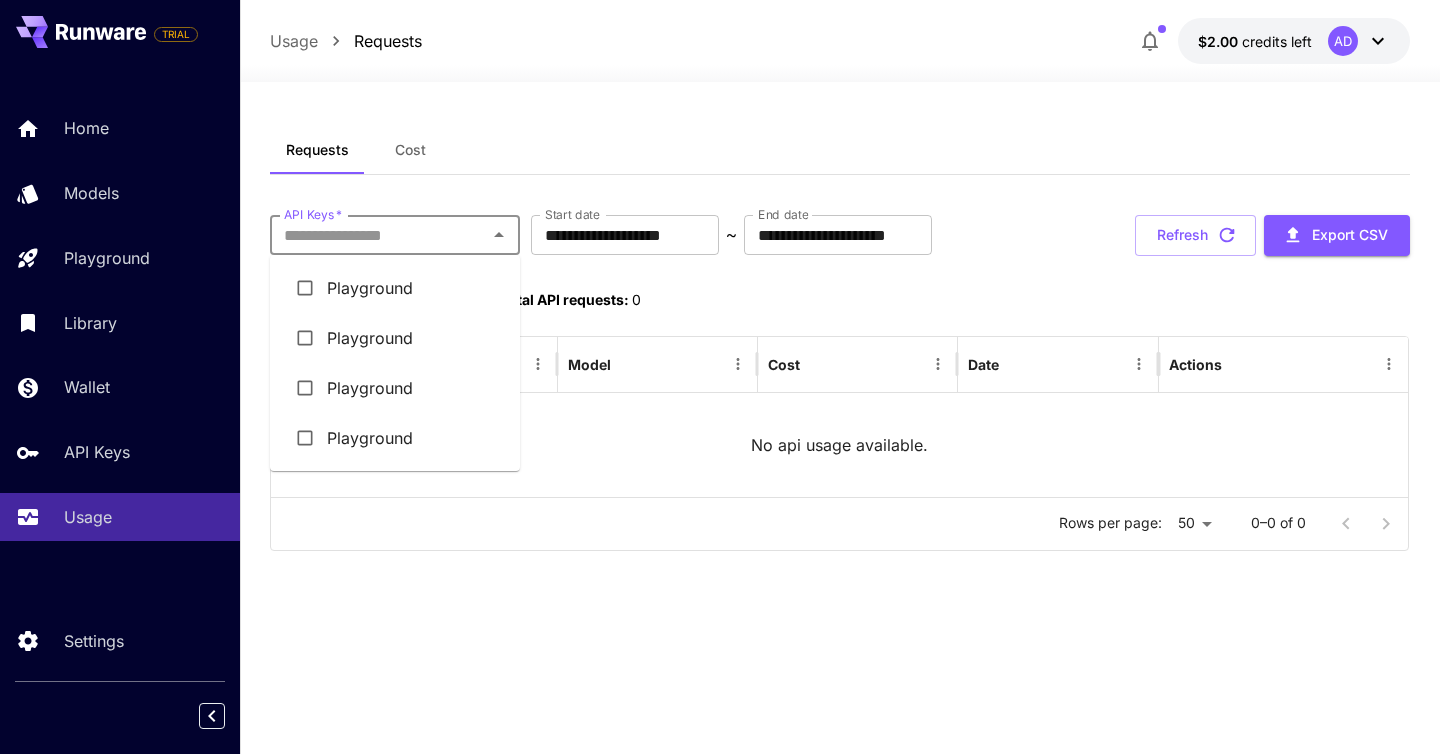 click on "API Keys   *" at bounding box center [378, 235] 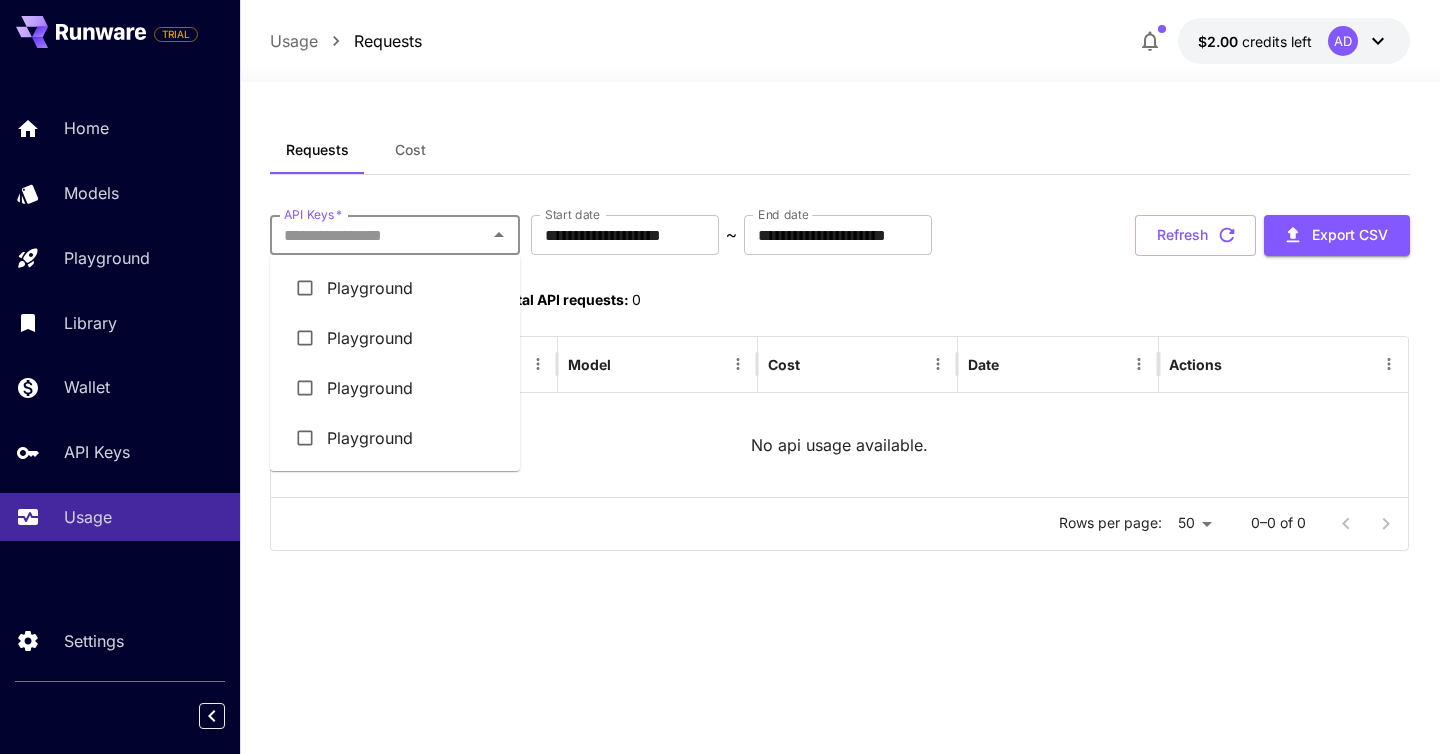 click on "Playground" at bounding box center [395, 288] 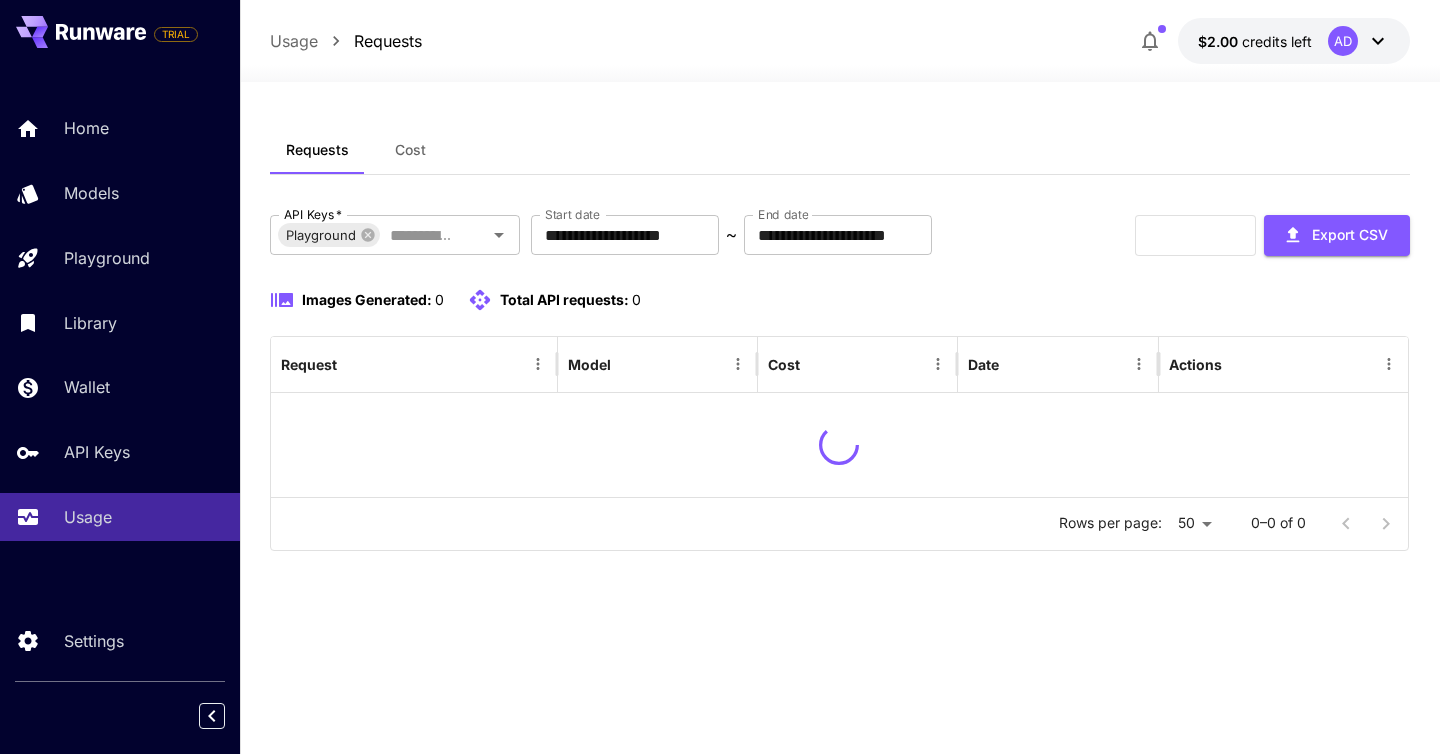 click on "Total API requests: 0" at bounding box center [570, 299] 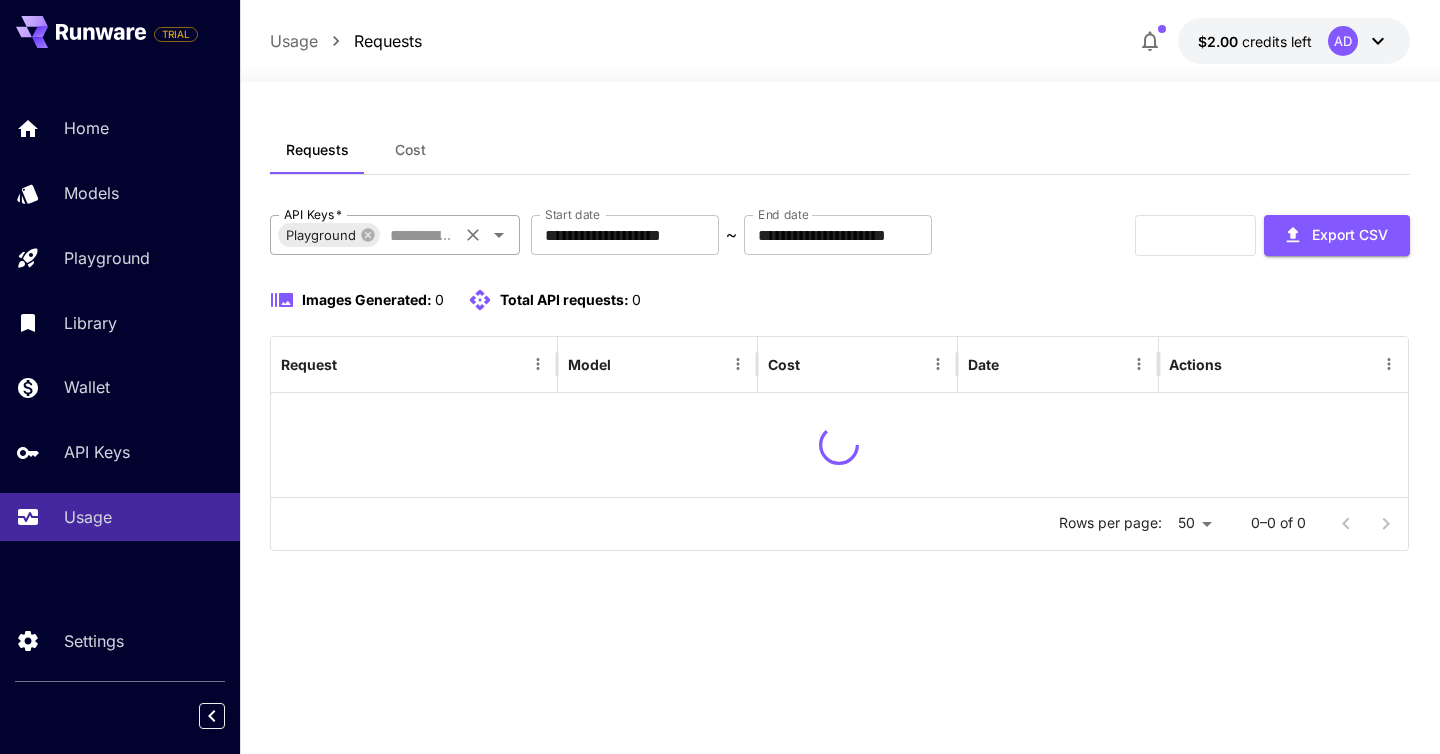 click on "Playground API Keys   *" at bounding box center (395, 235) 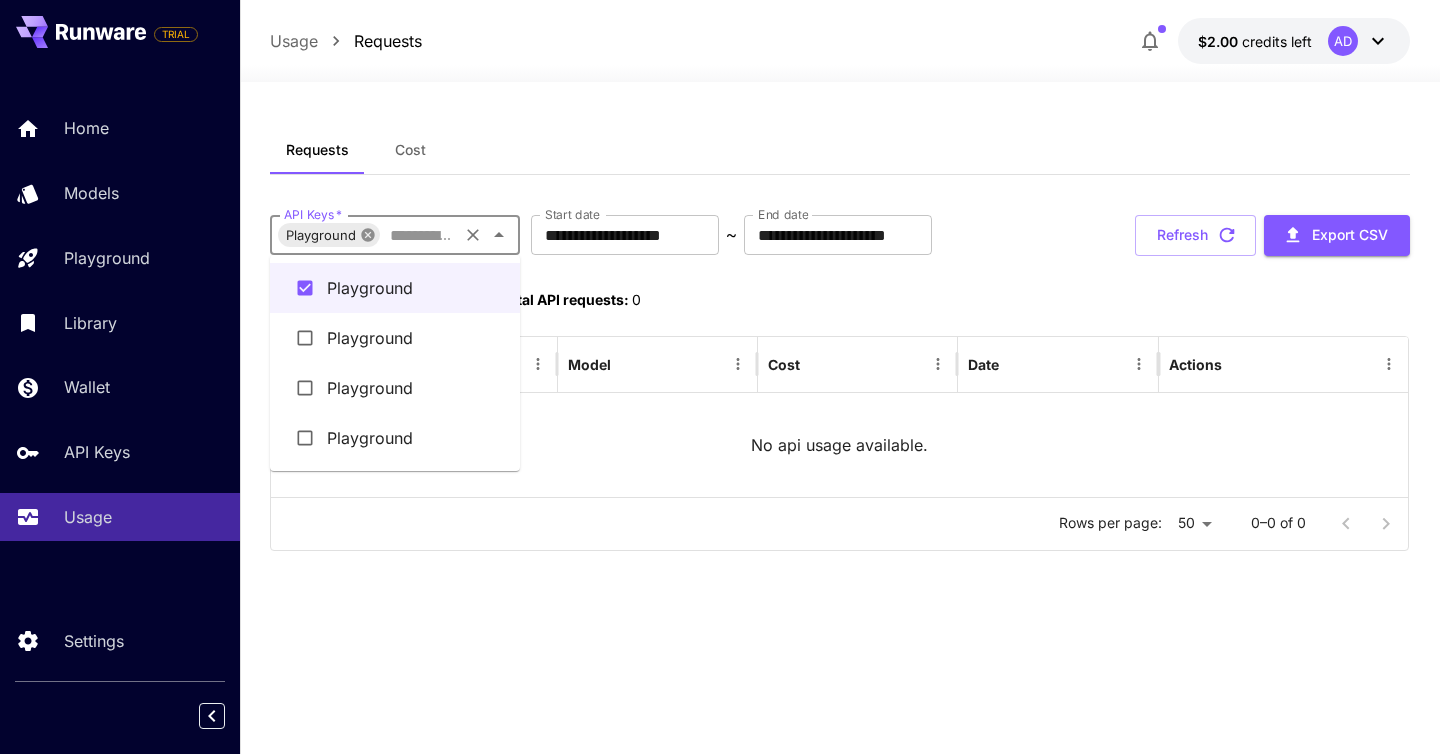 click 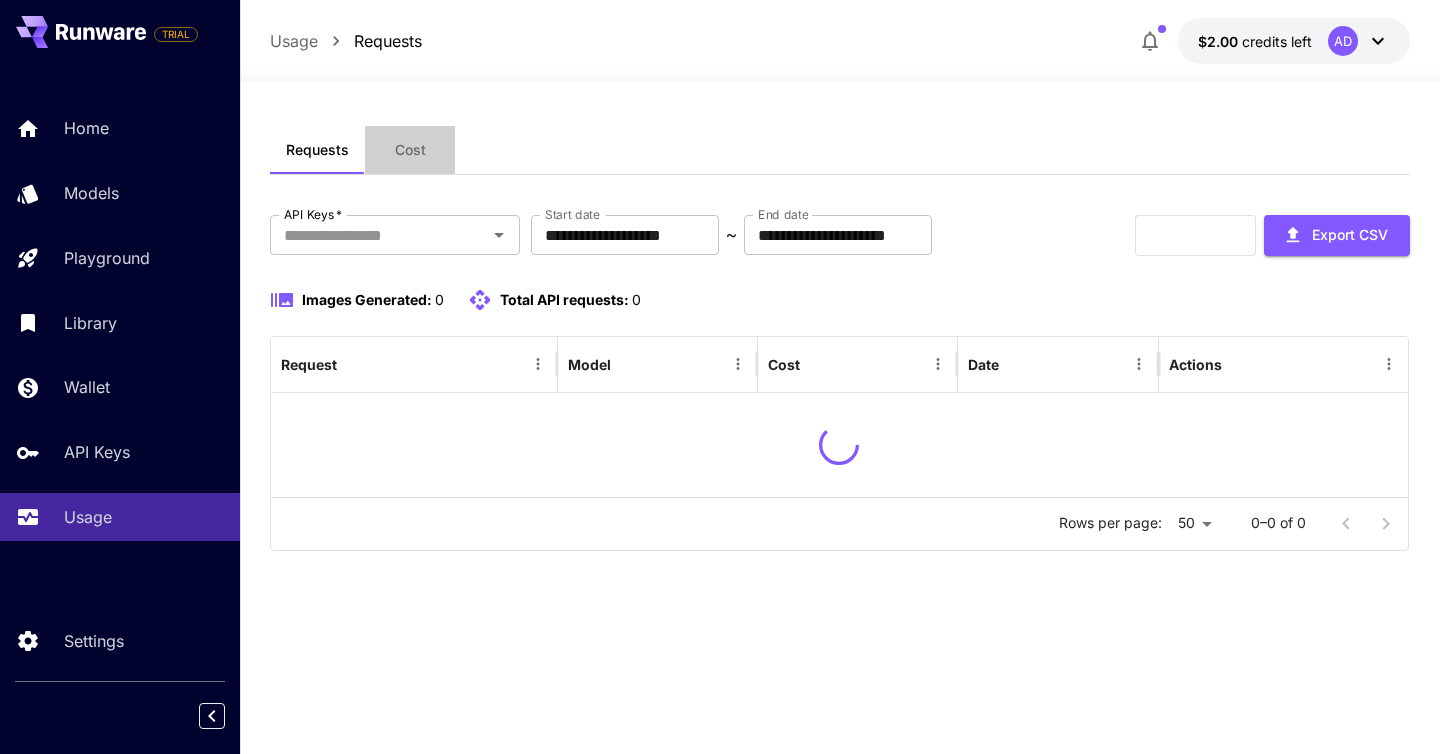 click on "Cost" at bounding box center (410, 150) 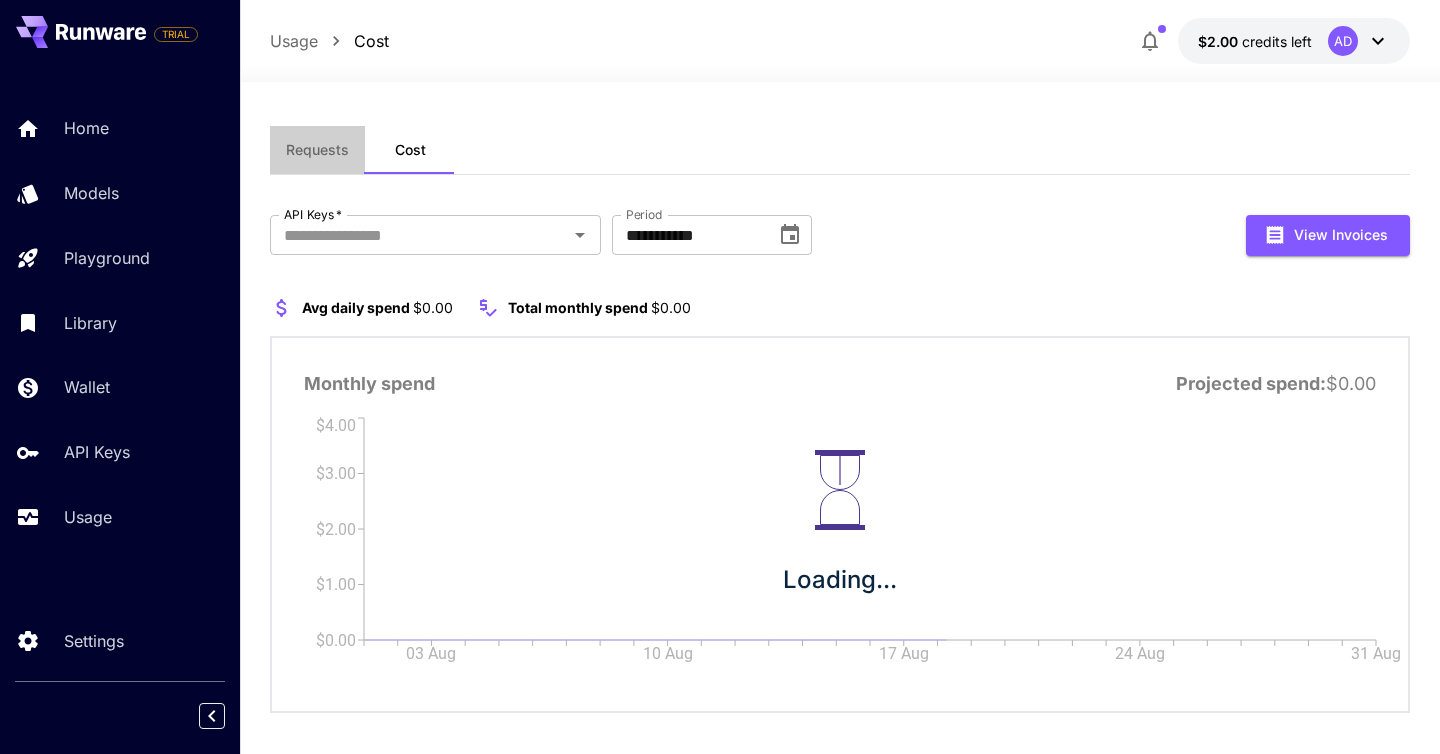 click on "Requests" at bounding box center (317, 150) 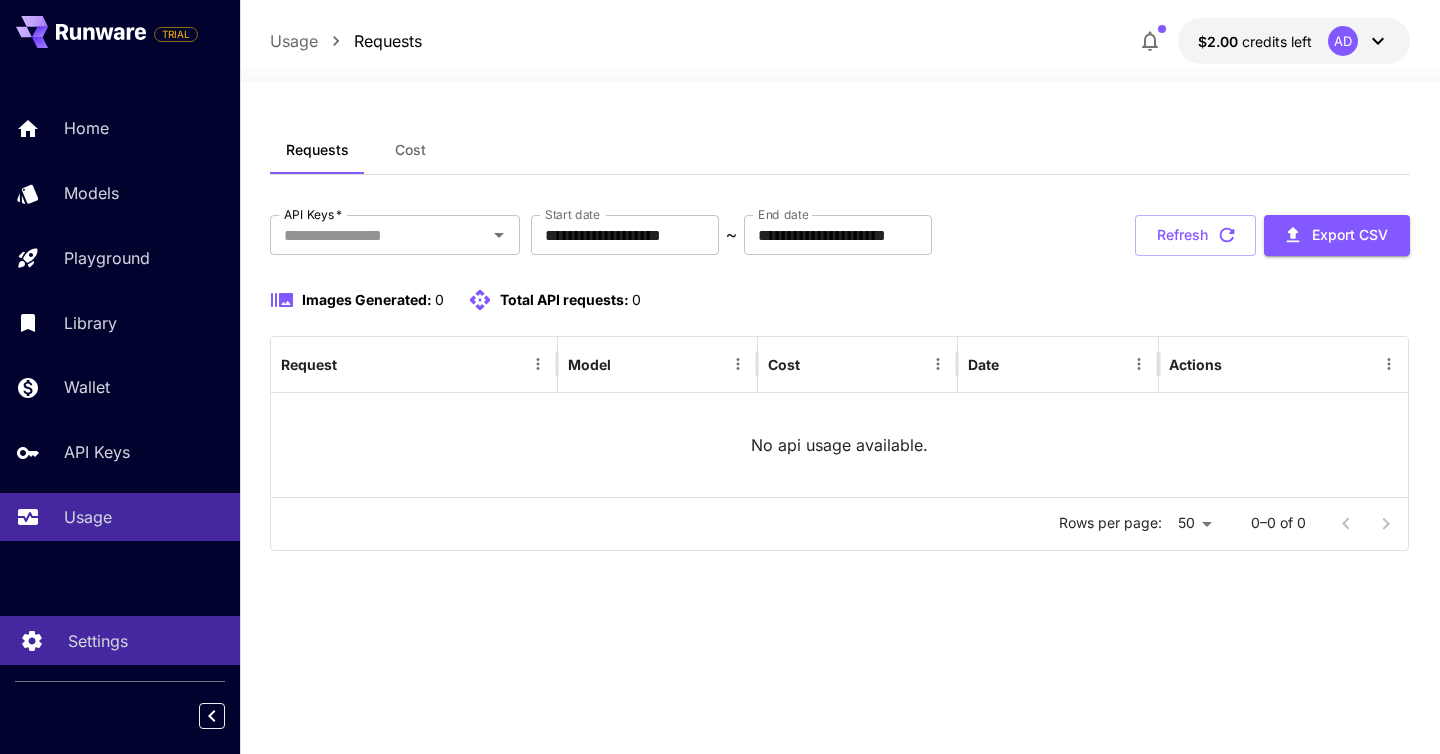 click on "Settings" at bounding box center [146, 641] 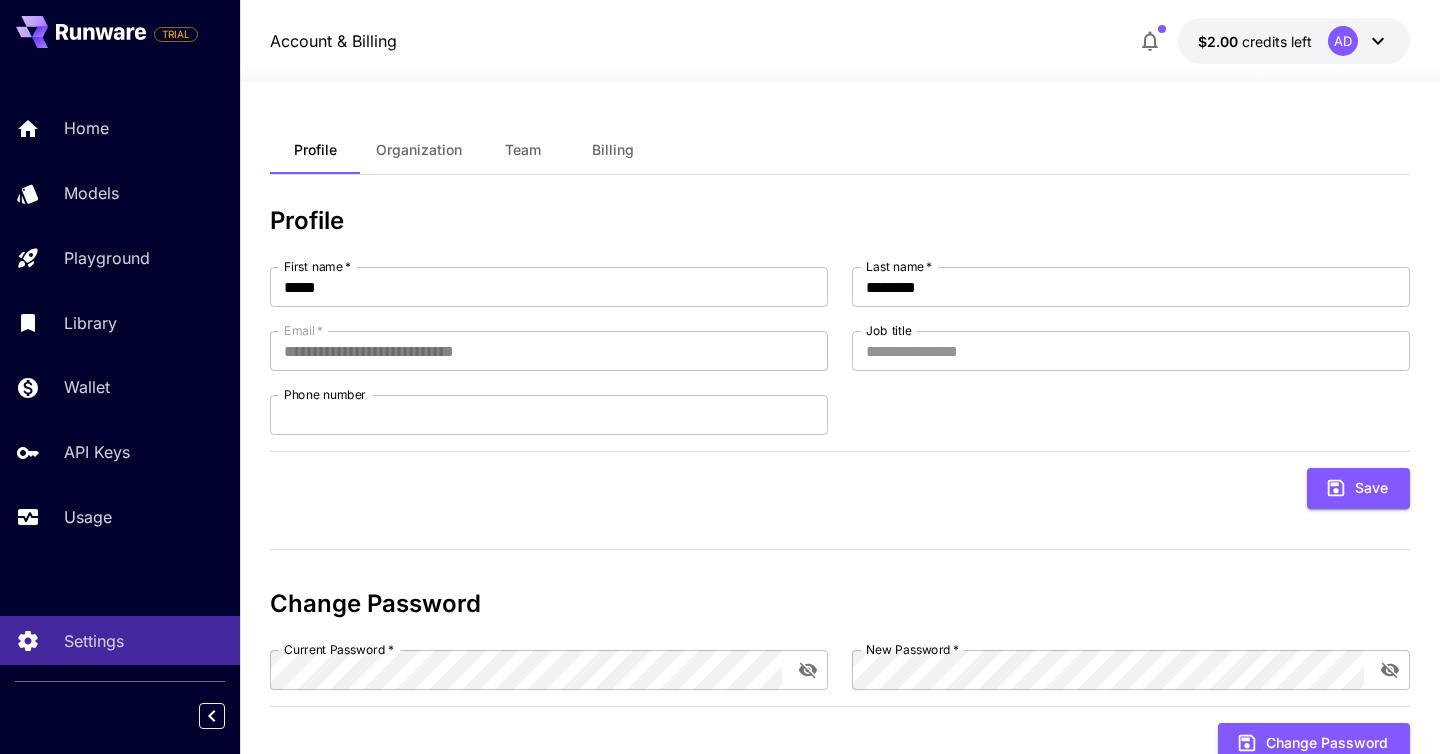 click on "Billing" at bounding box center [613, 150] 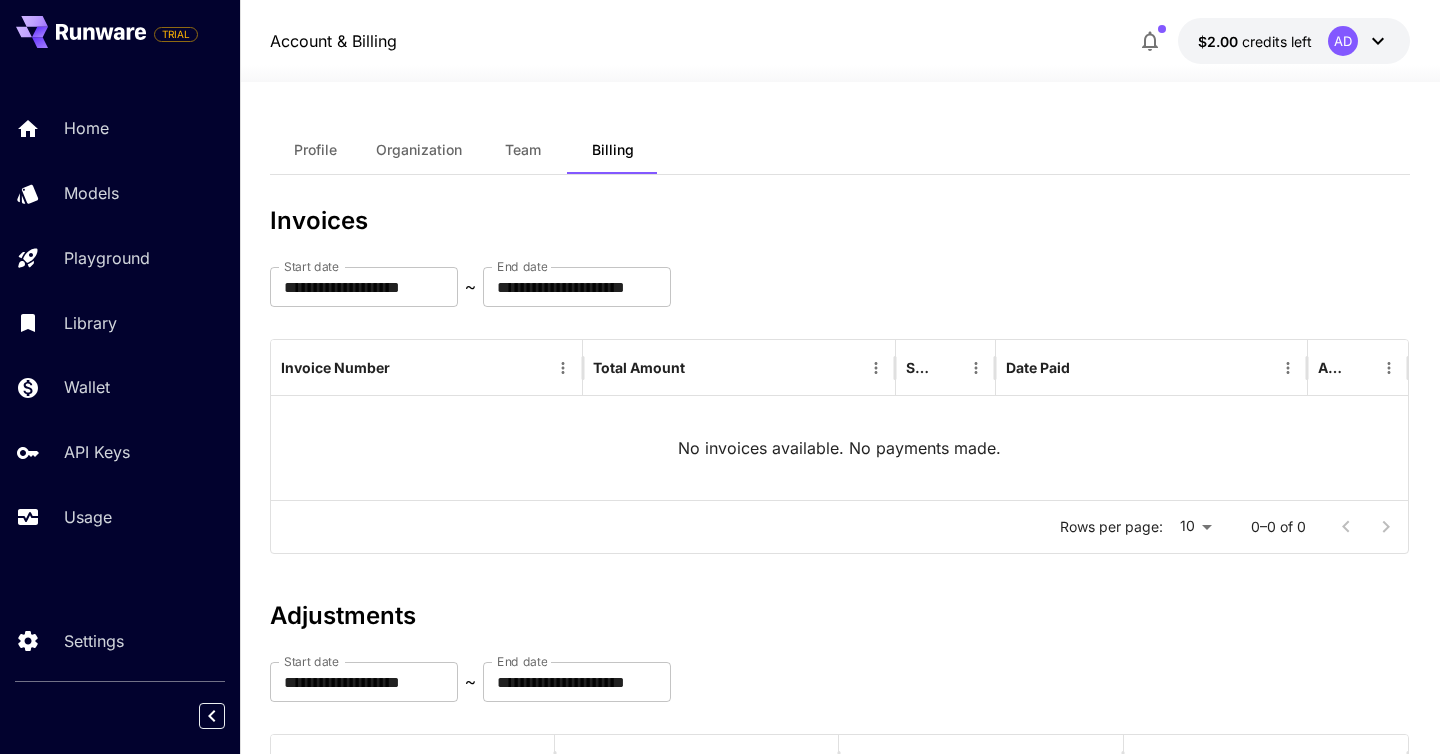 click on "credits left" at bounding box center (1277, 41) 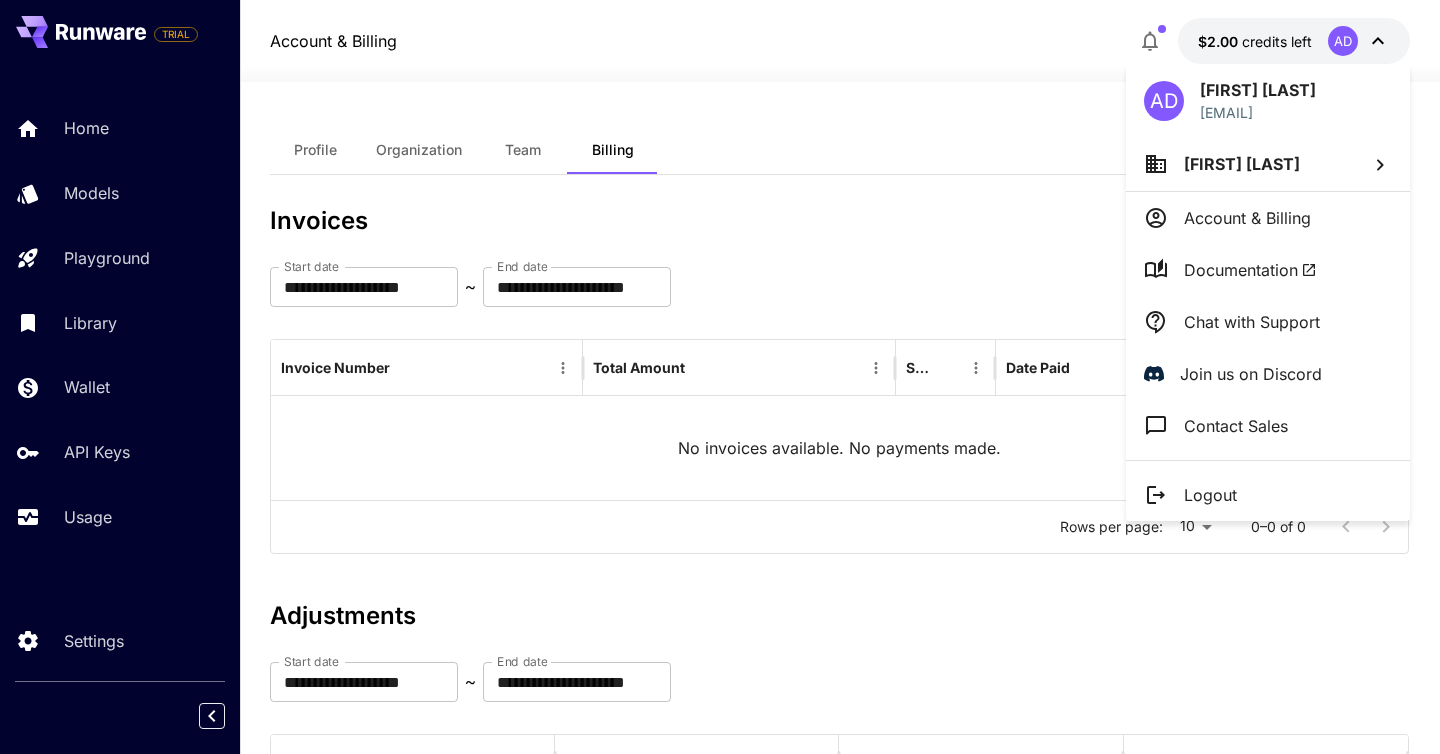 click at bounding box center (720, 377) 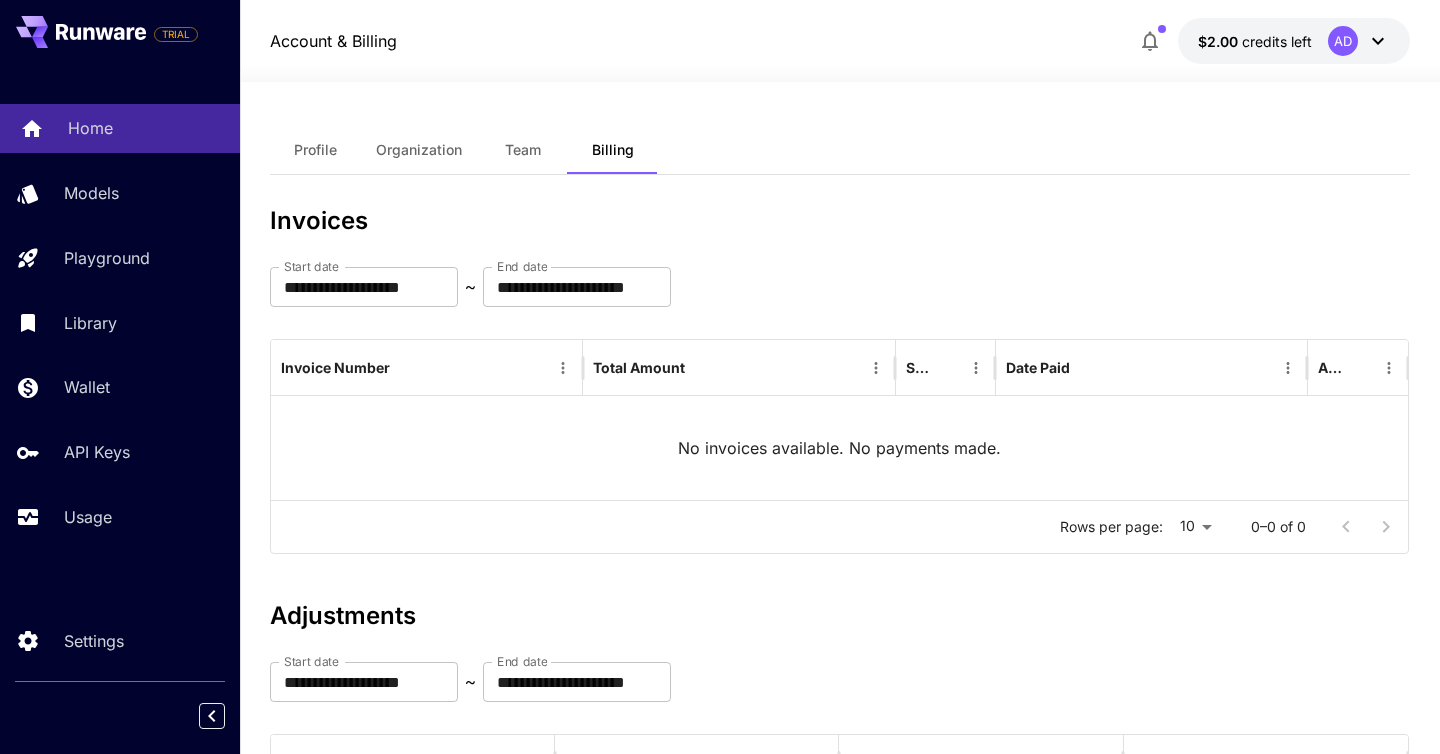 click on "Home" at bounding box center [146, 128] 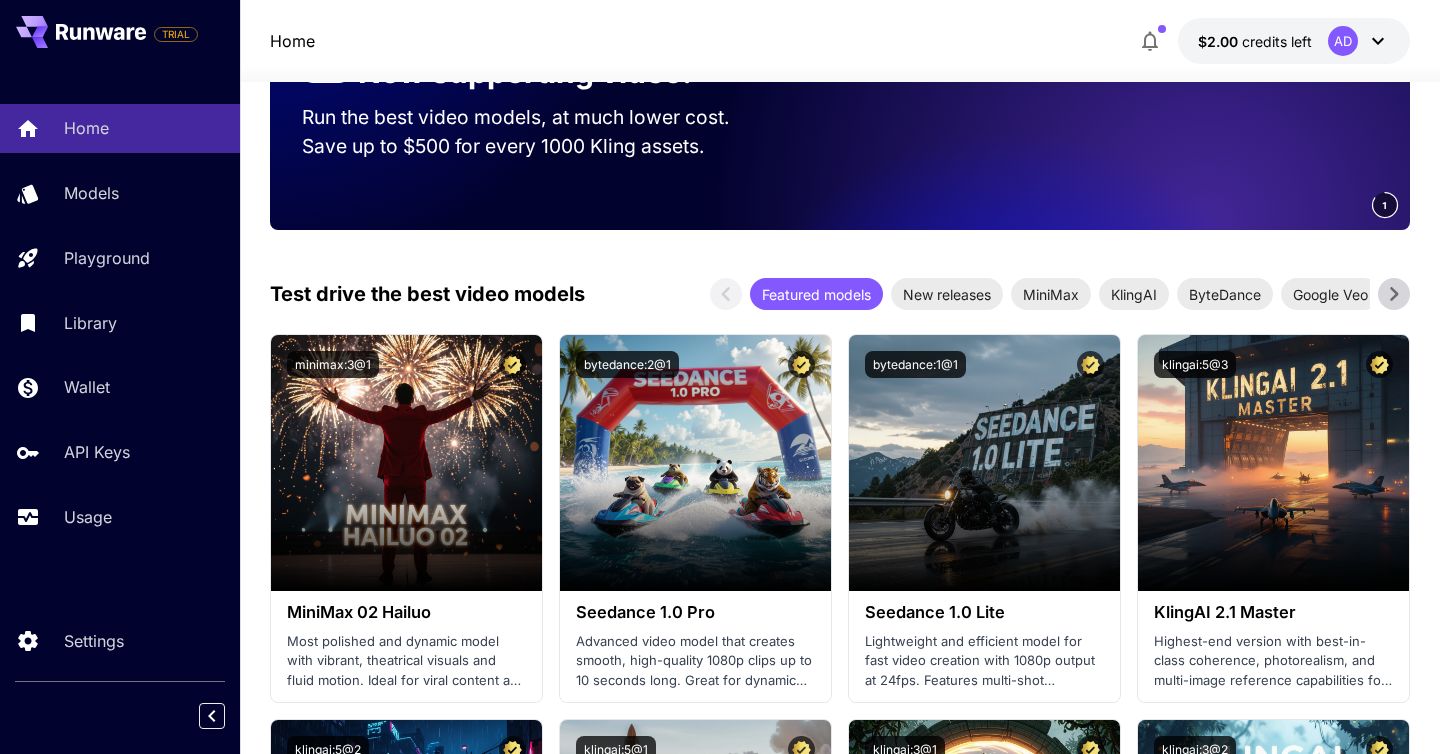 scroll, scrollTop: 0, scrollLeft: 0, axis: both 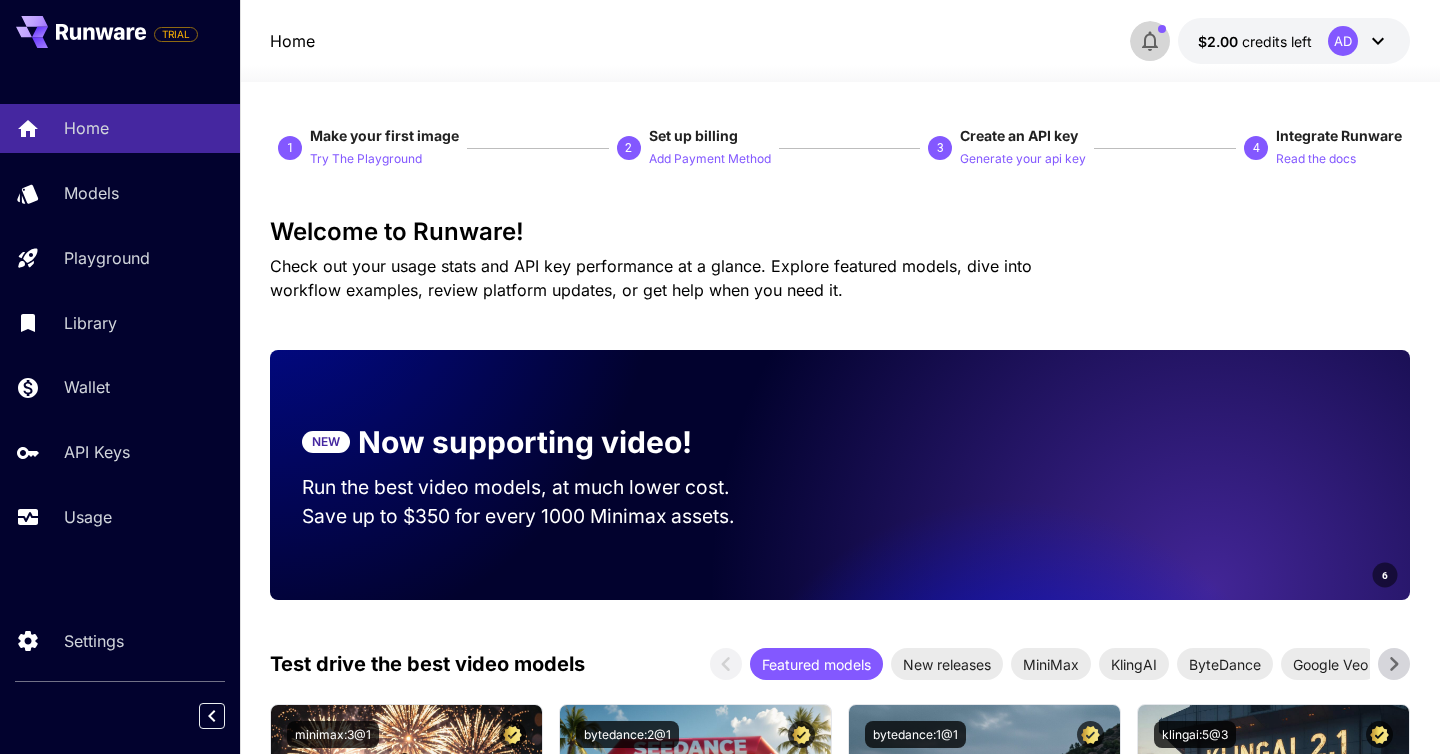 click 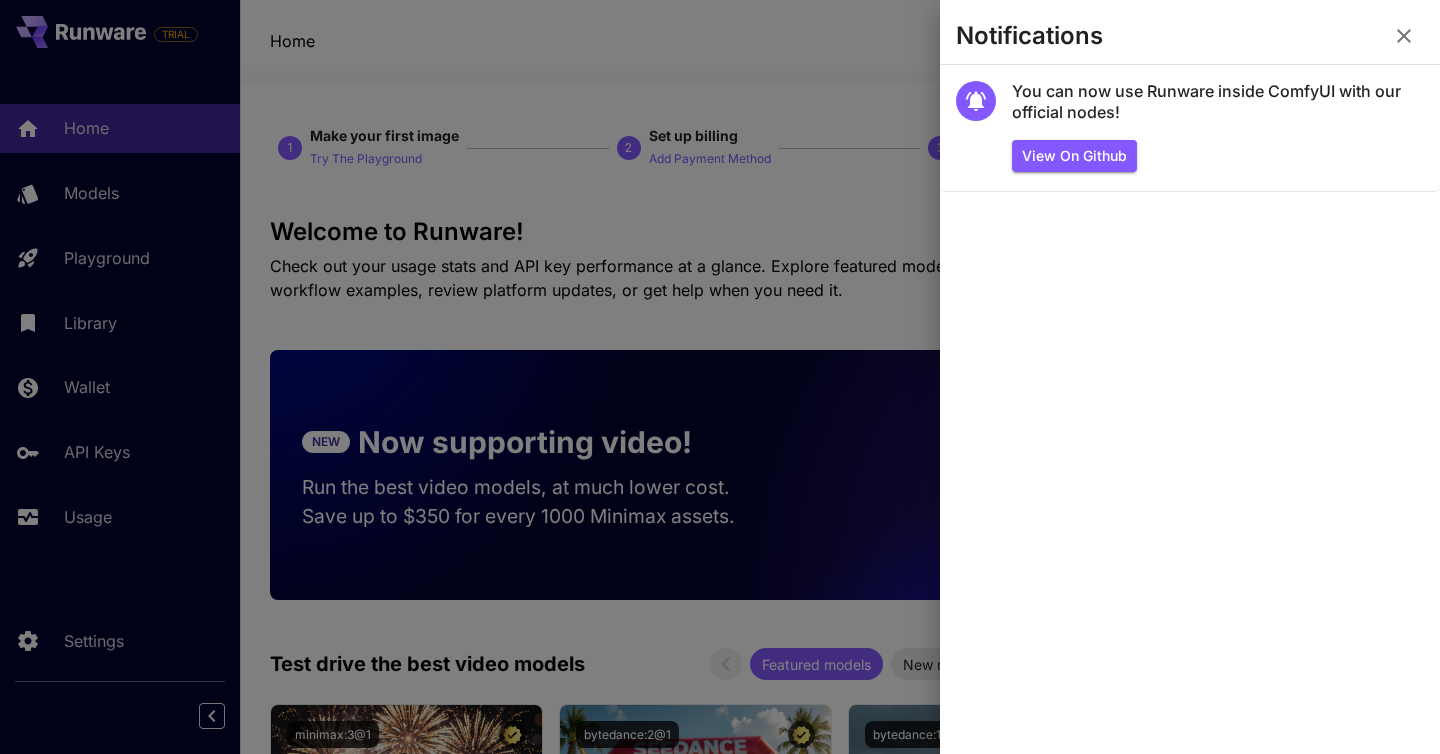 click 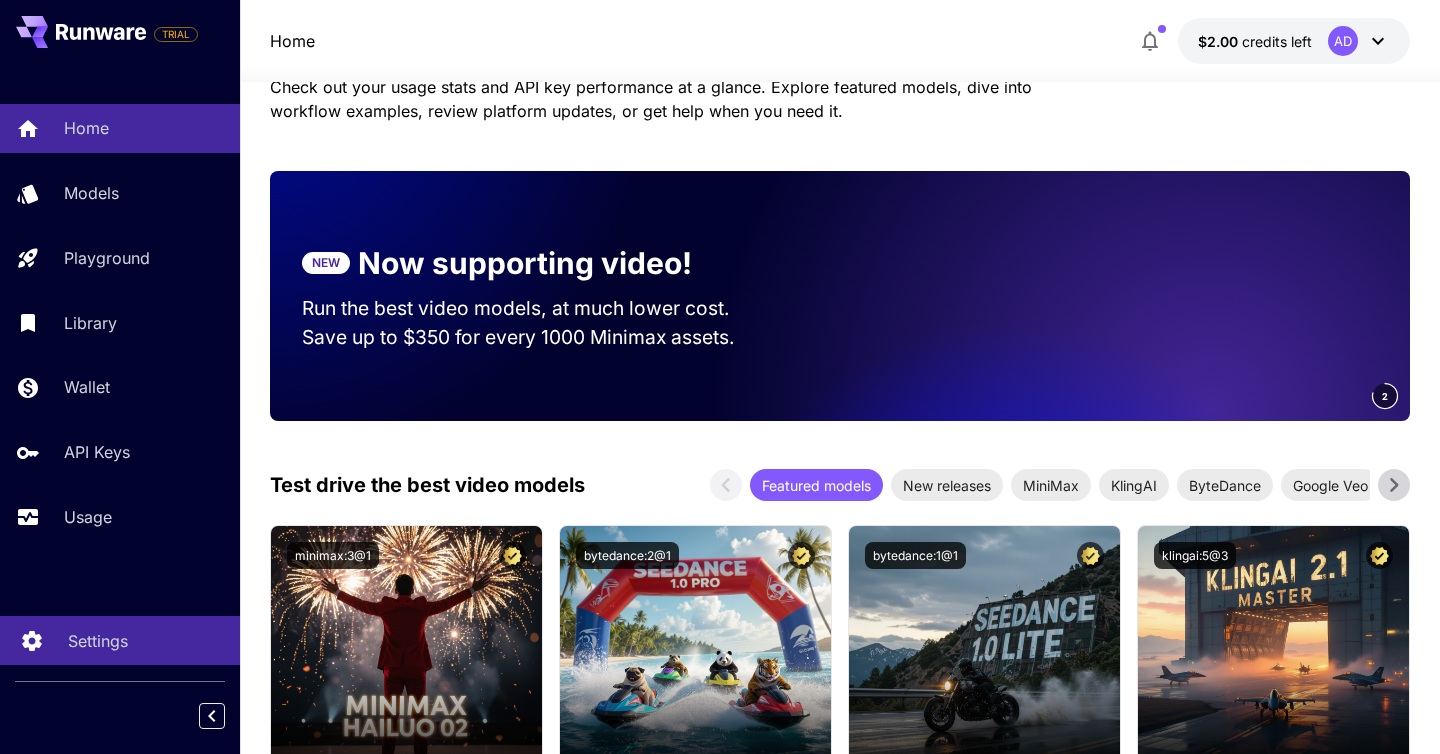 click on "Settings" at bounding box center [146, 641] 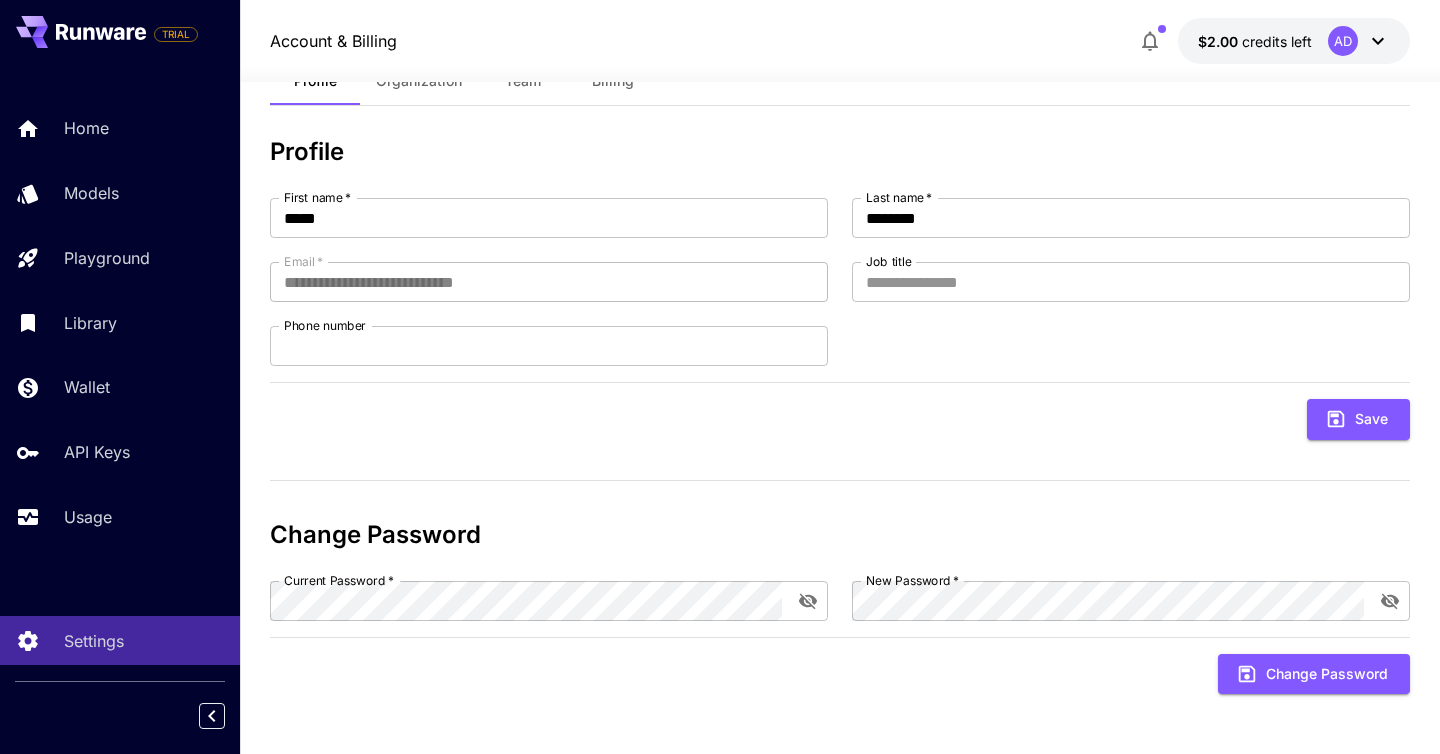 scroll, scrollTop: 0, scrollLeft: 0, axis: both 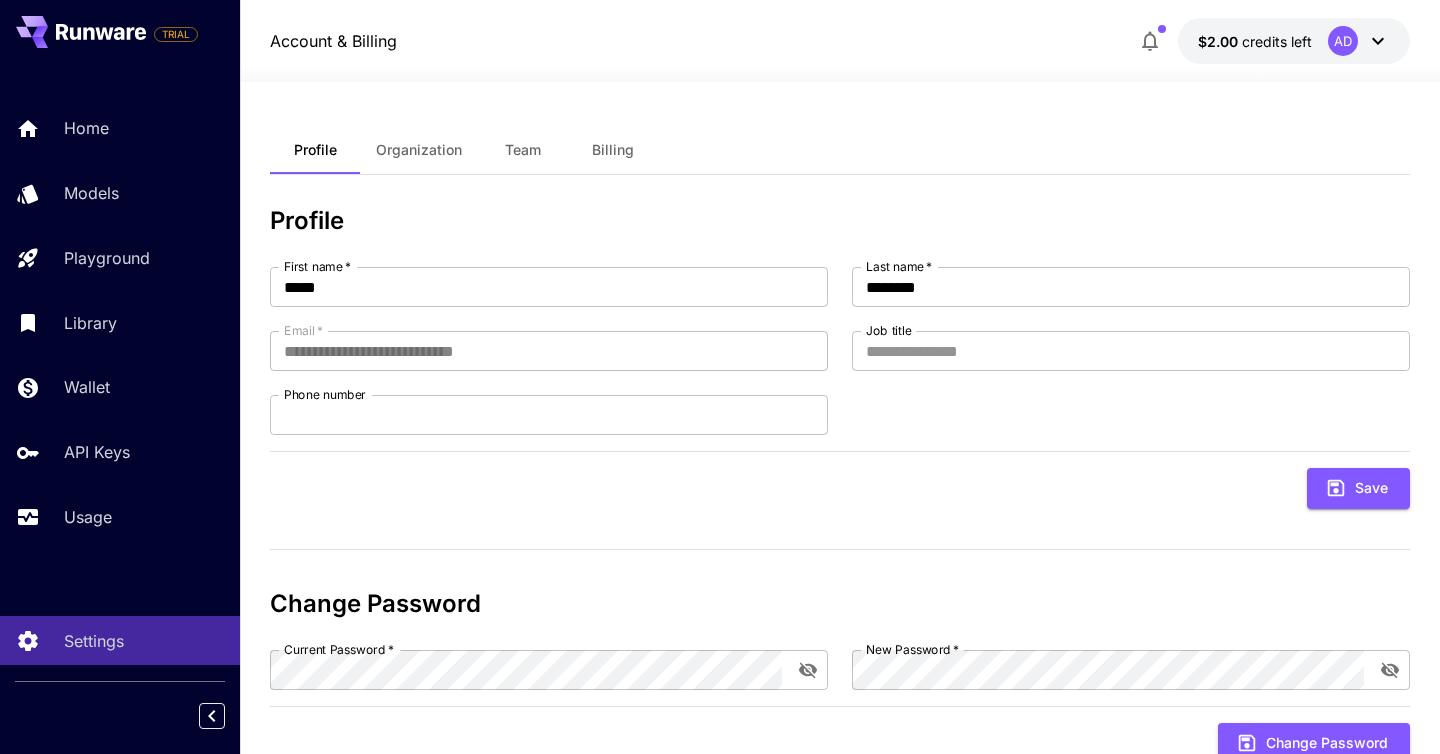 click on "Home Models Playground Library Wallet API Keys Usage" at bounding box center (120, 322) 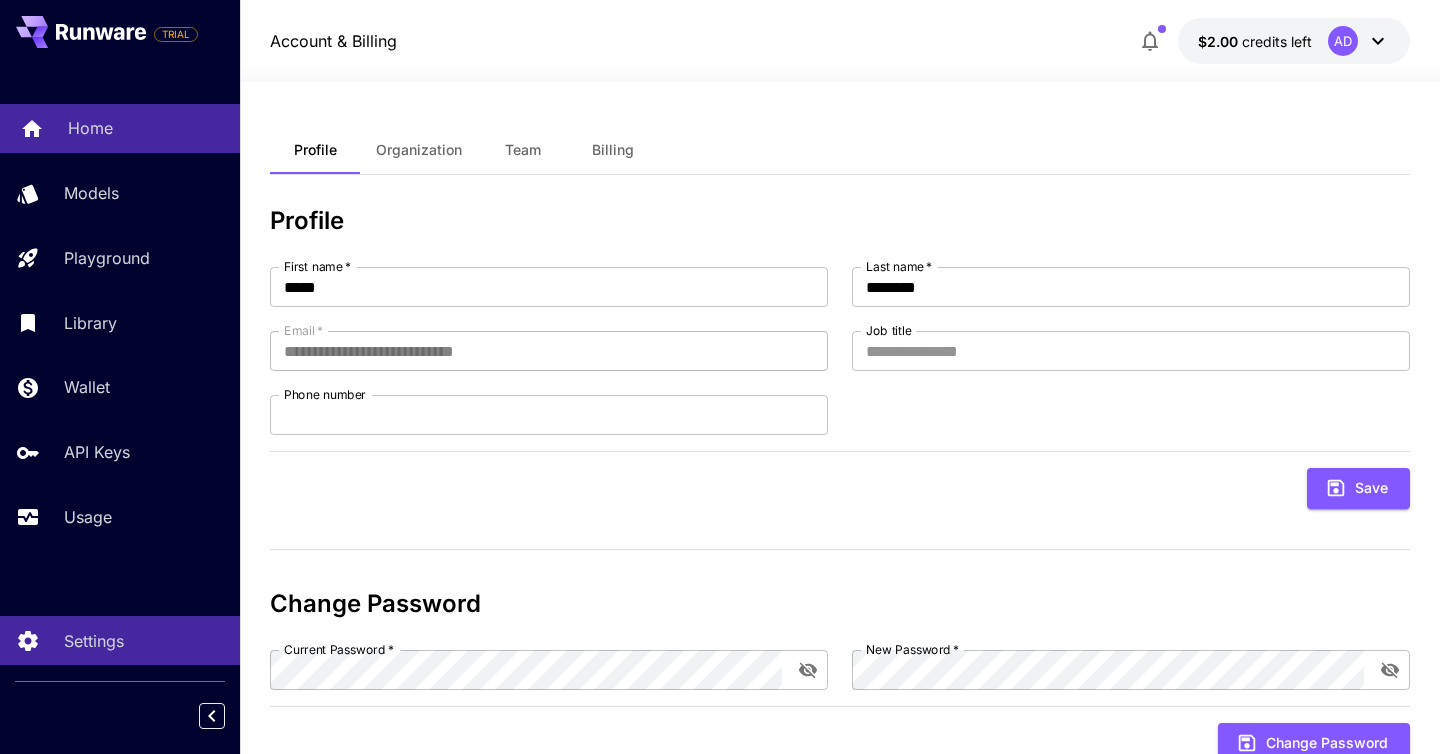 click on "Home" at bounding box center (90, 128) 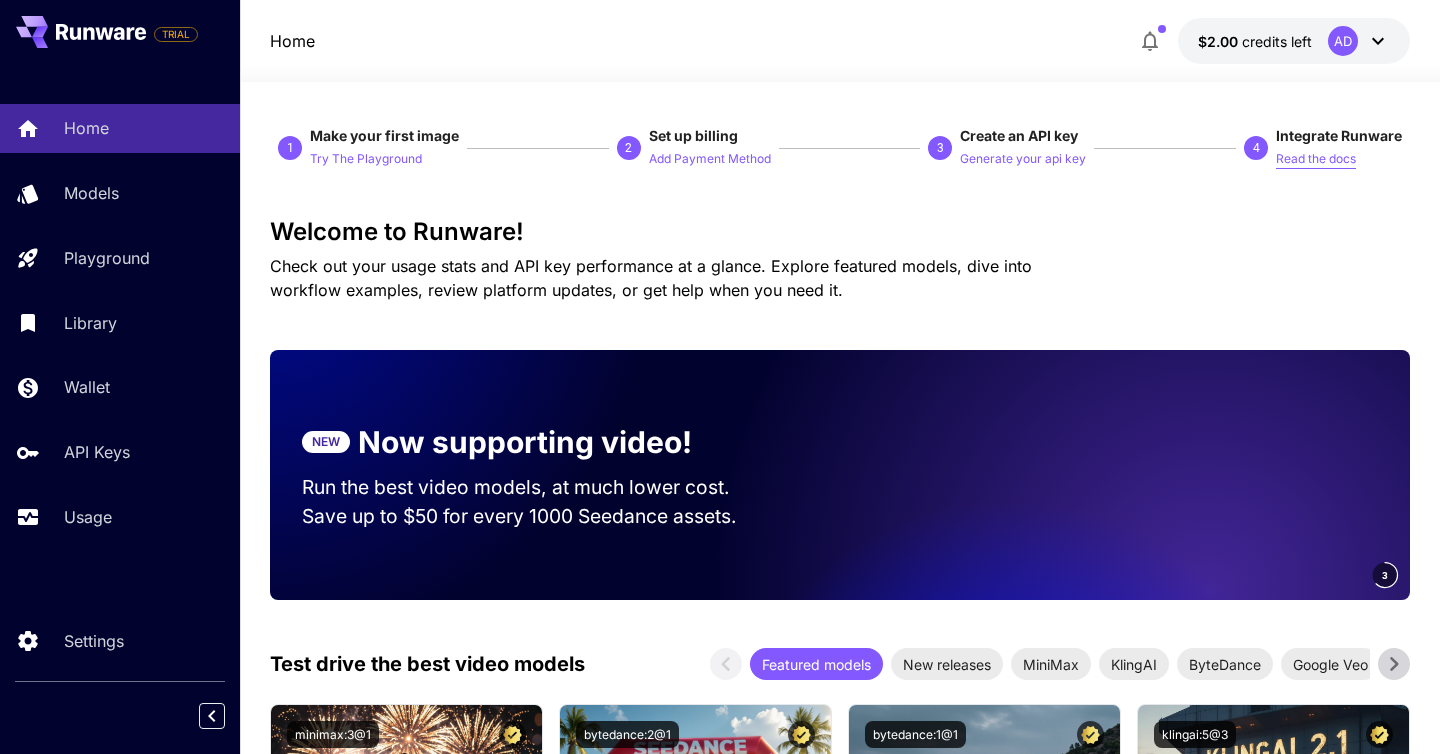 click on "Read the docs" at bounding box center [1316, 159] 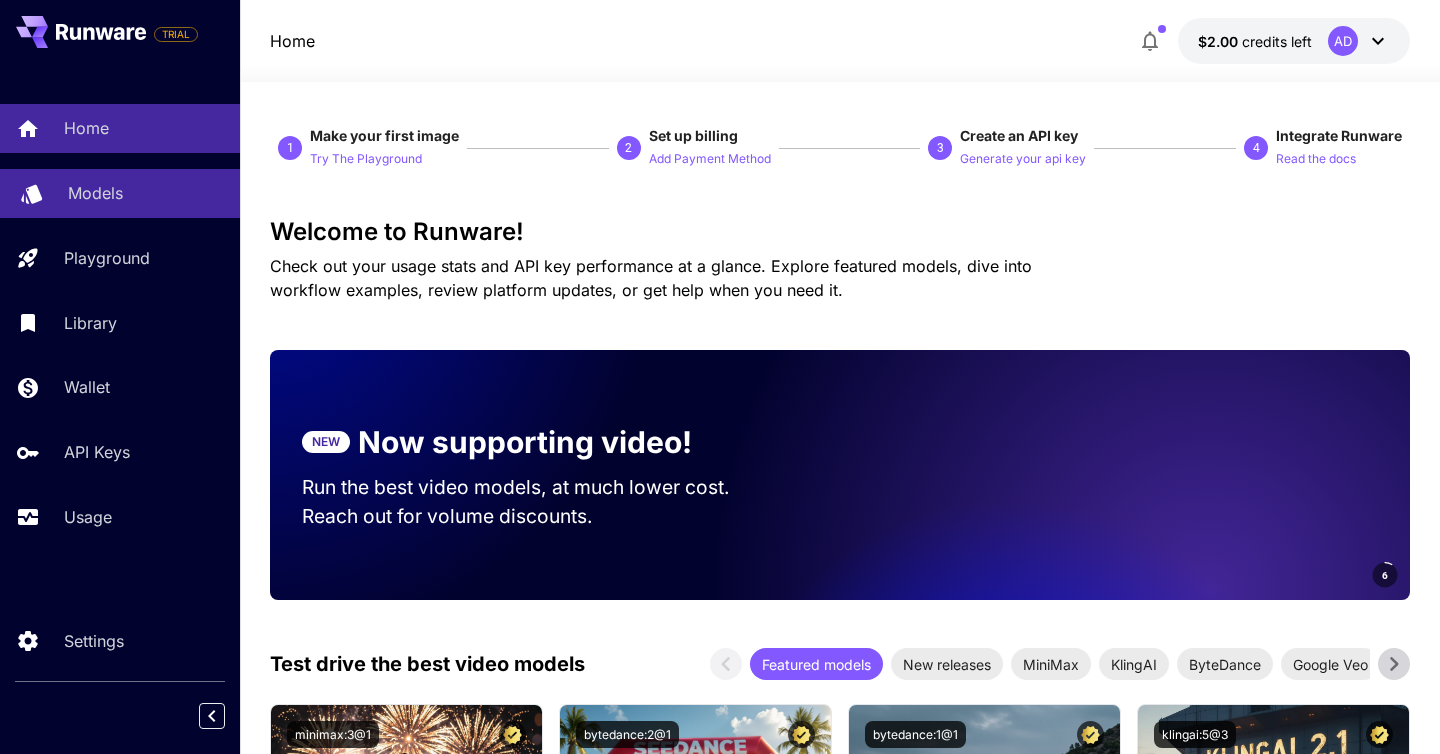 click on "Models" at bounding box center [120, 193] 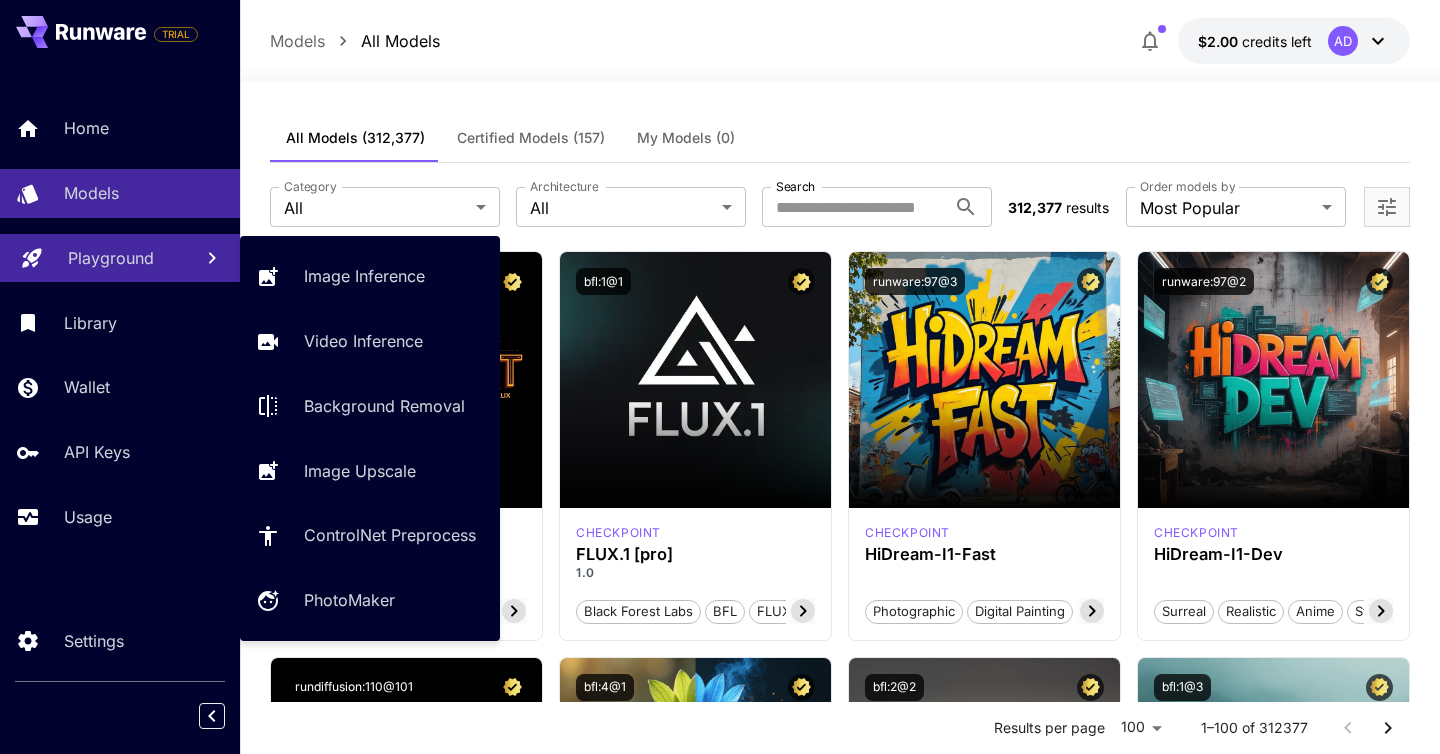 click on "Playground" at bounding box center (120, 258) 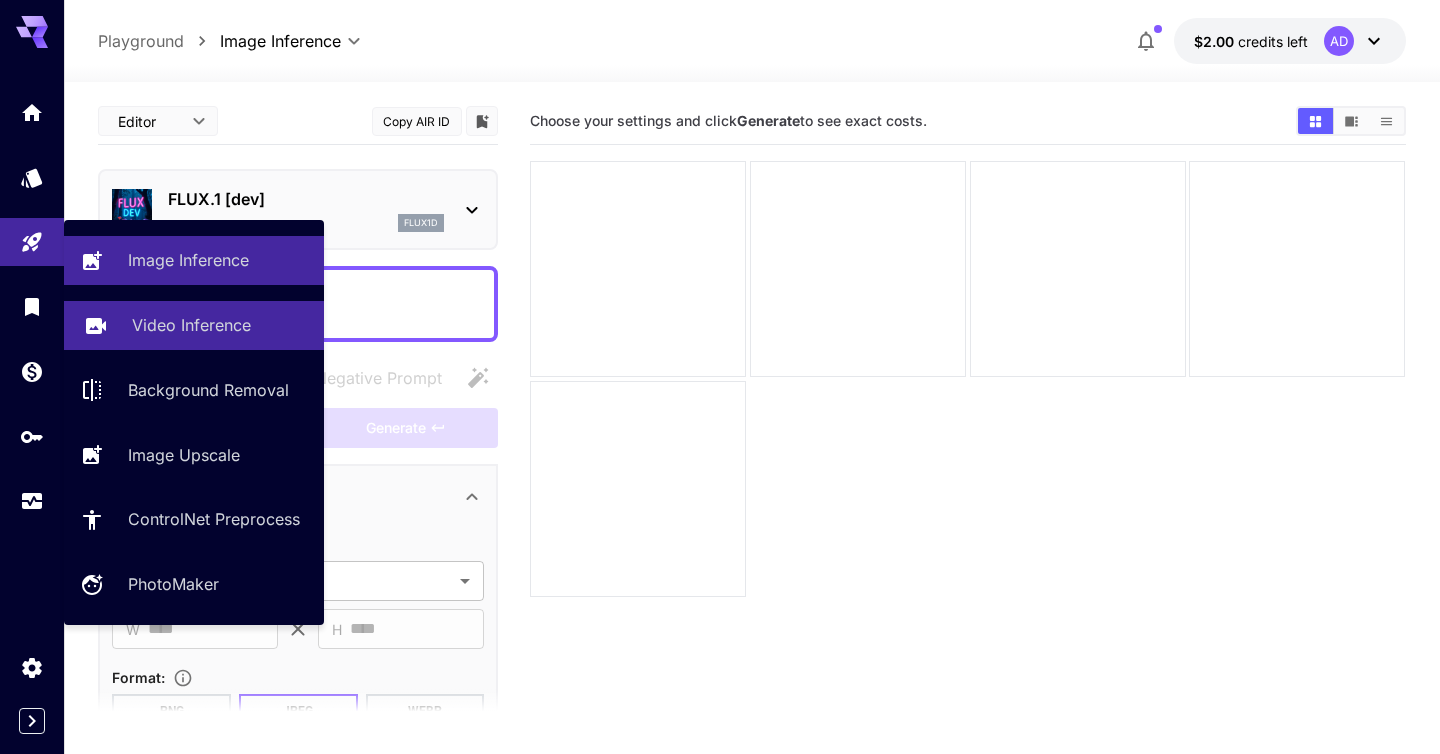 click on "Video Inference" at bounding box center [194, 325] 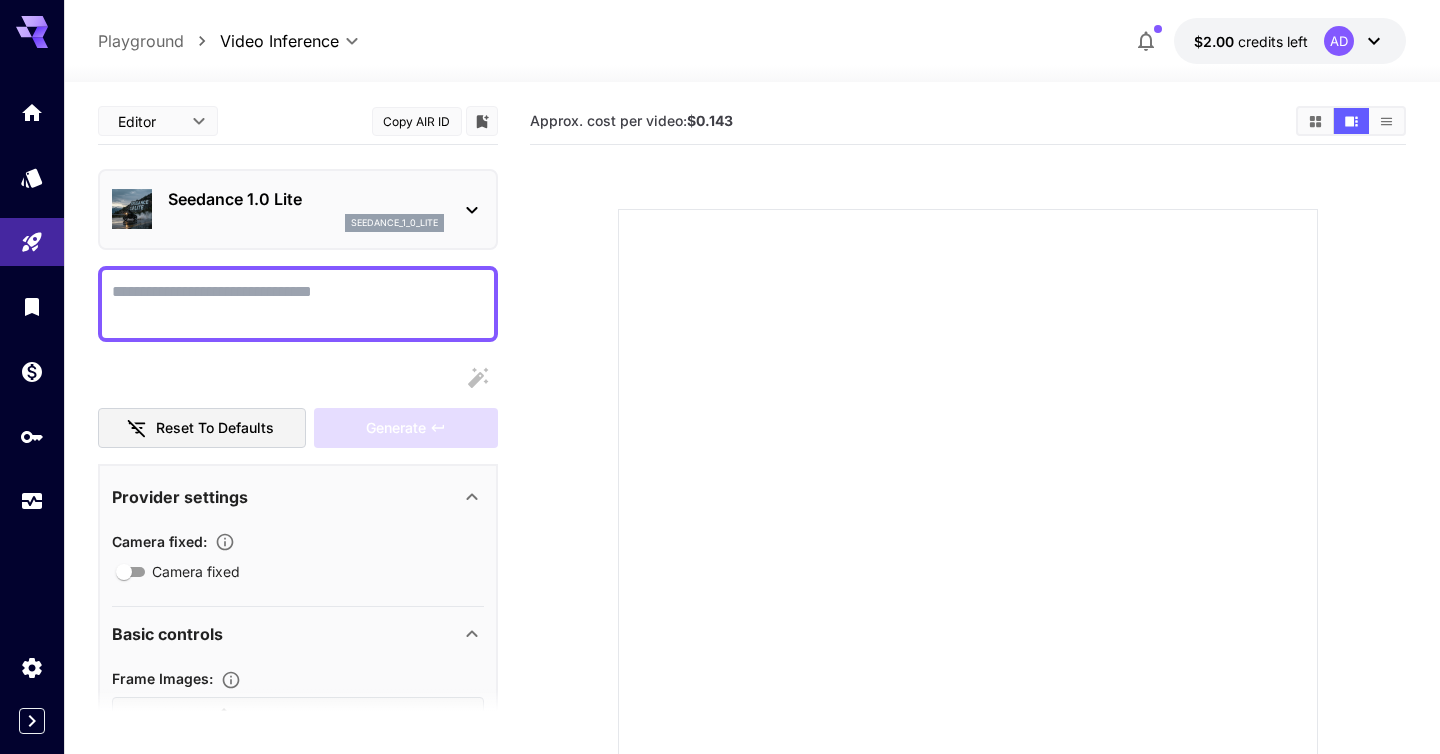 click on "seedance_1_0_lite" at bounding box center [306, 223] 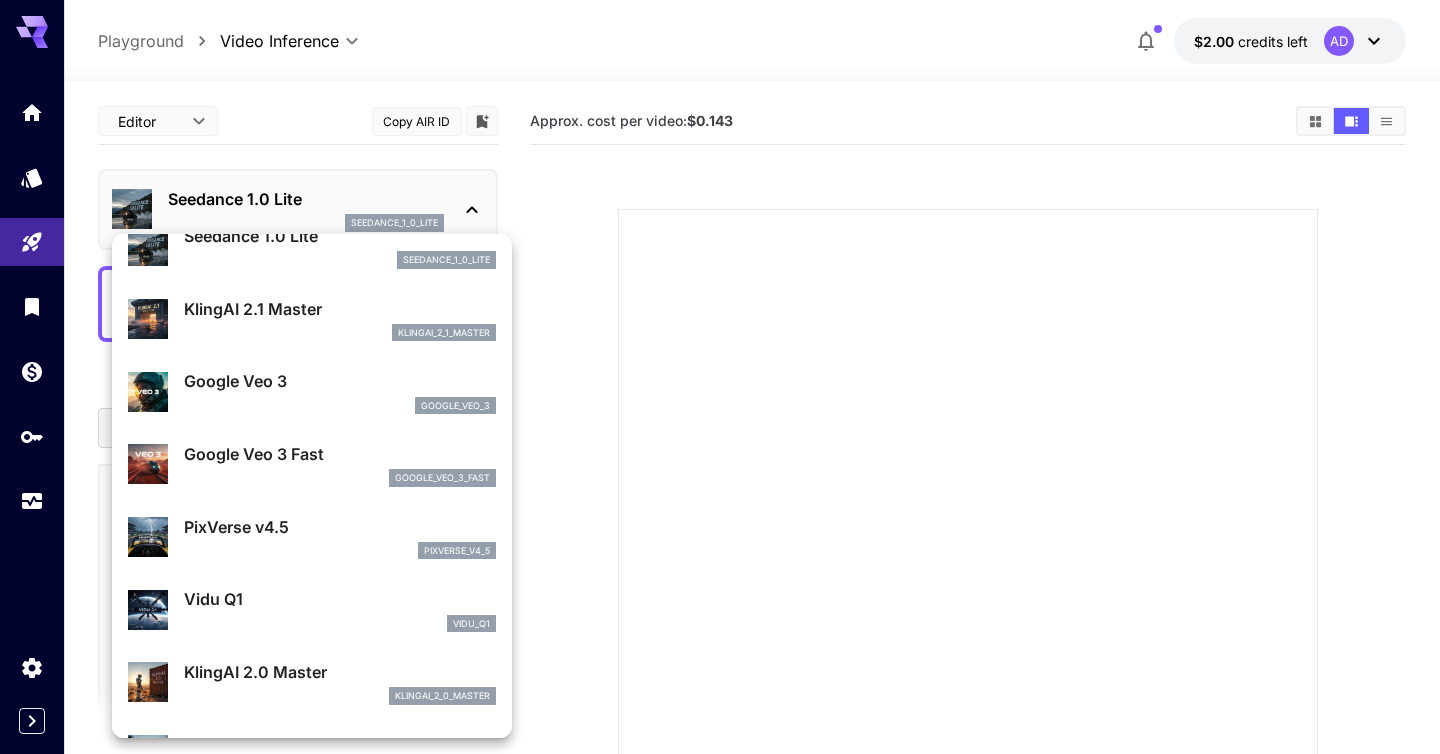 scroll, scrollTop: 265, scrollLeft: 0, axis: vertical 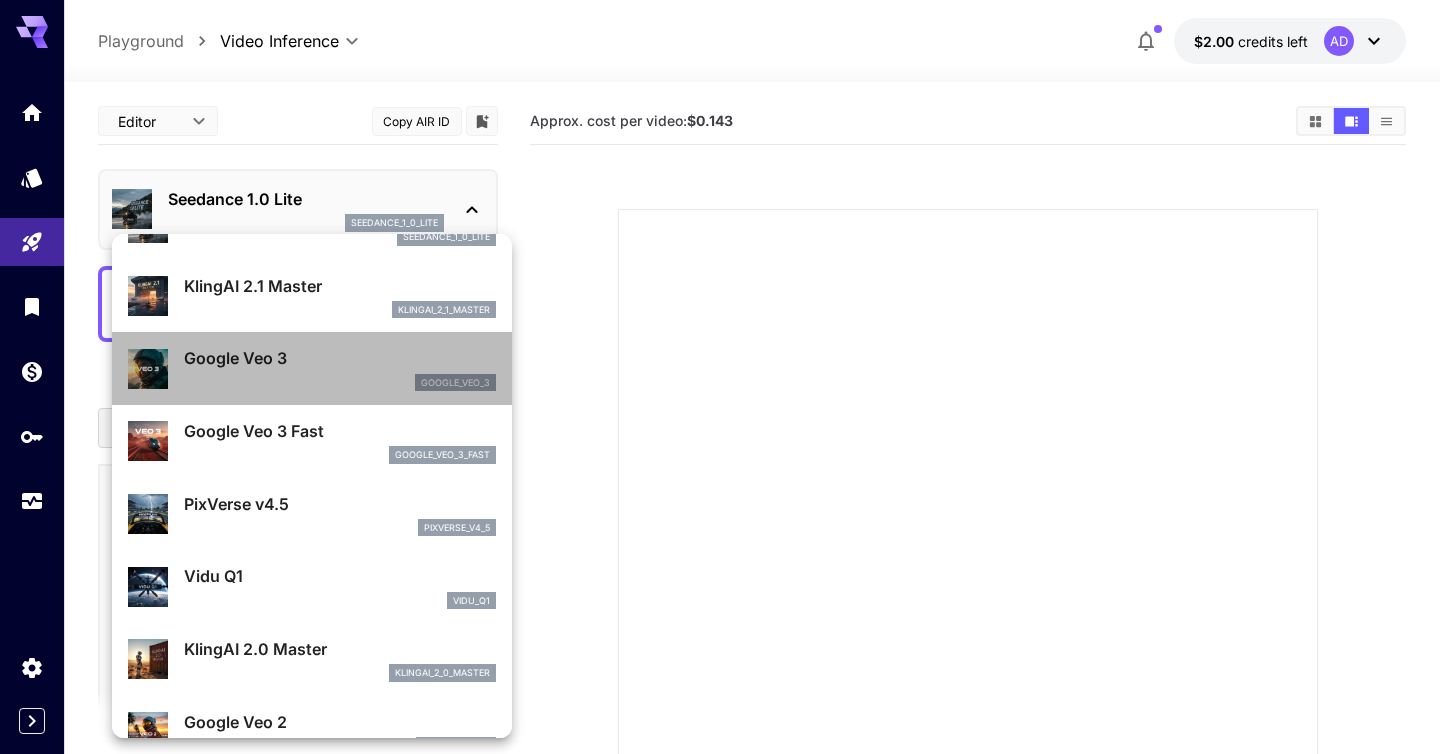 click on "Google Veo 3 google_veo_3" at bounding box center (312, 368) 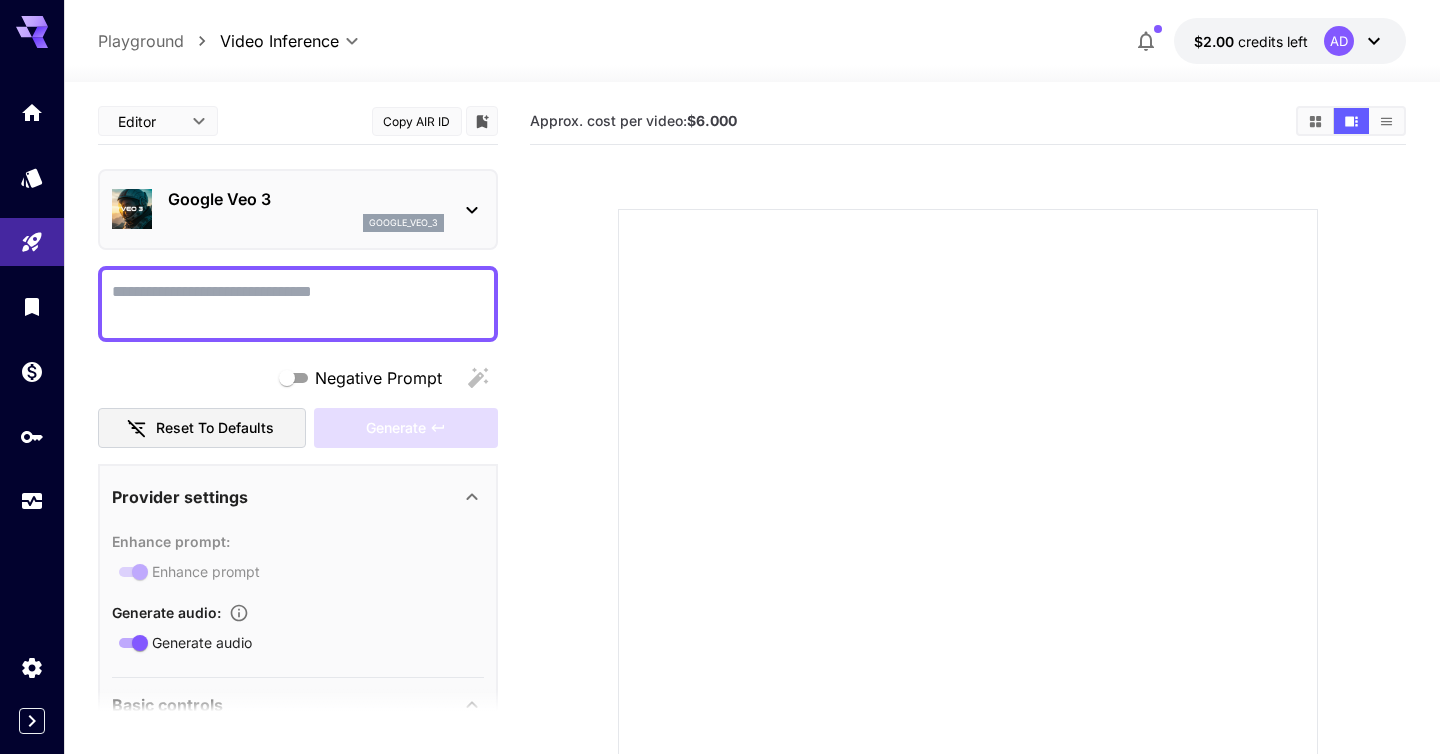 click on "Negative Prompt" at bounding box center [298, 304] 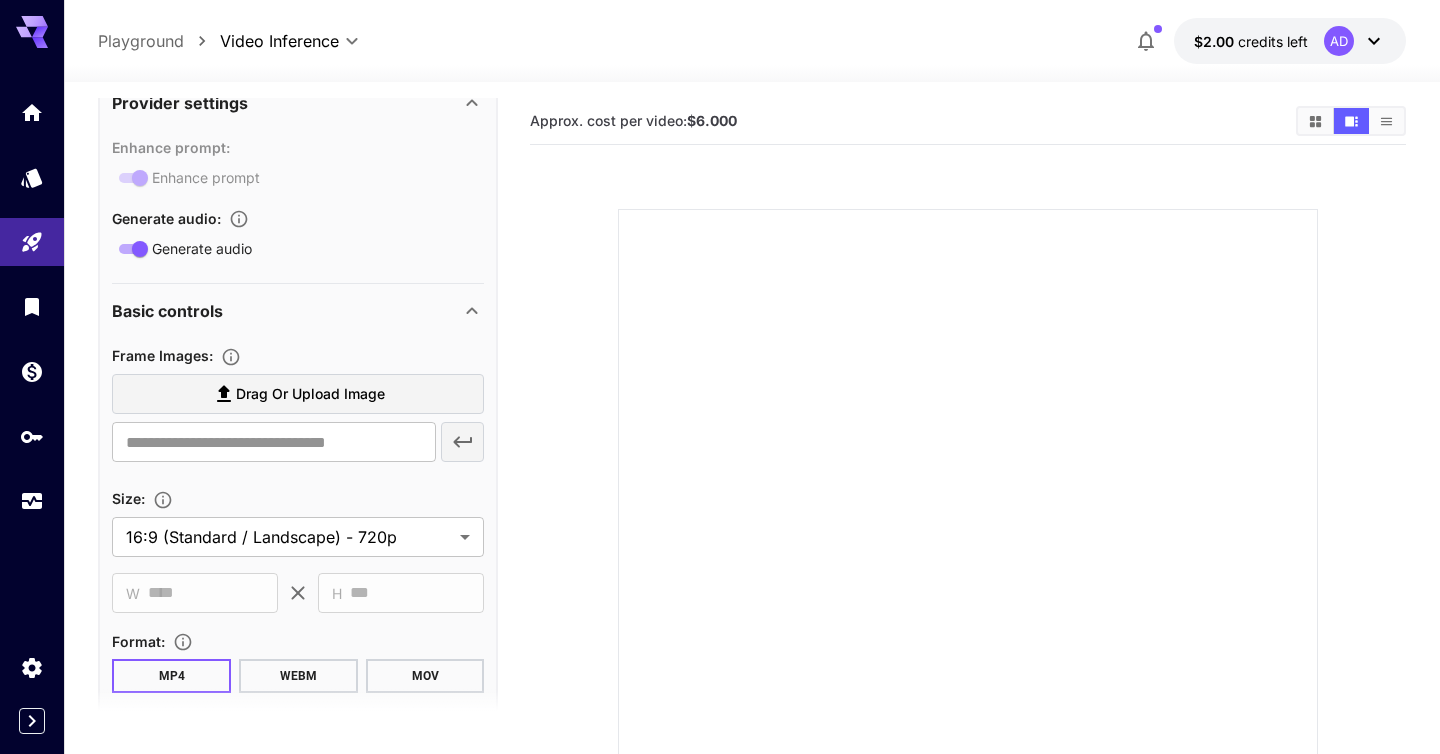 scroll, scrollTop: 404, scrollLeft: 0, axis: vertical 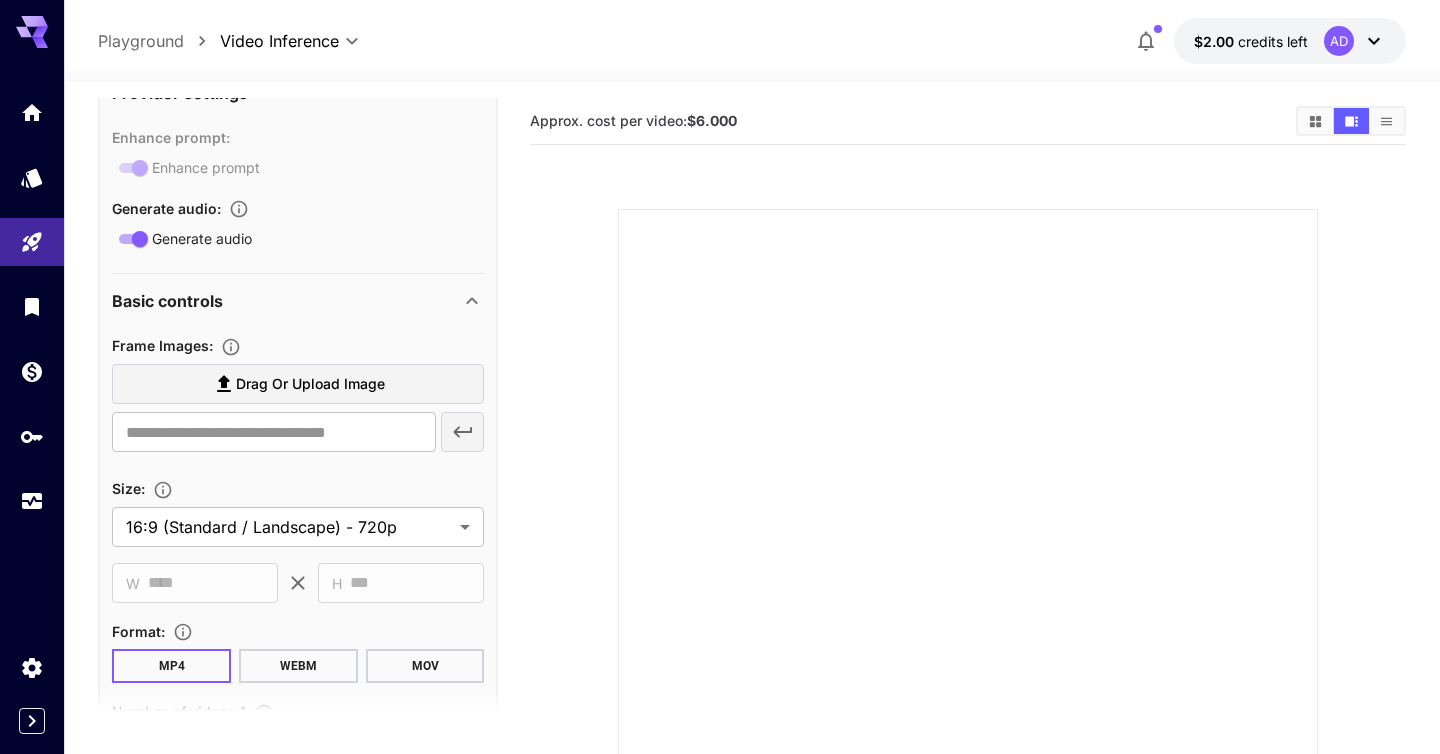 click on "Drag or upload image" at bounding box center [298, 384] 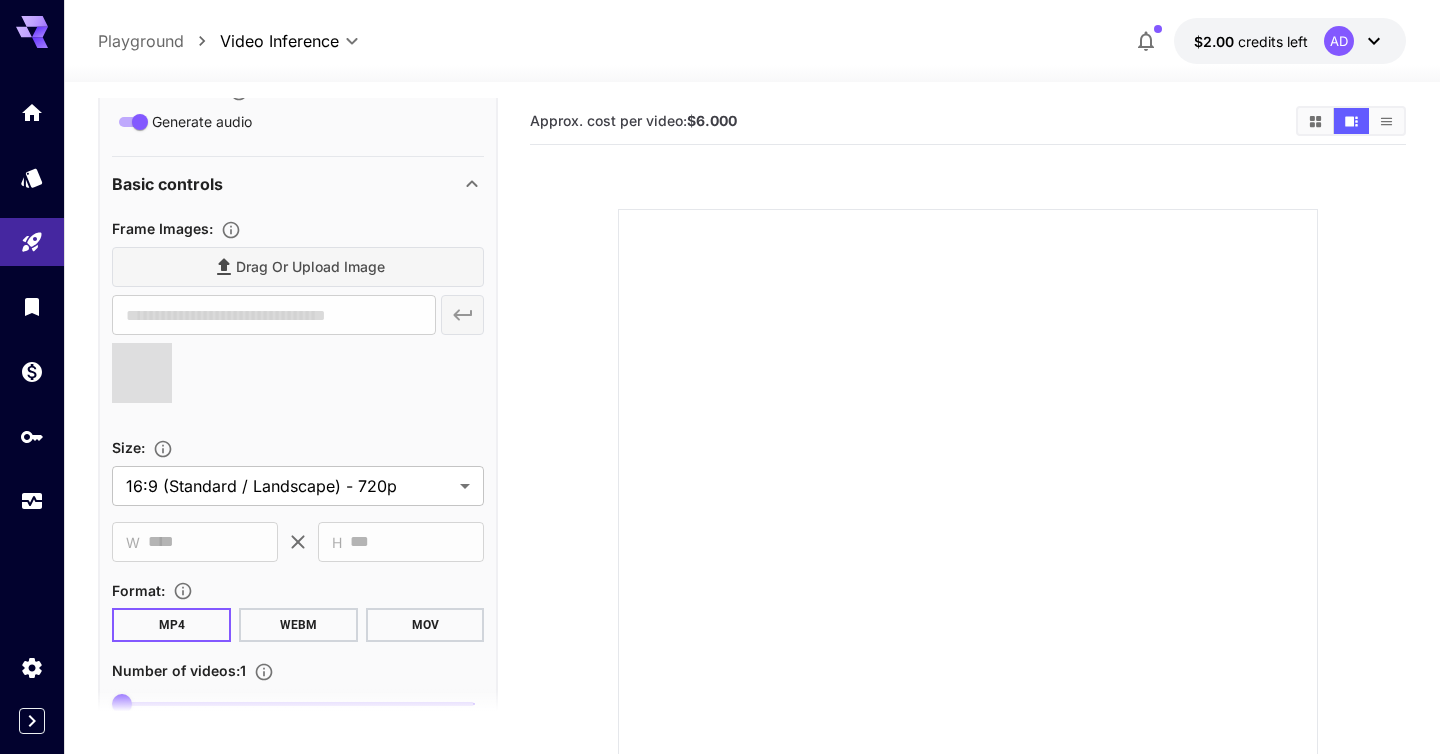 type on "**********" 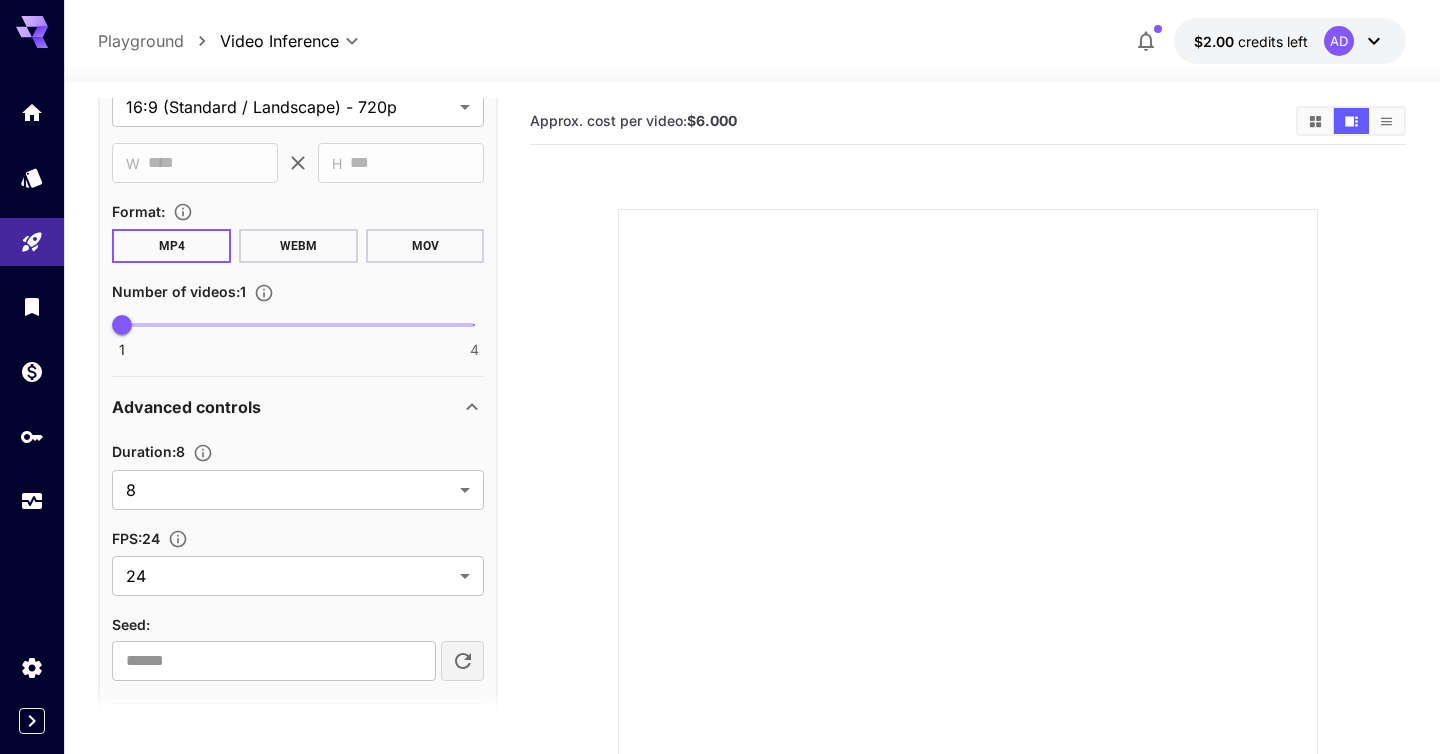 scroll, scrollTop: 979, scrollLeft: 0, axis: vertical 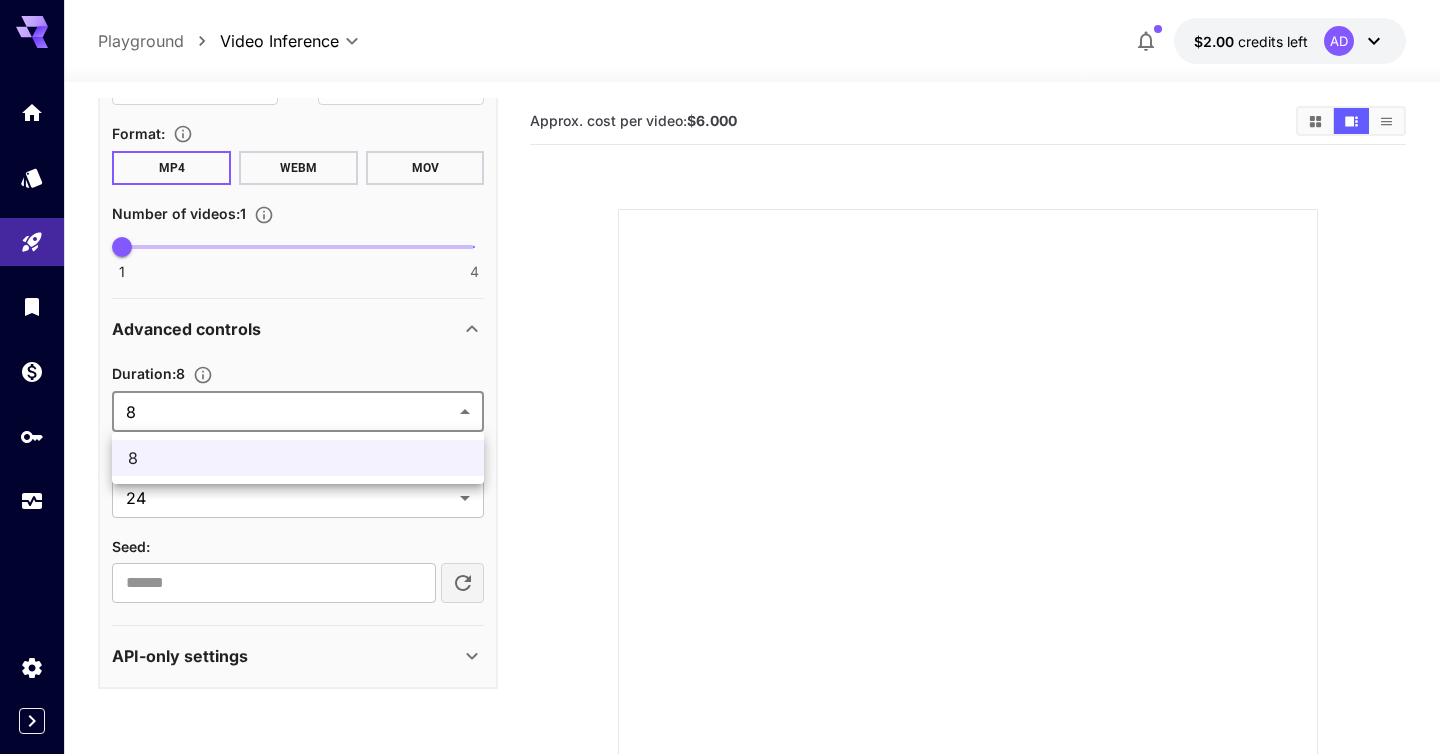 click on "**********" at bounding box center [720, 484] 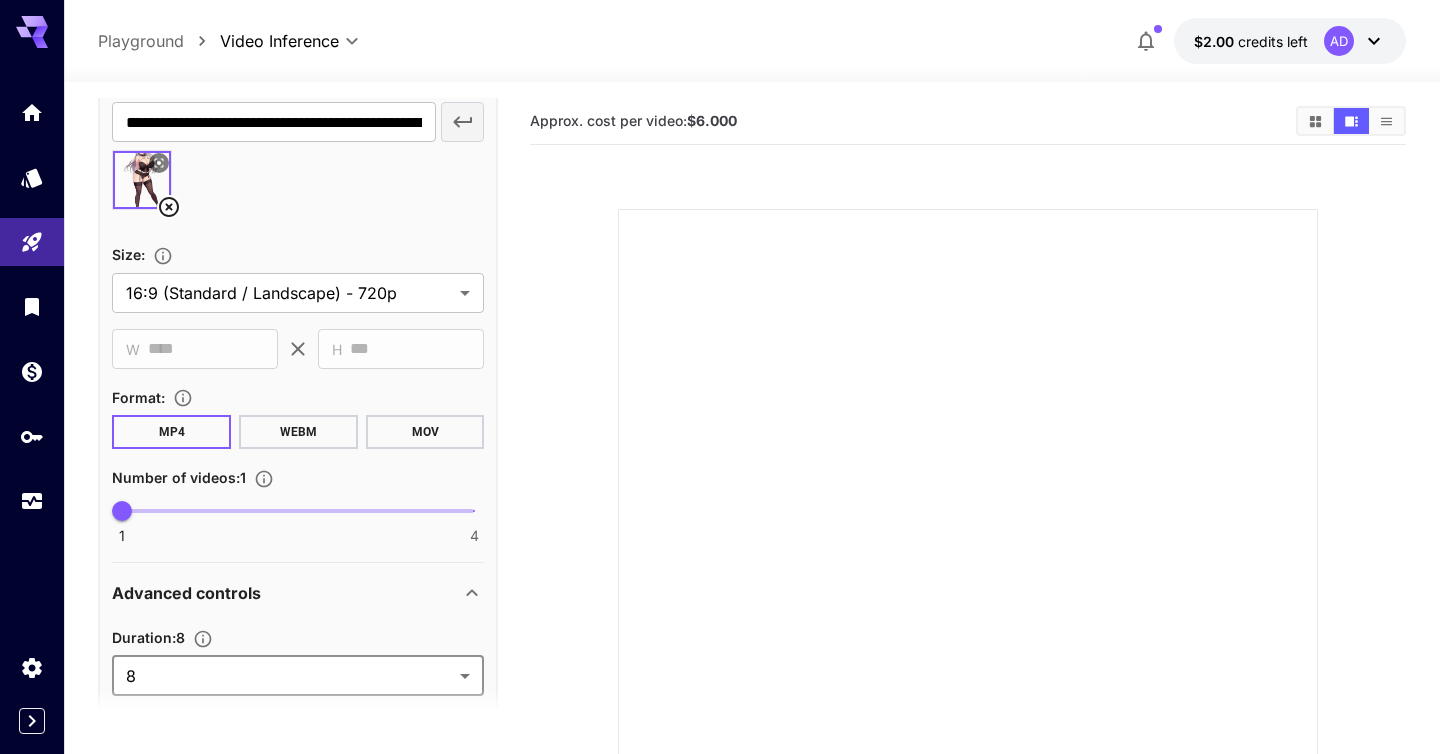 scroll, scrollTop: 979, scrollLeft: 0, axis: vertical 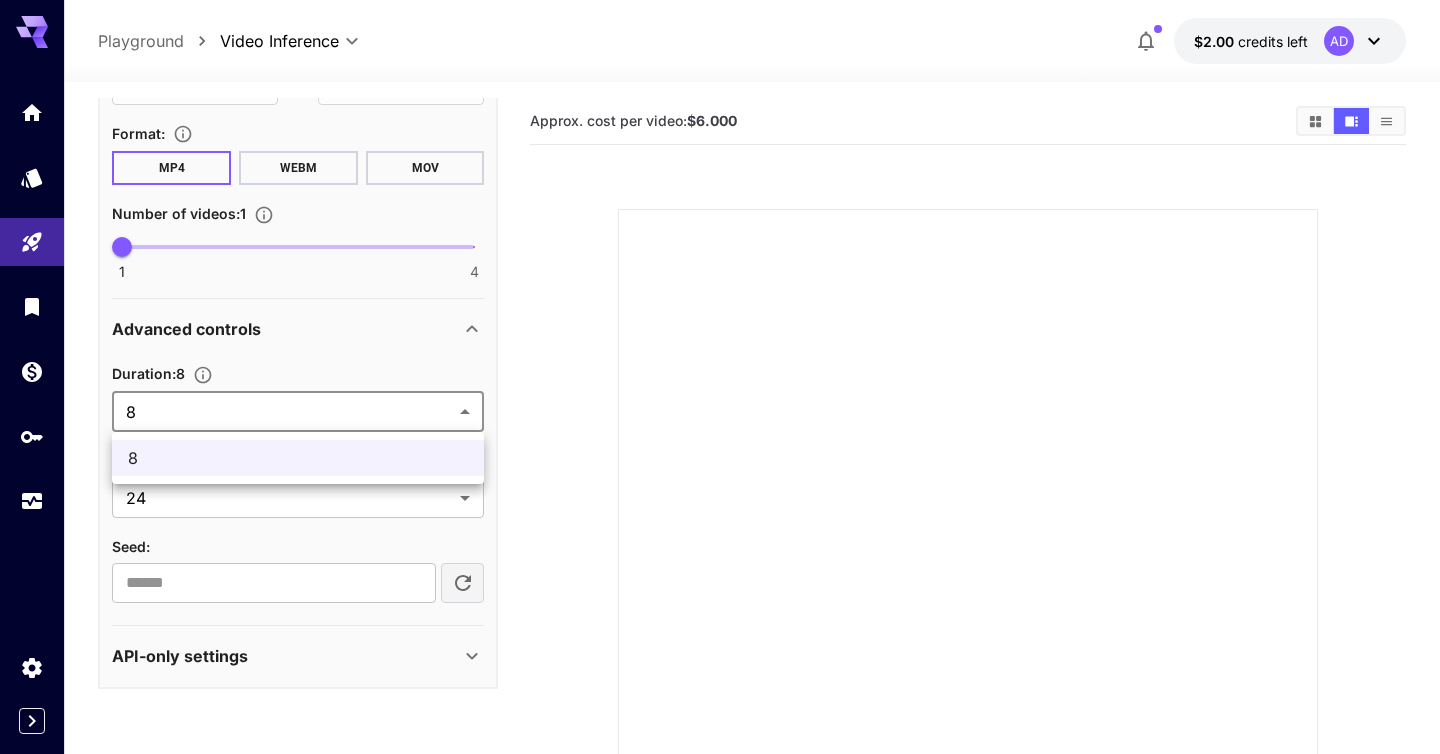 click on "**********" at bounding box center (720, 484) 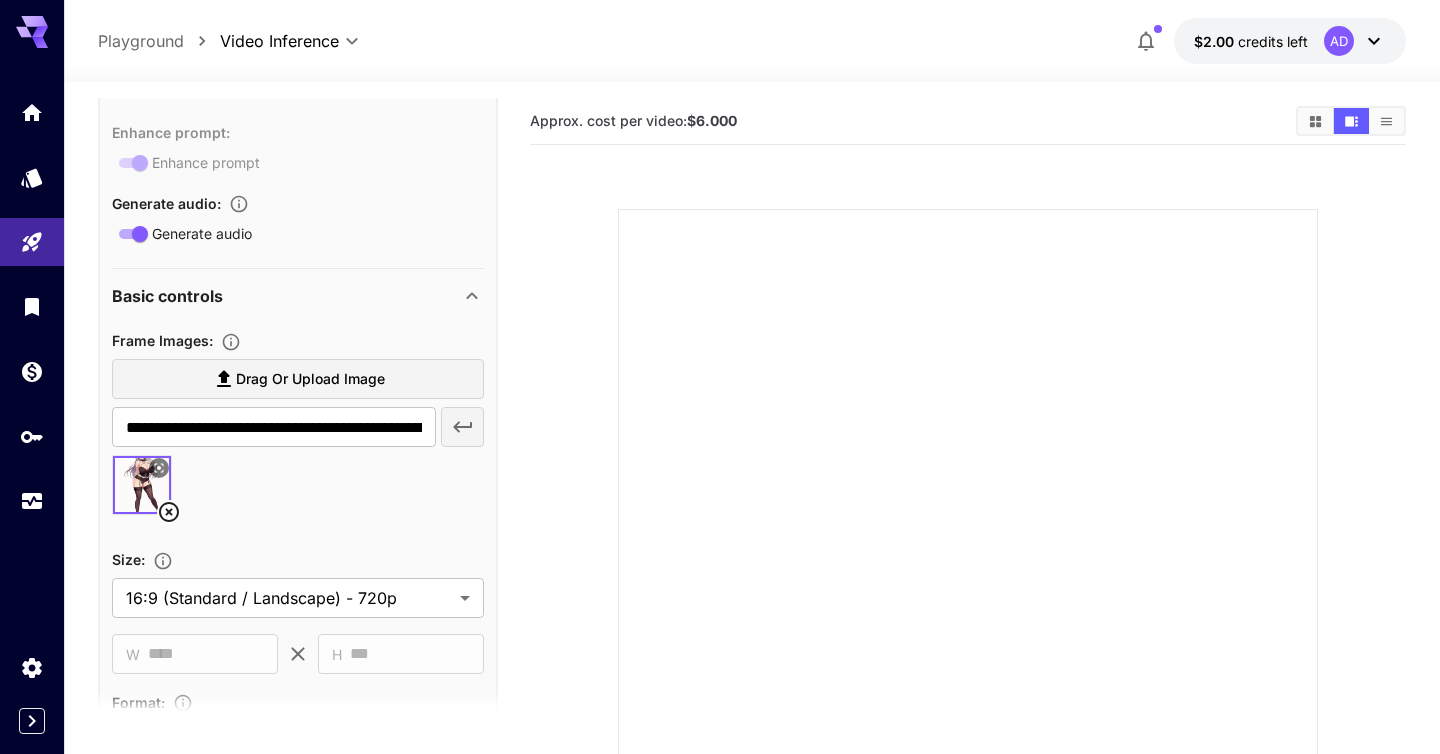 scroll, scrollTop: 566, scrollLeft: 0, axis: vertical 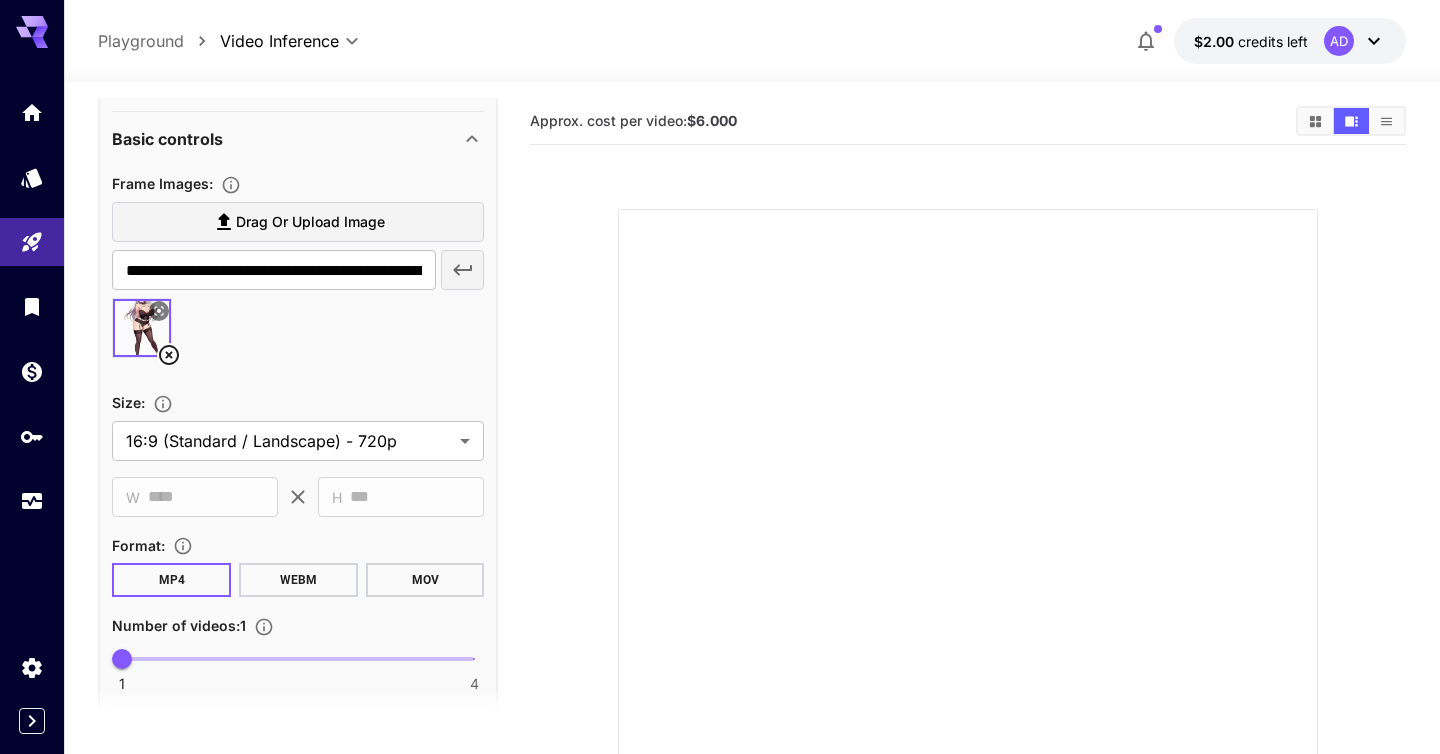click 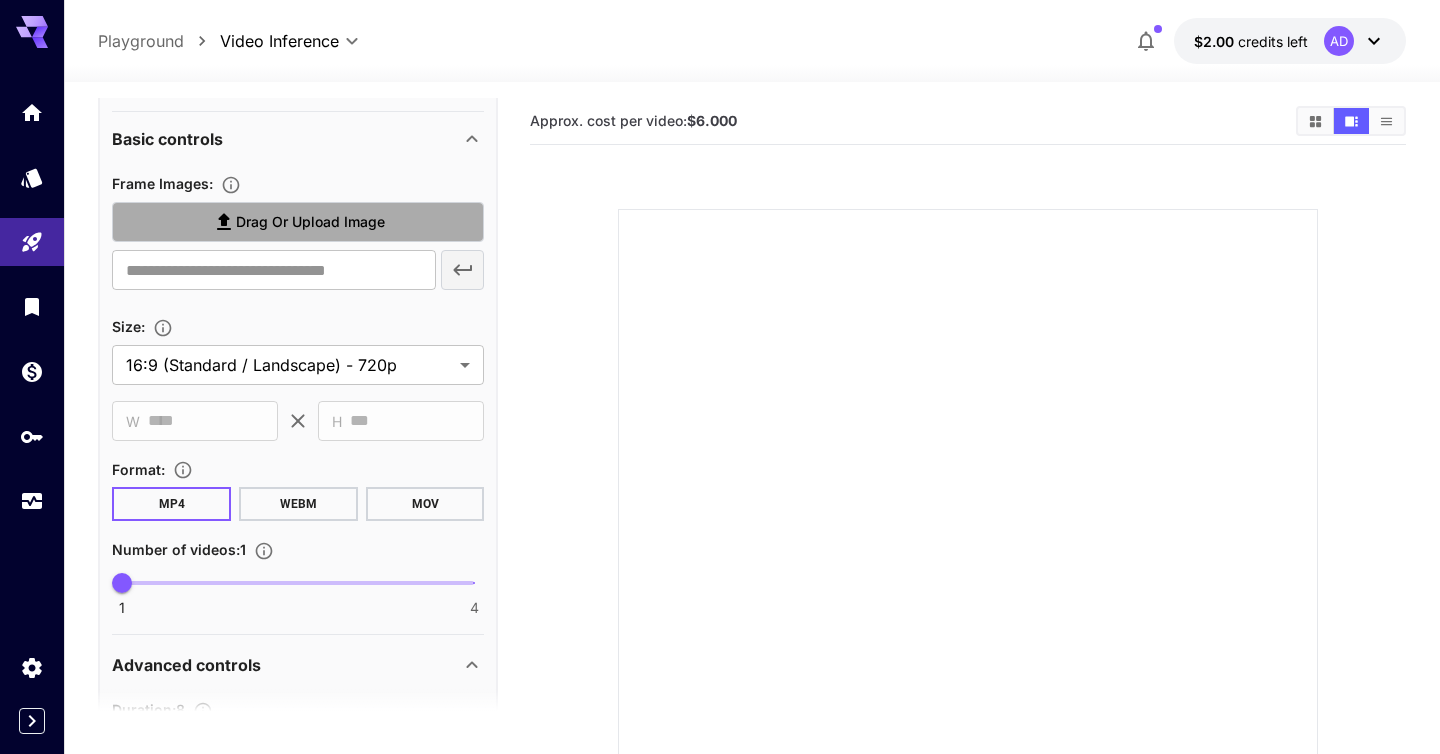 click on "Drag or upload image" at bounding box center [298, 222] 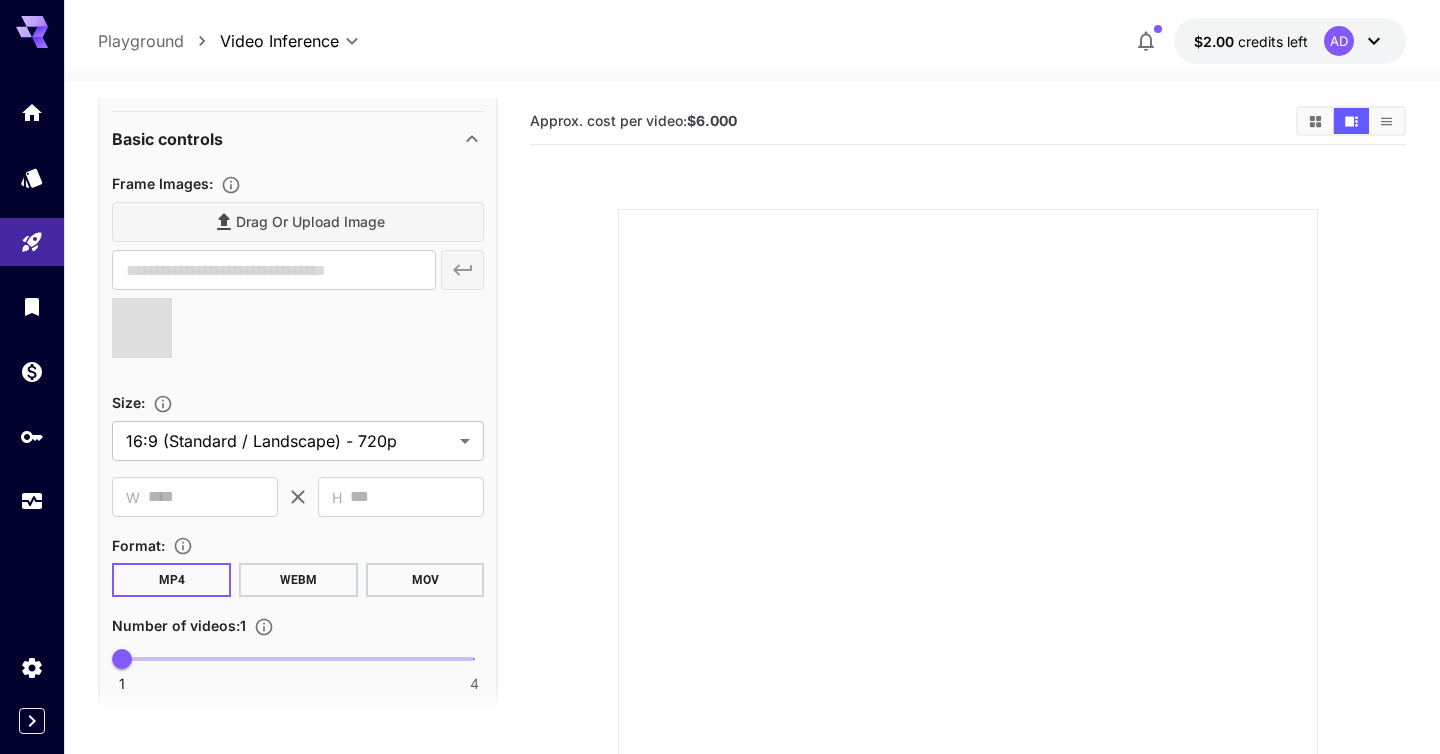 click on "Drag or upload image" at bounding box center (298, 222) 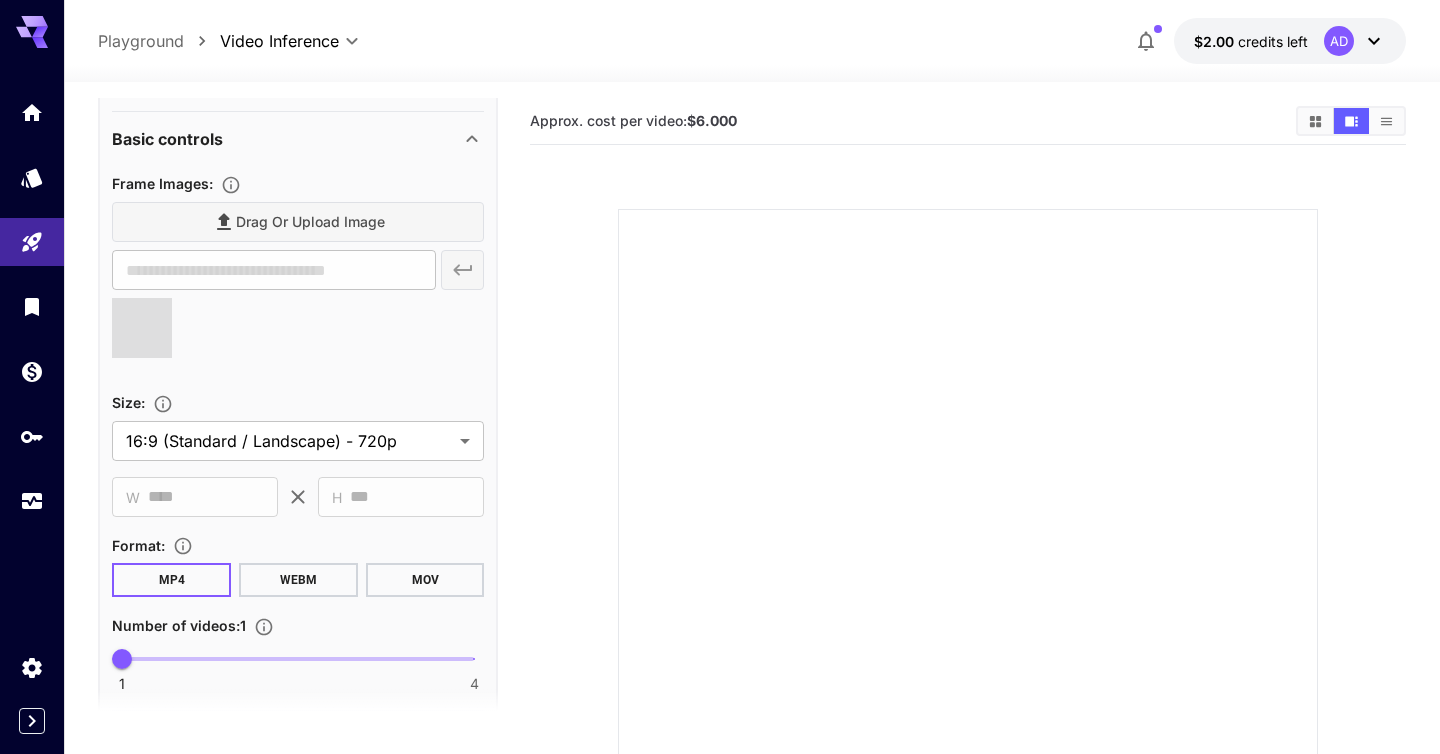type on "**********" 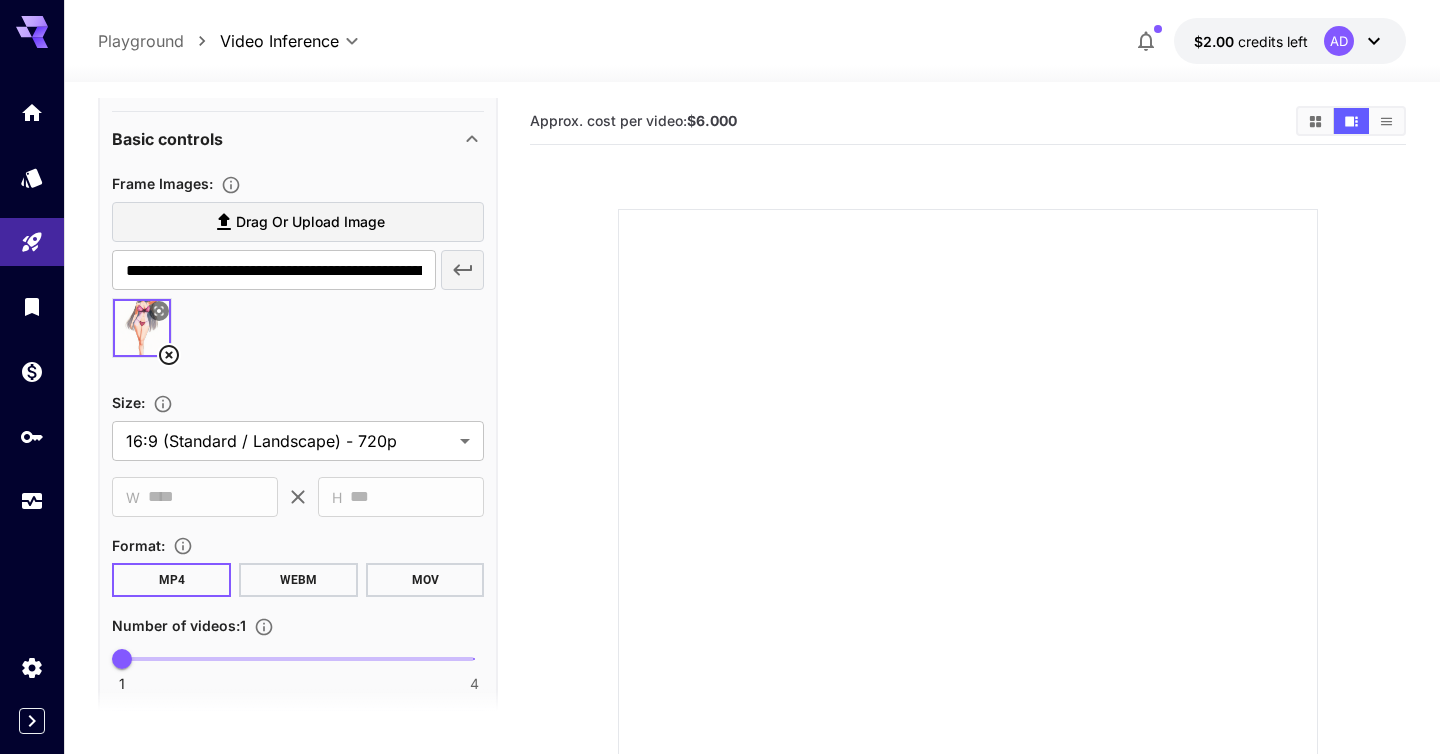 click 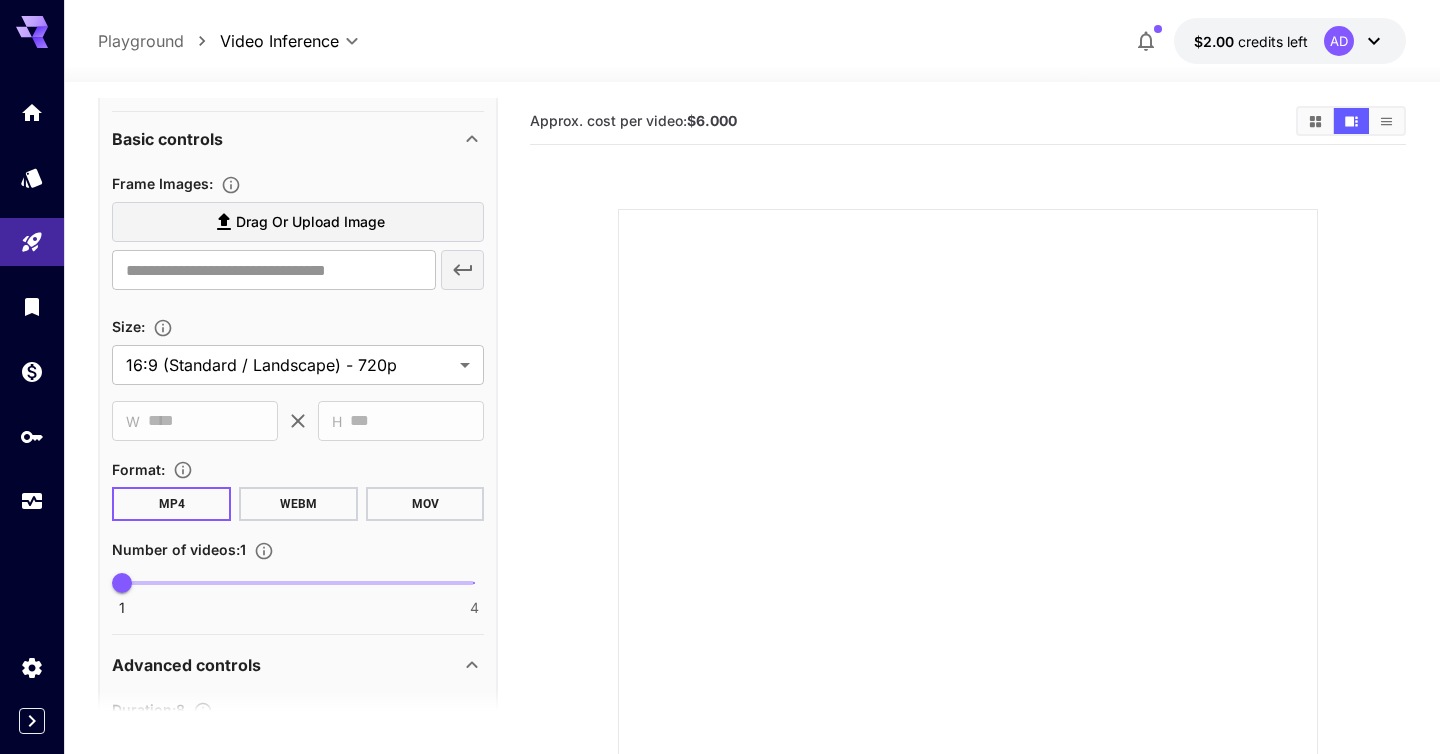 click on "Drag or upload image" at bounding box center (310, 222) 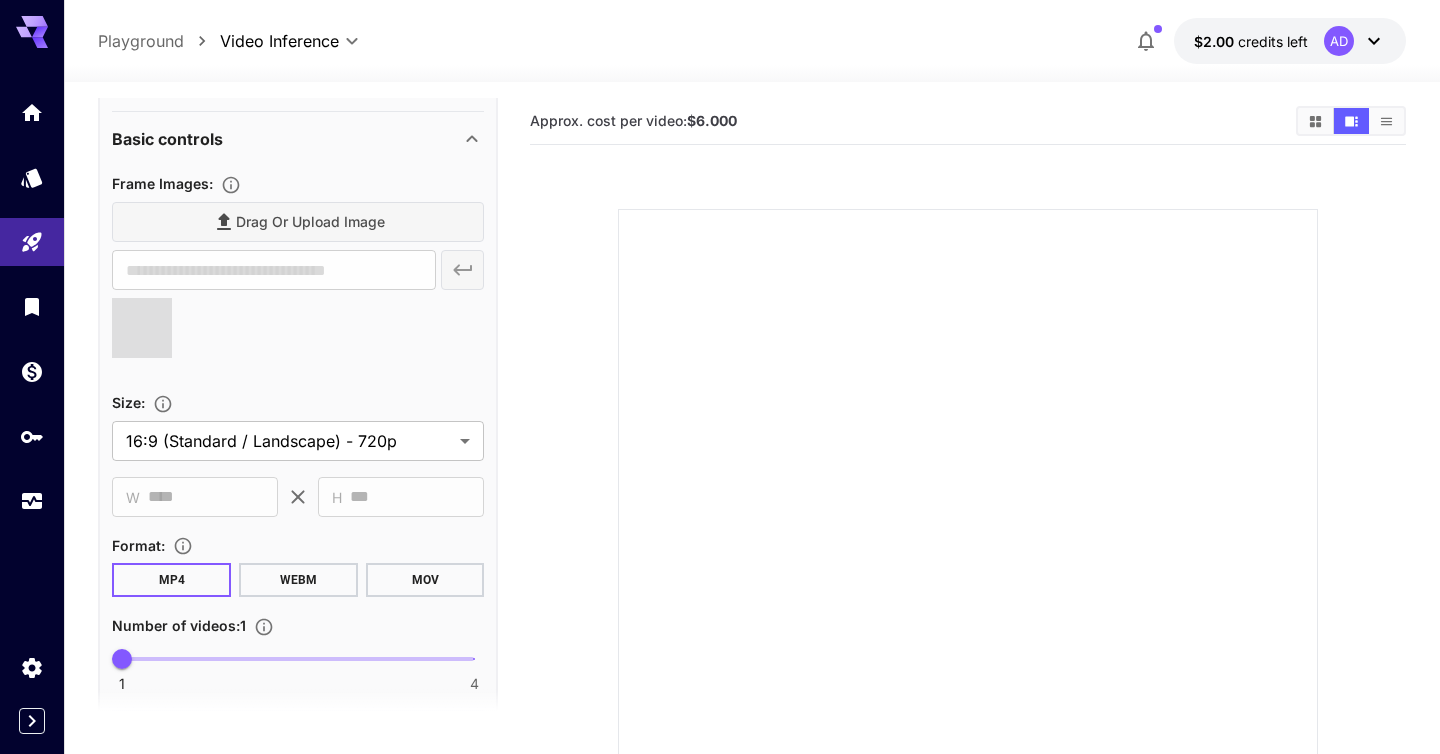 type on "**********" 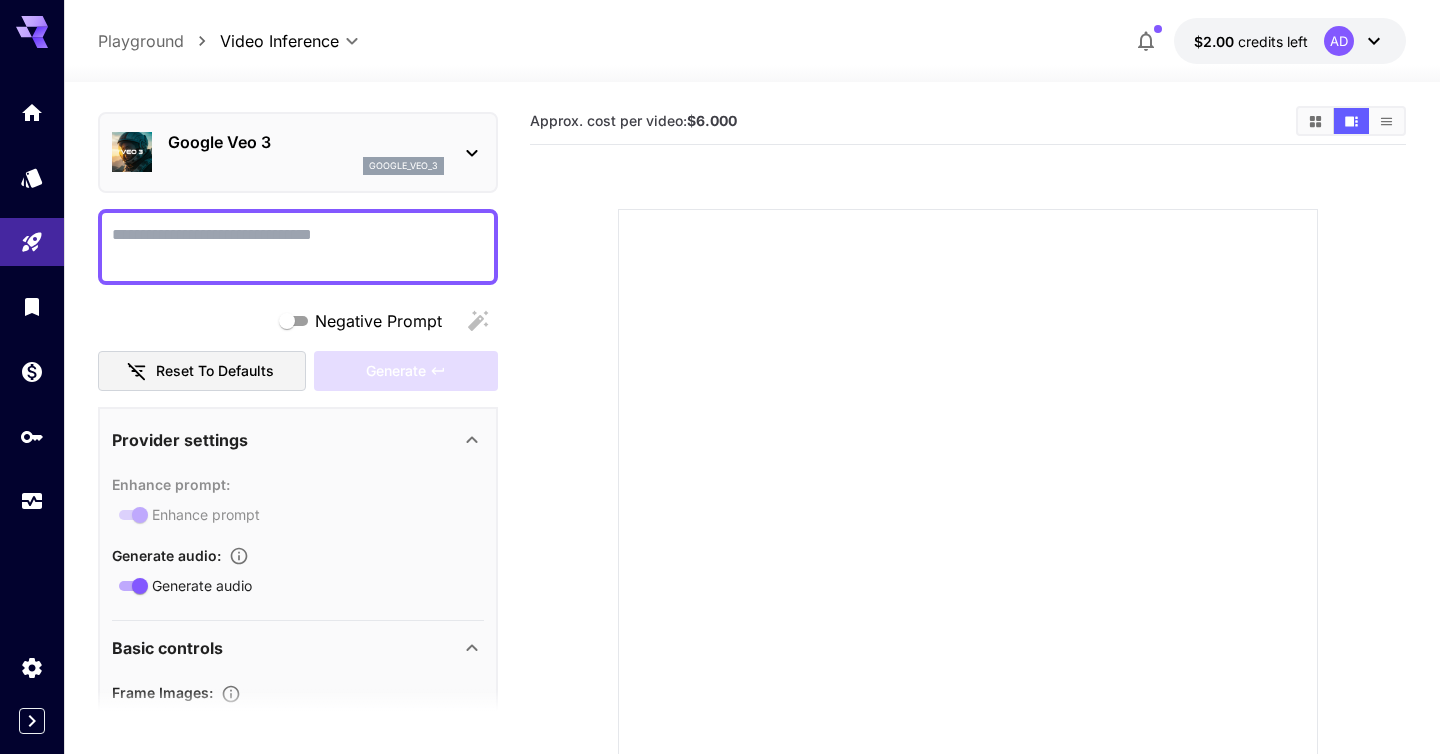 scroll, scrollTop: 0, scrollLeft: 0, axis: both 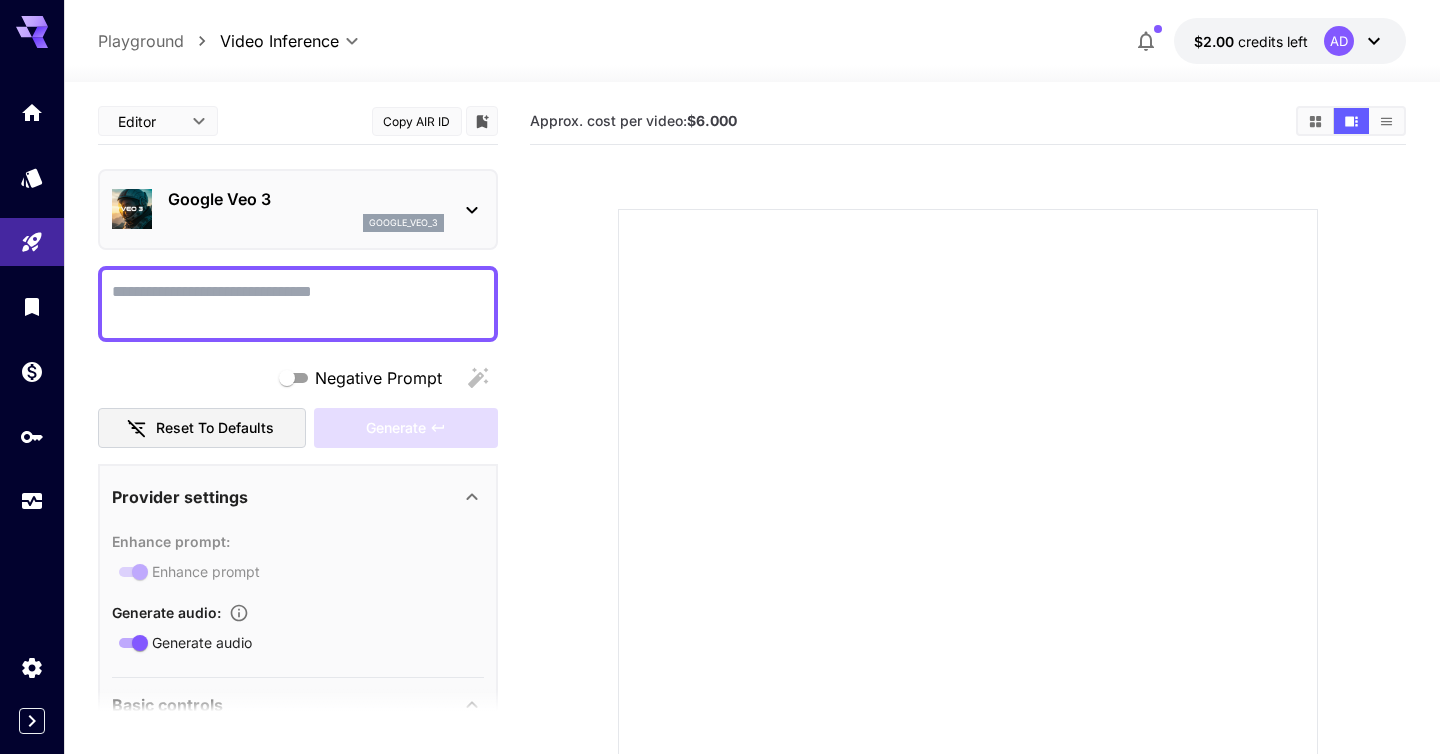 click on "Google Veo 3 google_veo_3" at bounding box center (306, 209) 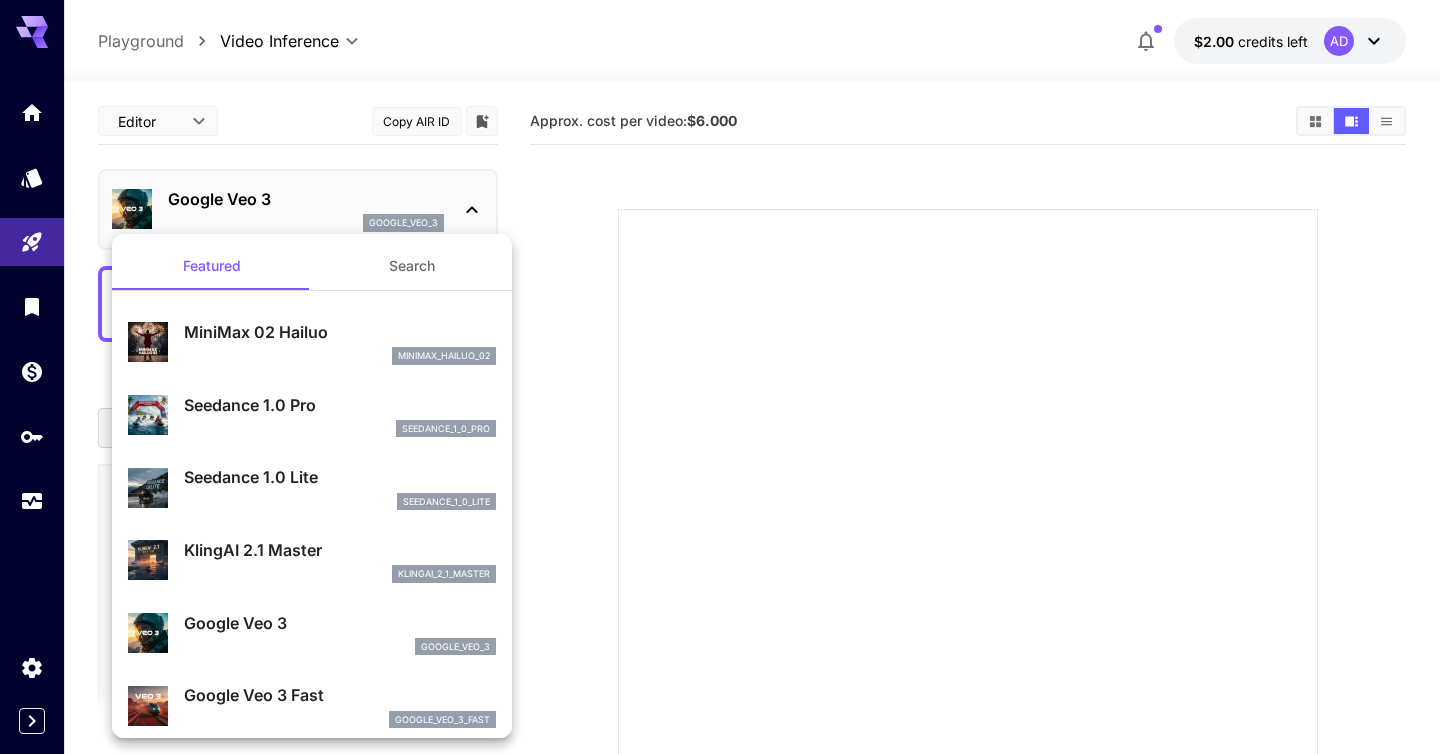 click on "Seedance 1.0 Lite seedance_1_0_lite" at bounding box center (312, 487) 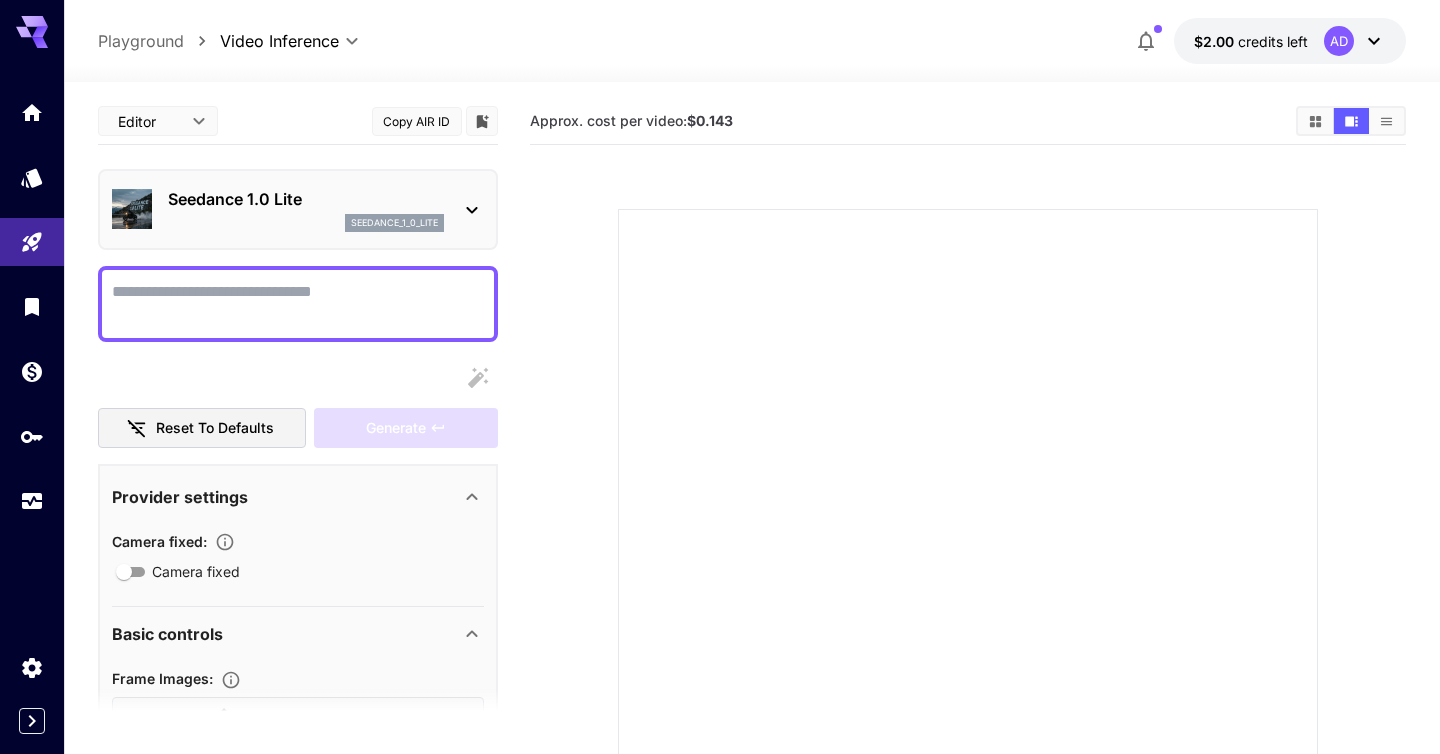 click on "Camera fixed" at bounding box center (298, 304) 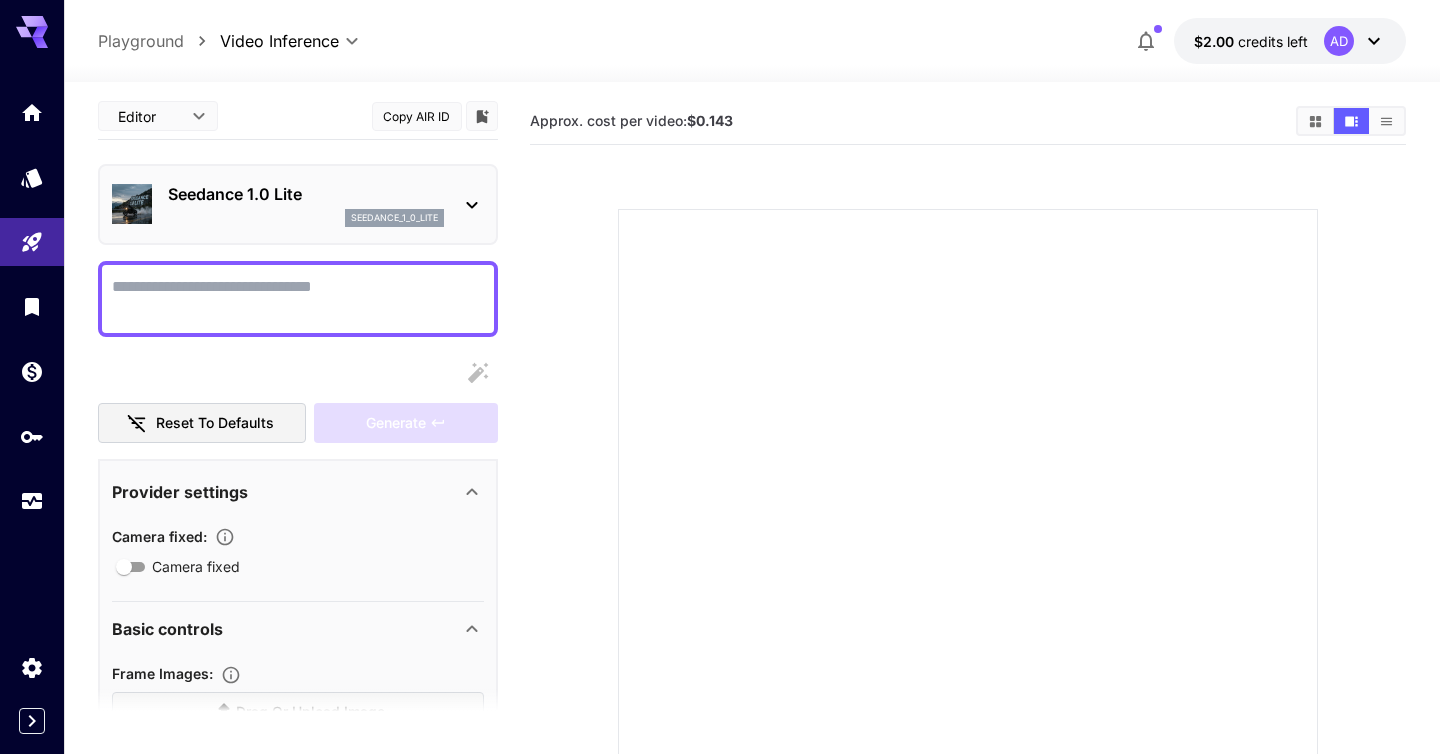 scroll, scrollTop: 0, scrollLeft: 0, axis: both 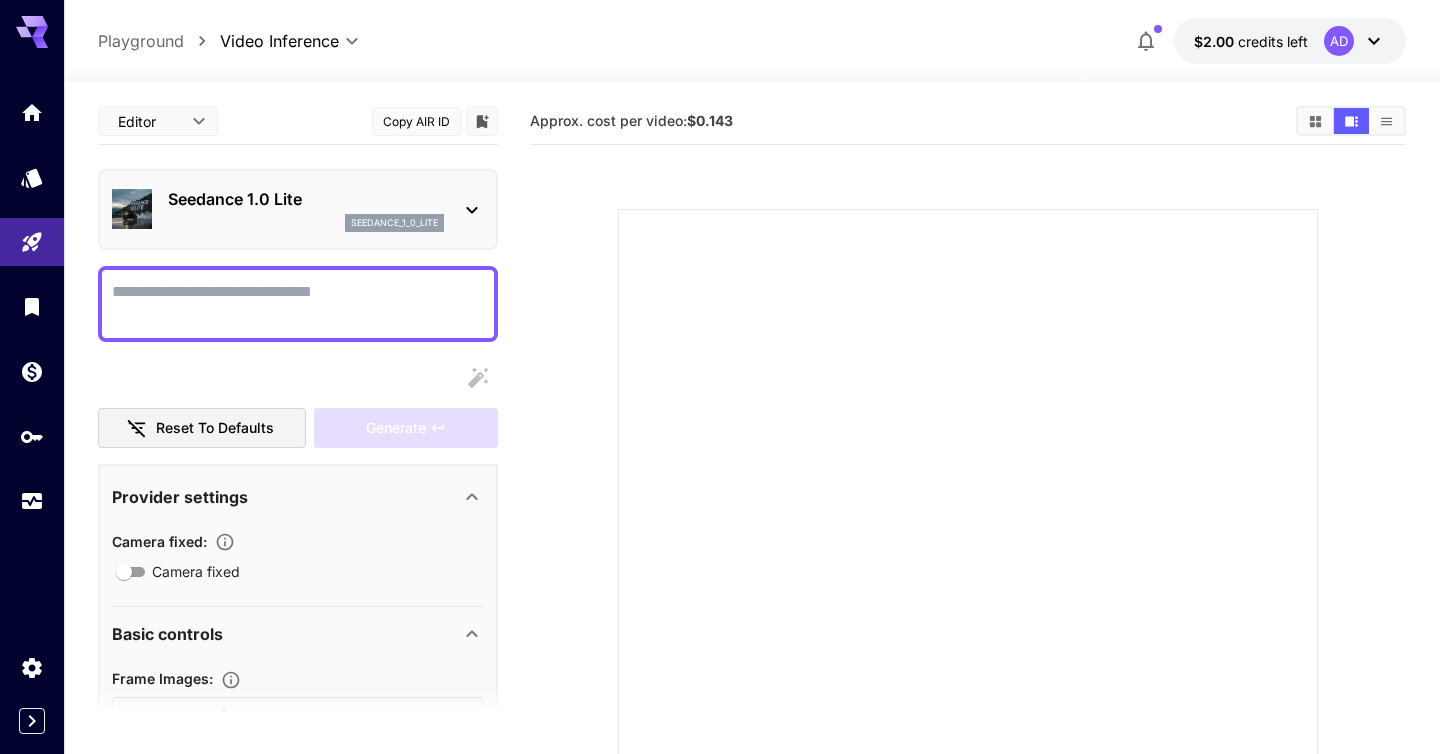 type on "*" 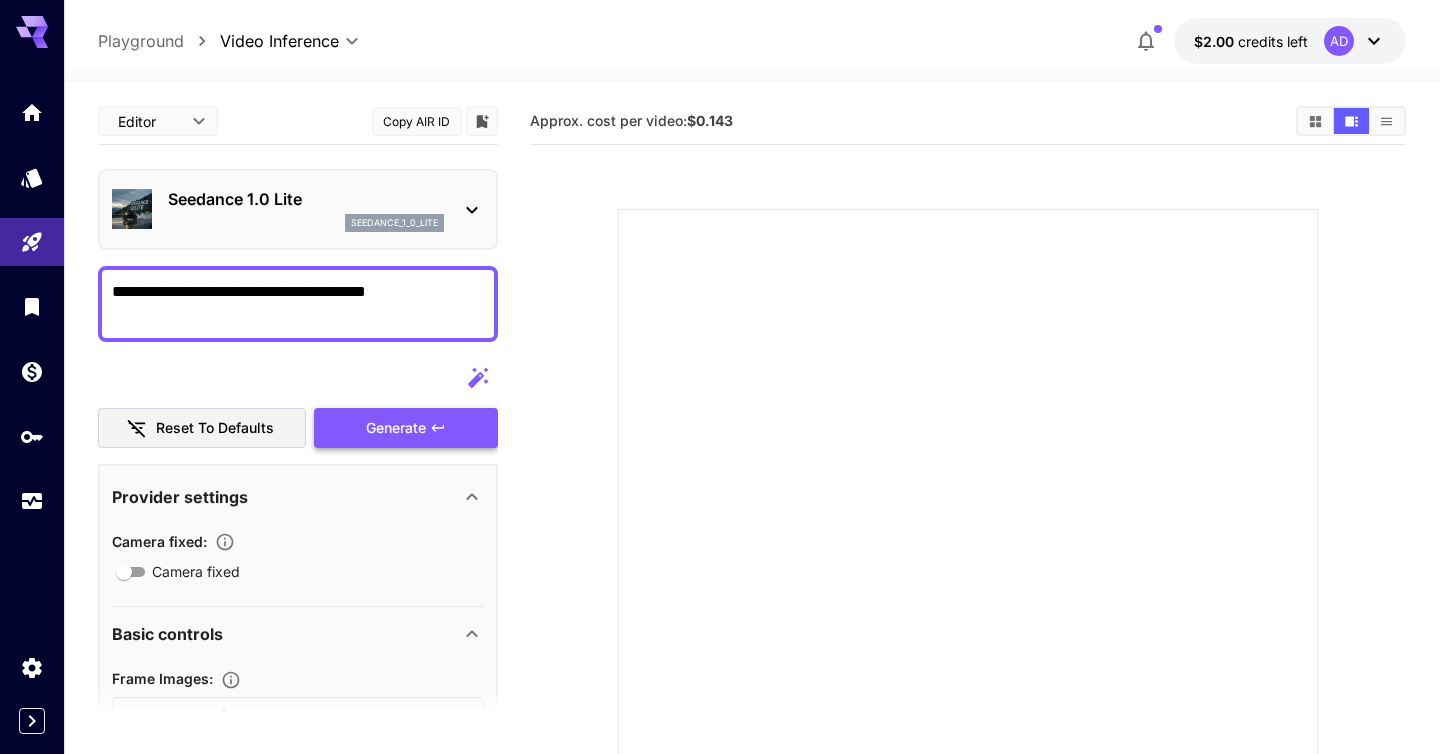 type on "**********" 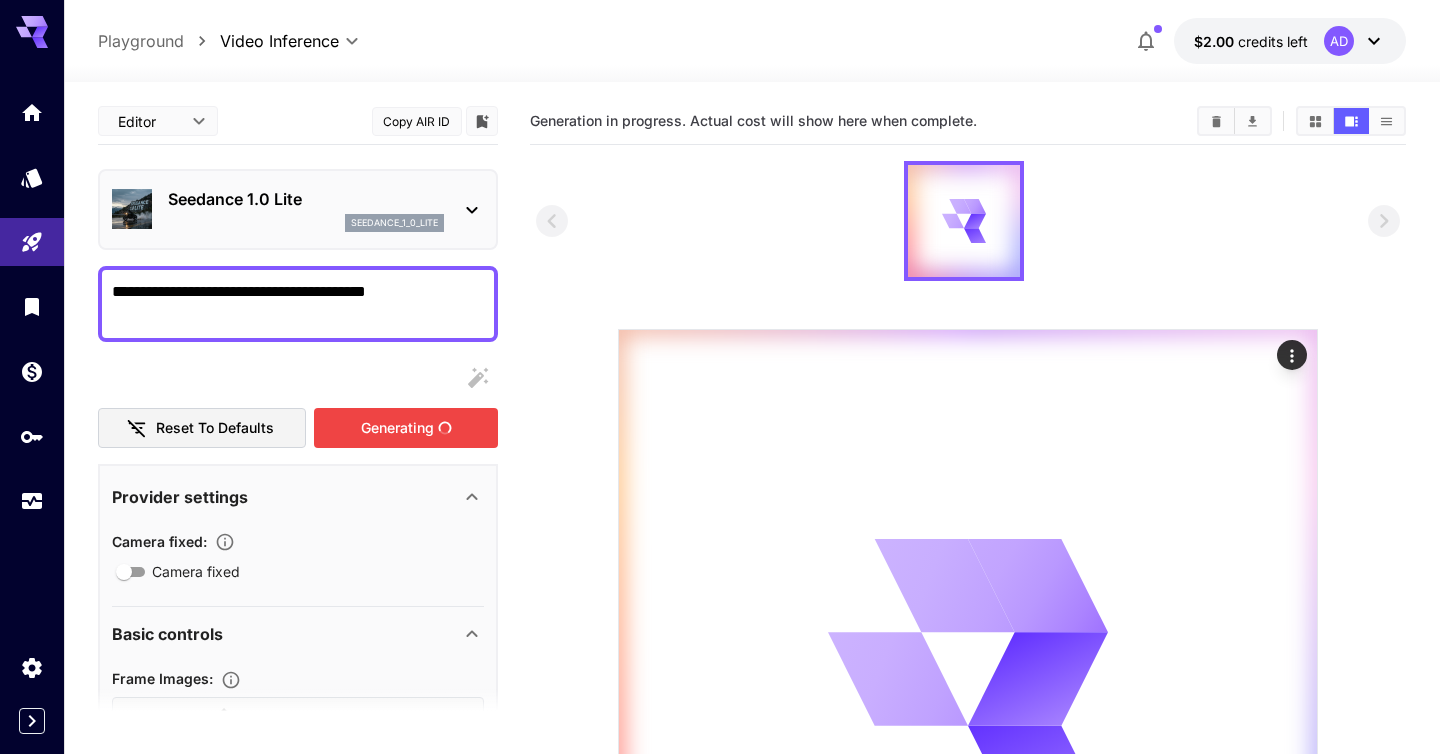 click on "Generating" at bounding box center (406, 428) 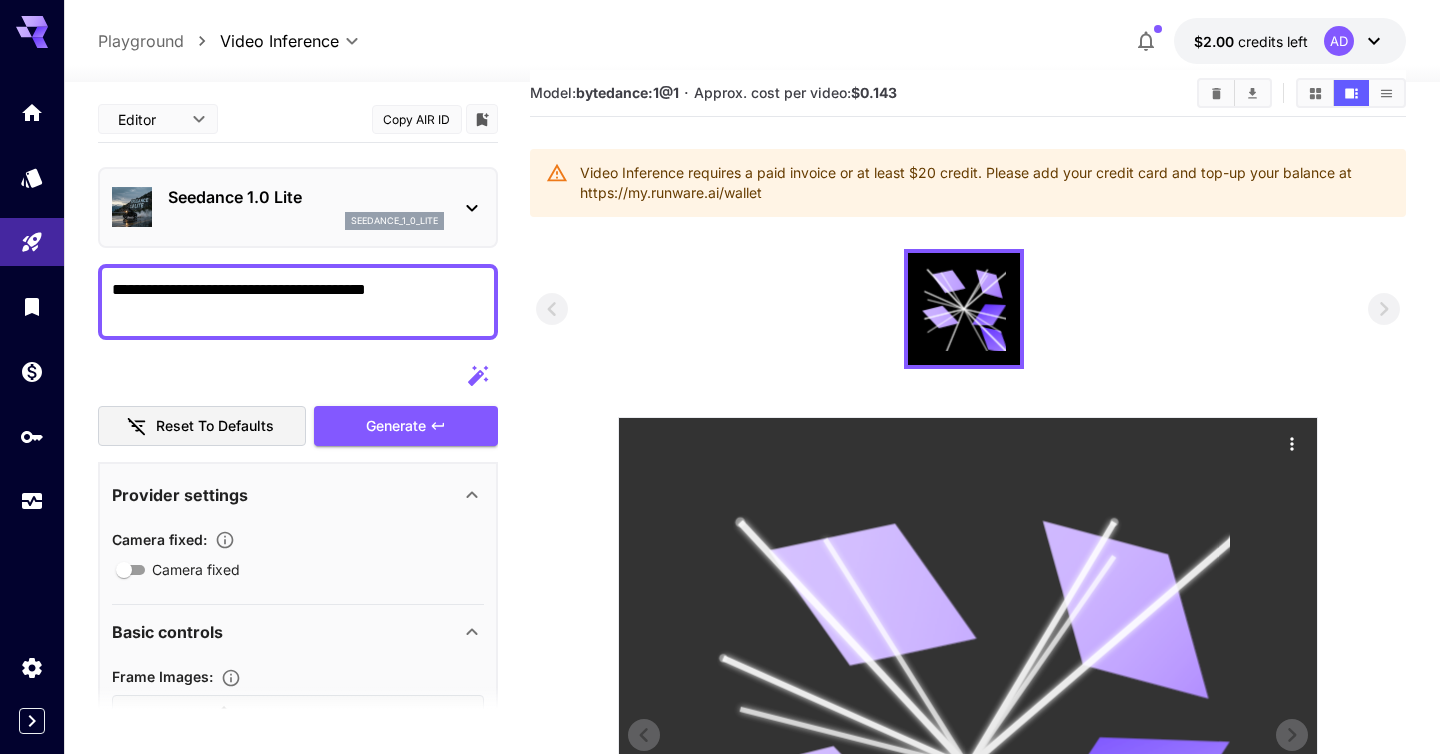 scroll, scrollTop: 1, scrollLeft: 0, axis: vertical 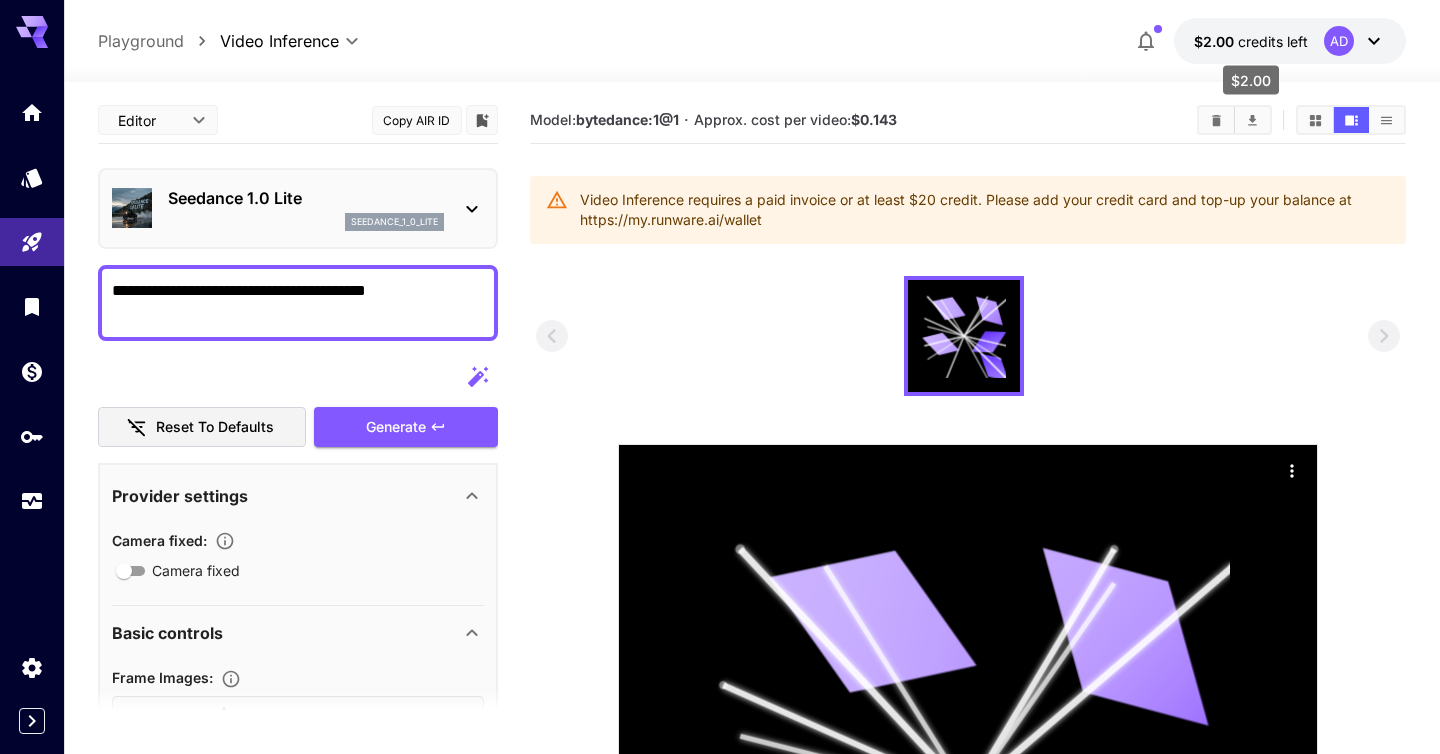 click on "credits left" at bounding box center [1273, 41] 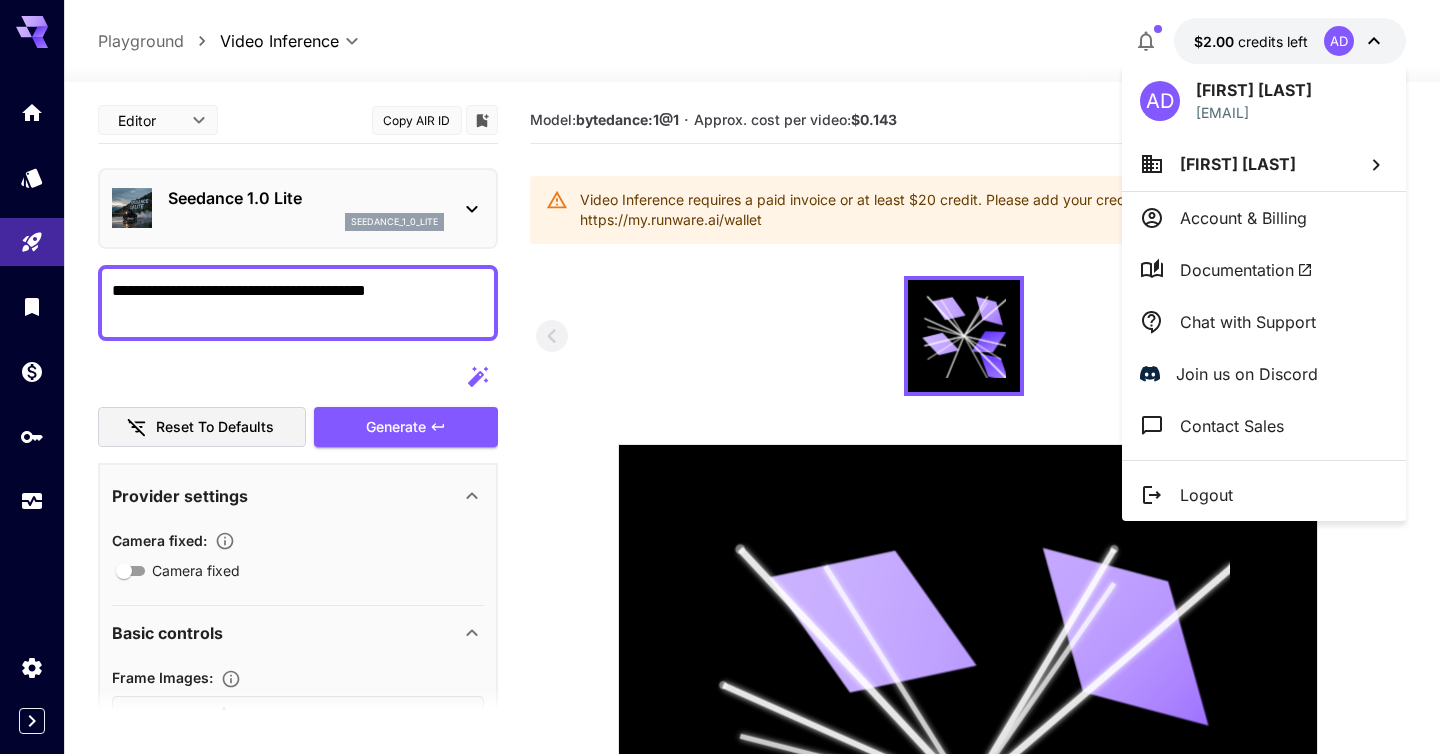 click on "Account & Billing" at bounding box center (1264, 218) 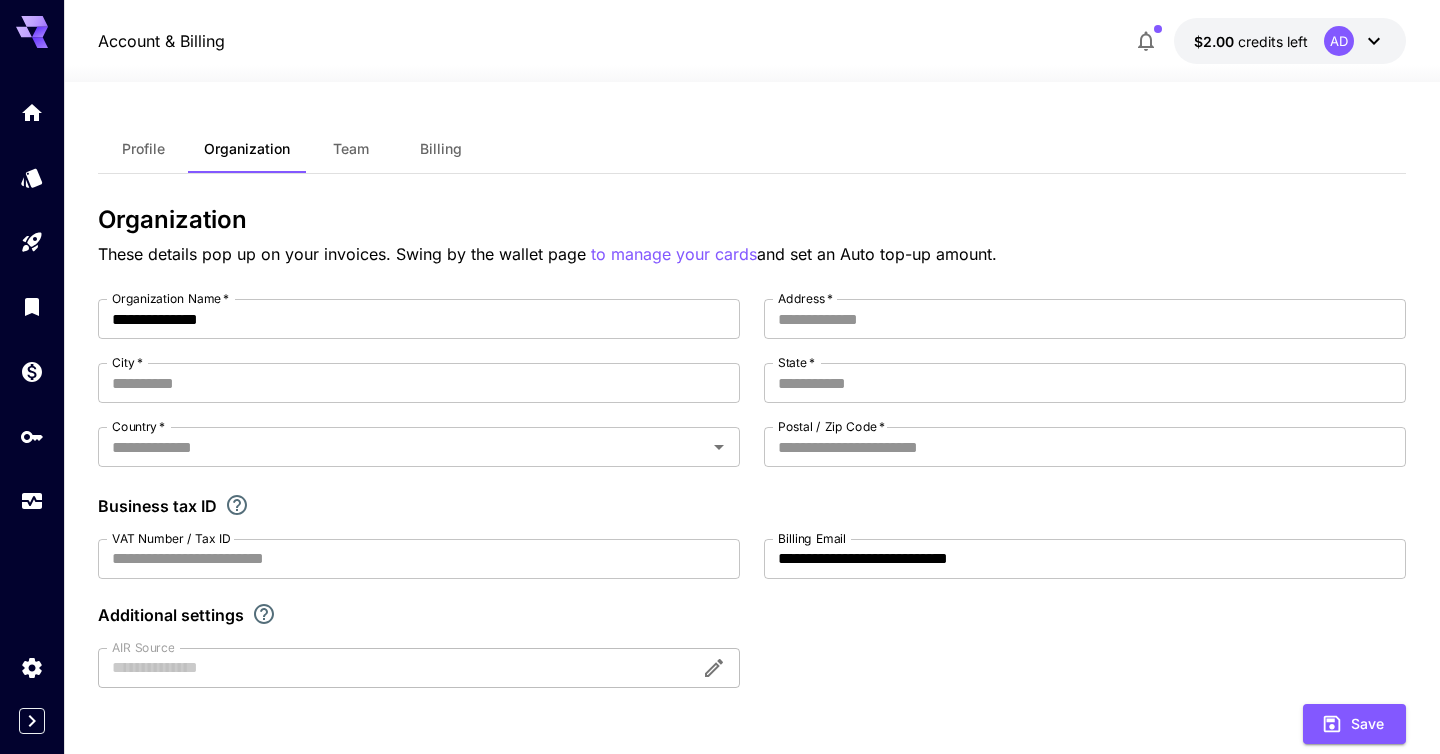 scroll, scrollTop: 0, scrollLeft: 0, axis: both 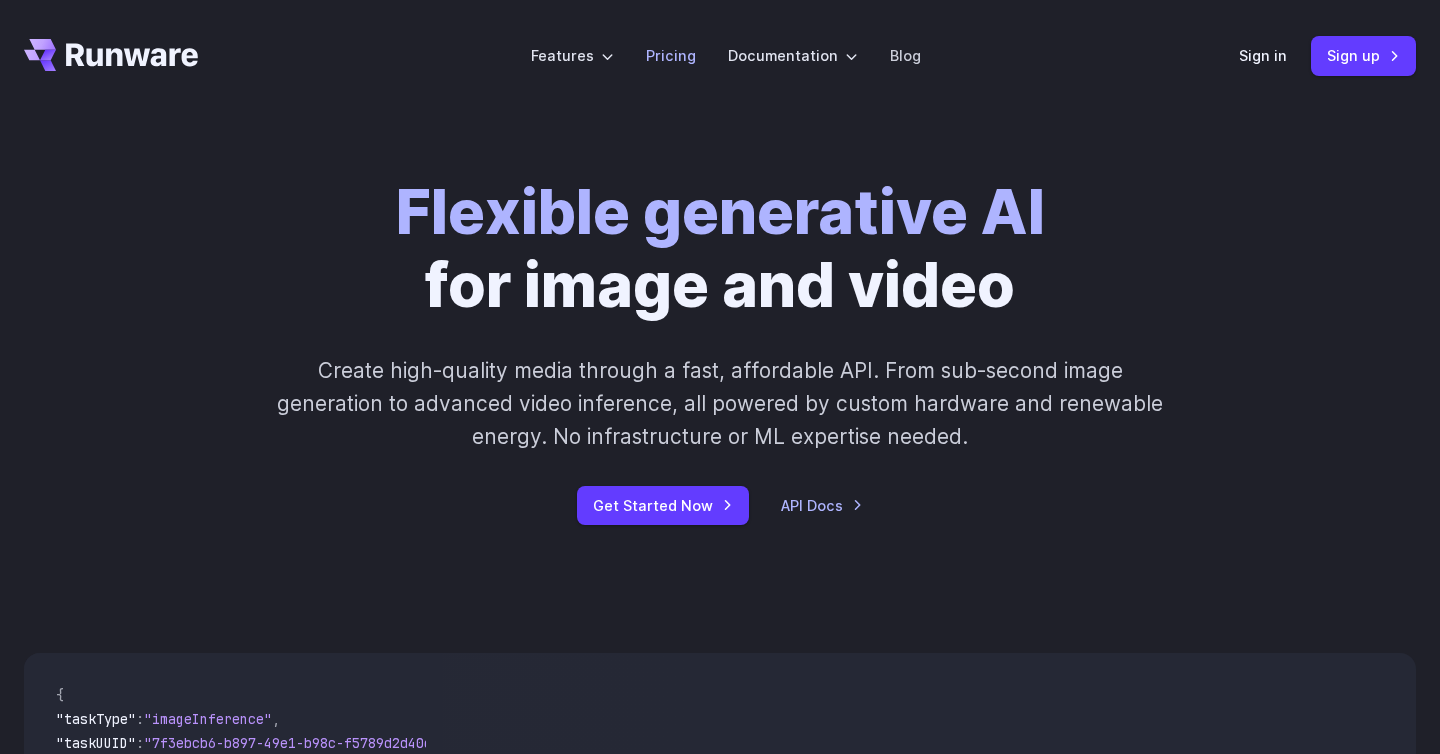 click on "Pricing" at bounding box center (671, 55) 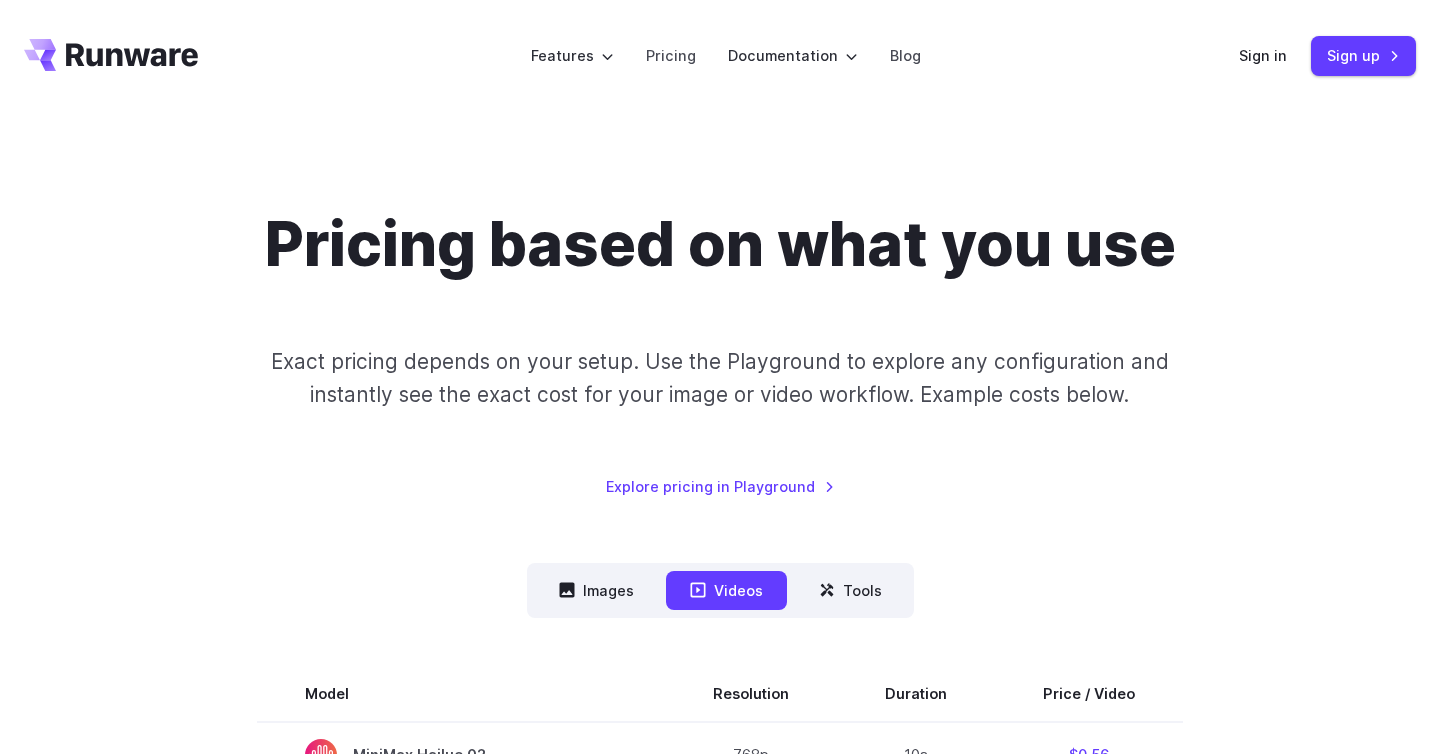 scroll, scrollTop: 0, scrollLeft: 0, axis: both 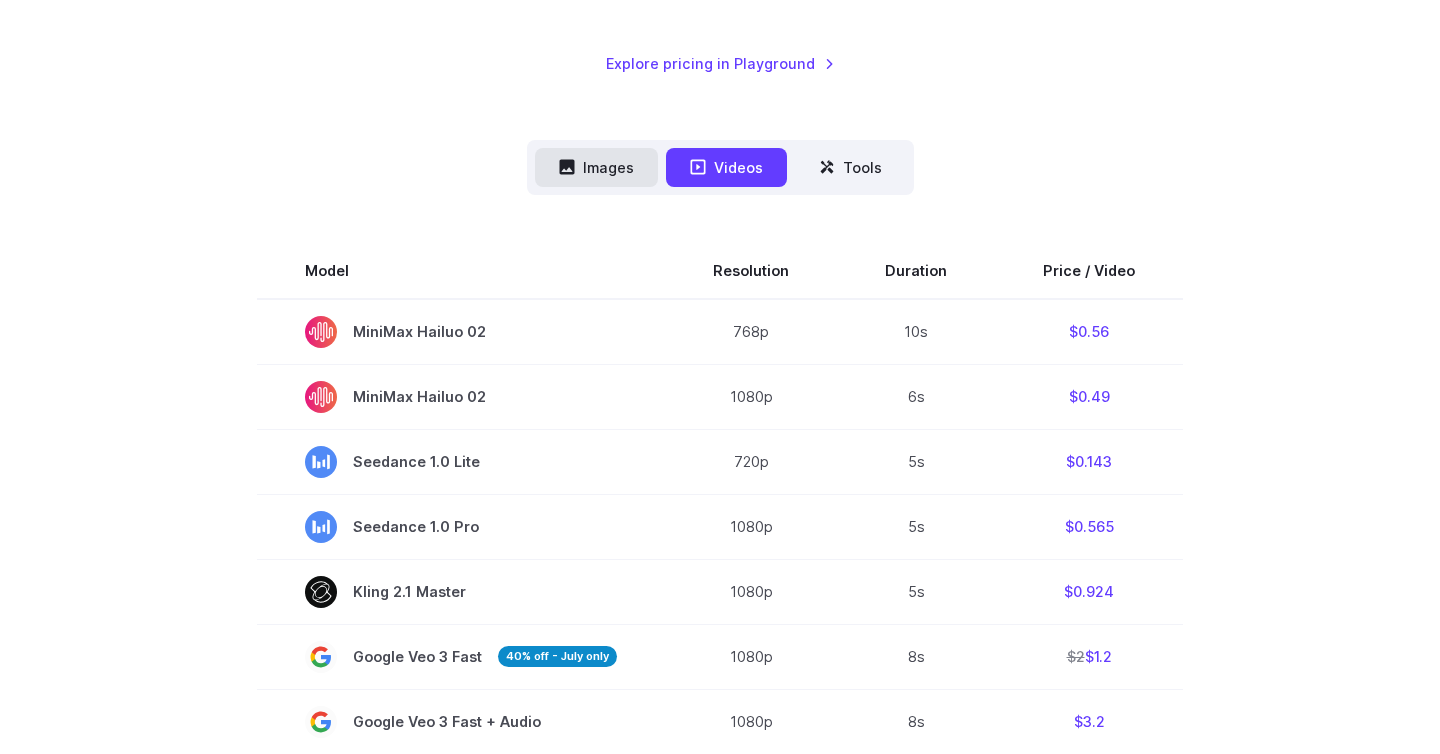 click on "Images" at bounding box center (596, 167) 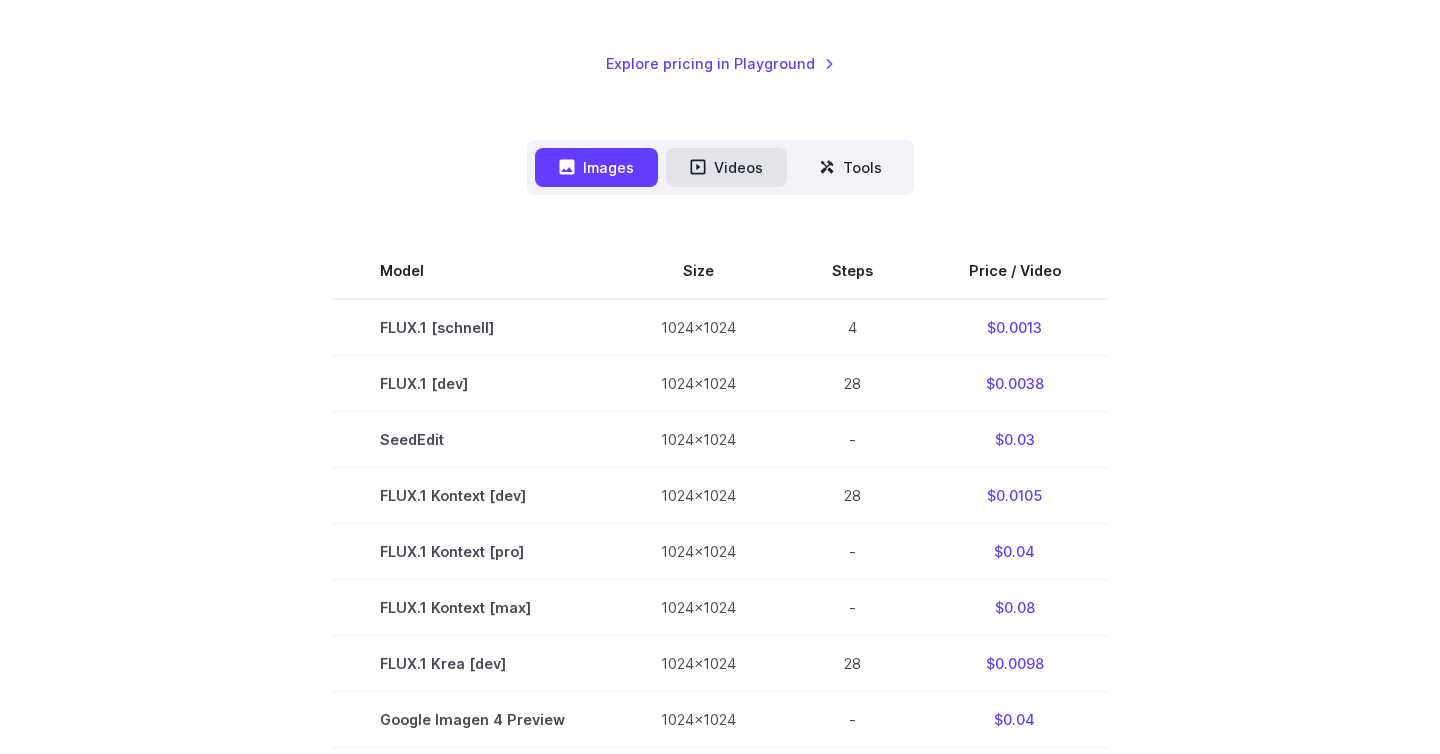 click on "Videos" at bounding box center [726, 167] 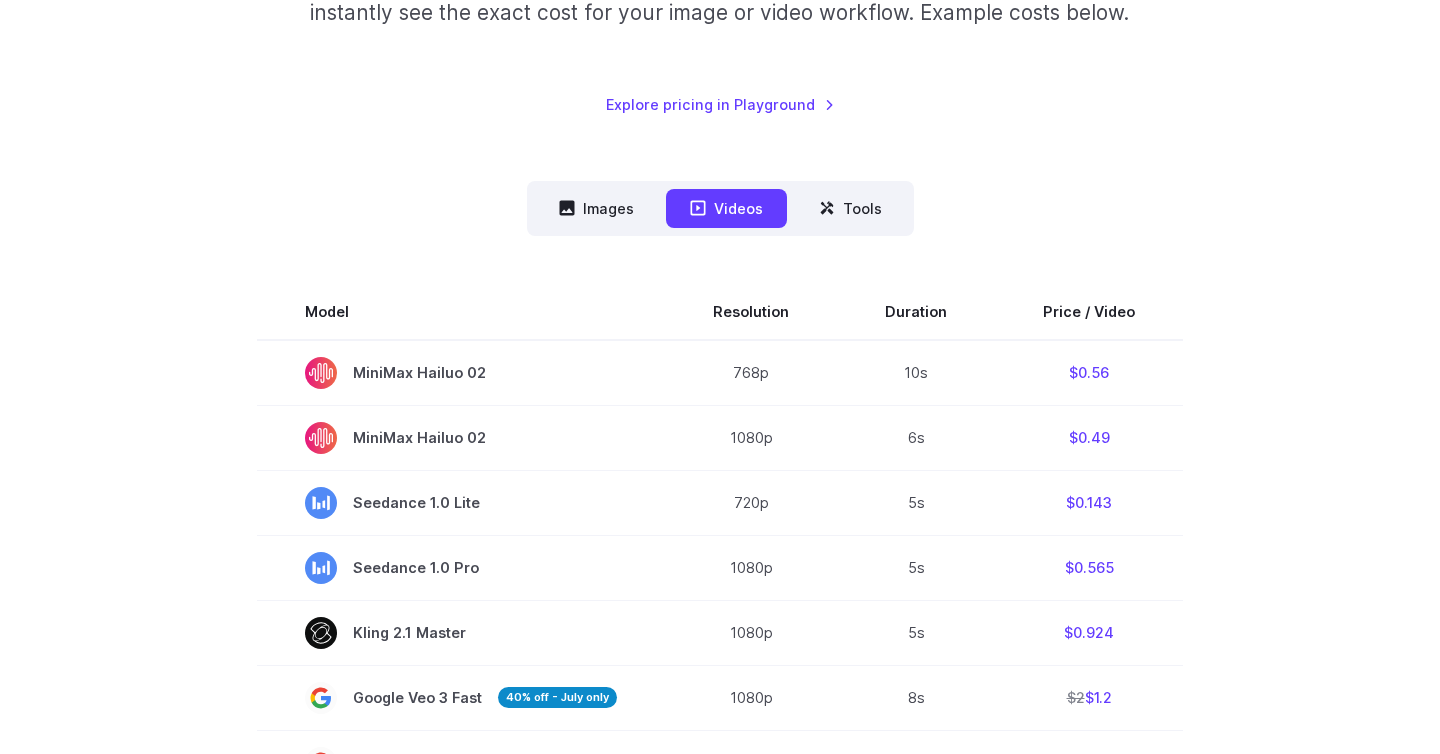 scroll, scrollTop: 374, scrollLeft: 0, axis: vertical 